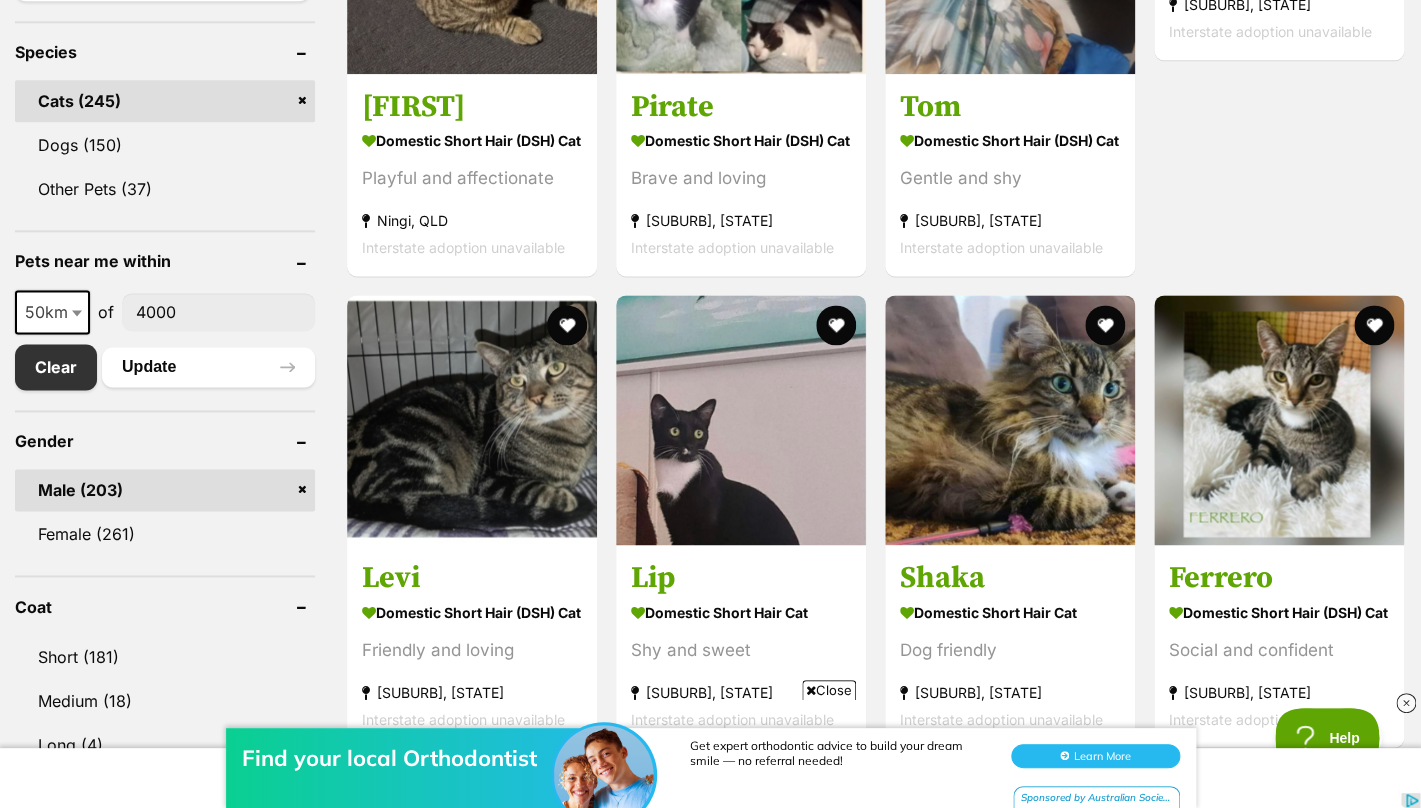 scroll, scrollTop: 881, scrollLeft: 0, axis: vertical 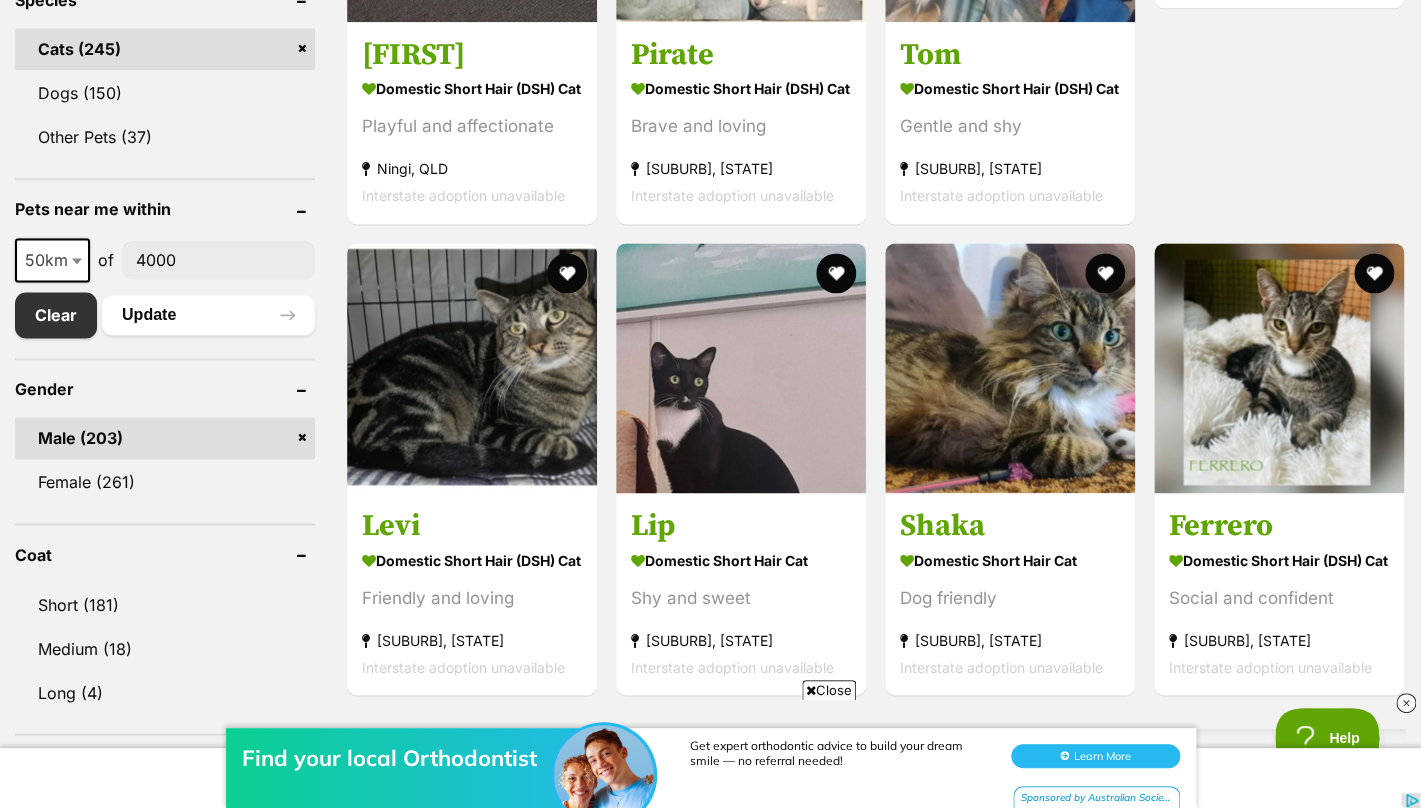 click at bounding box center (79, 260) 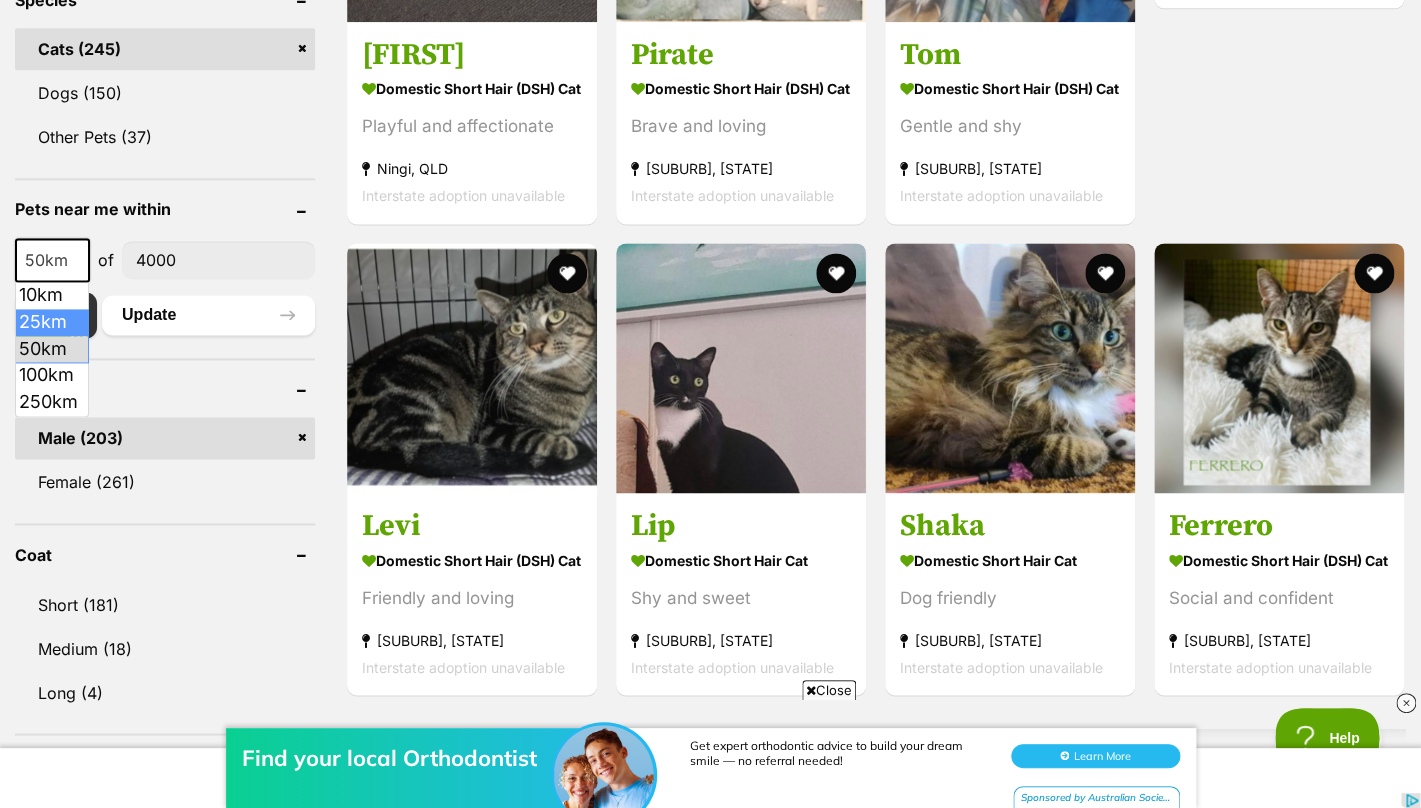 select on "25" 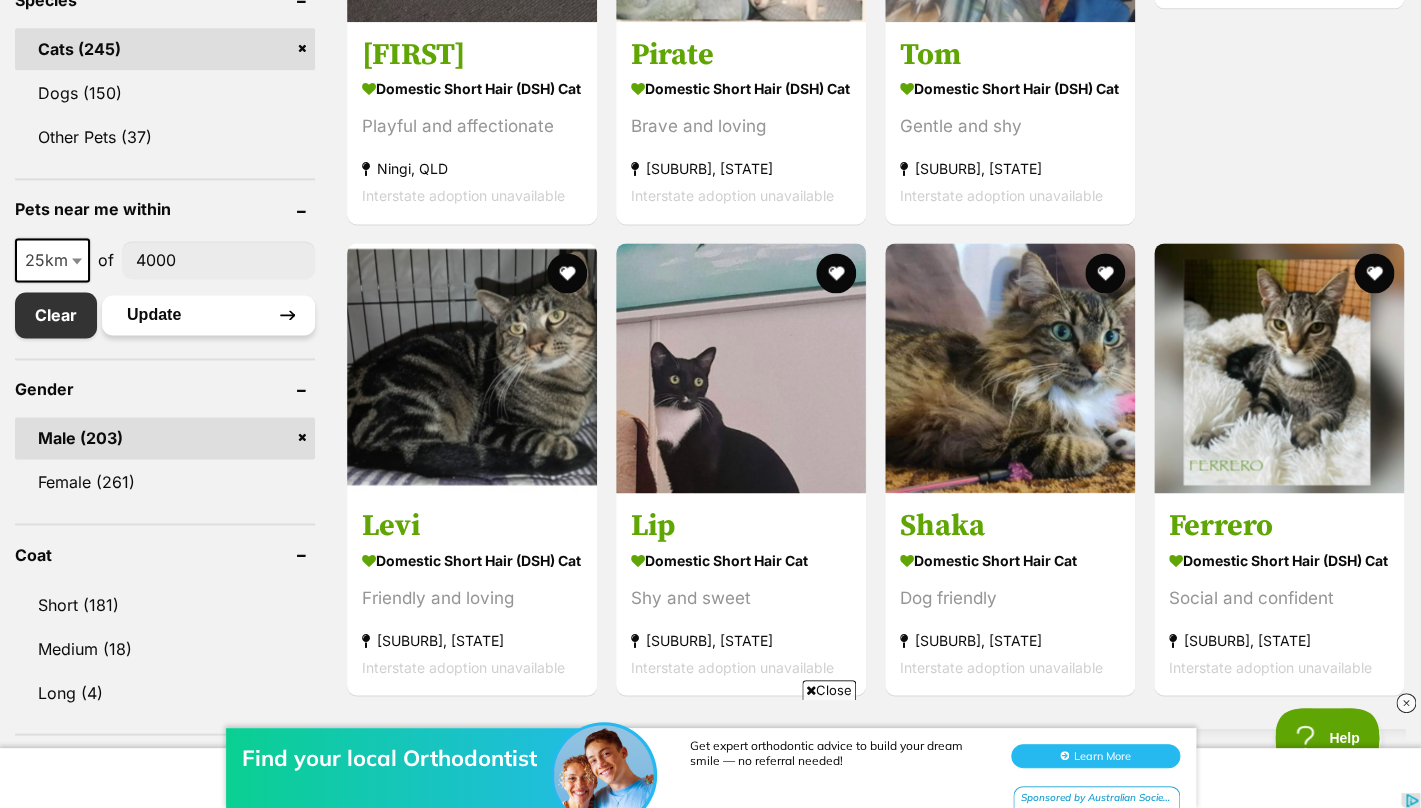 click on "Update" at bounding box center [208, 315] 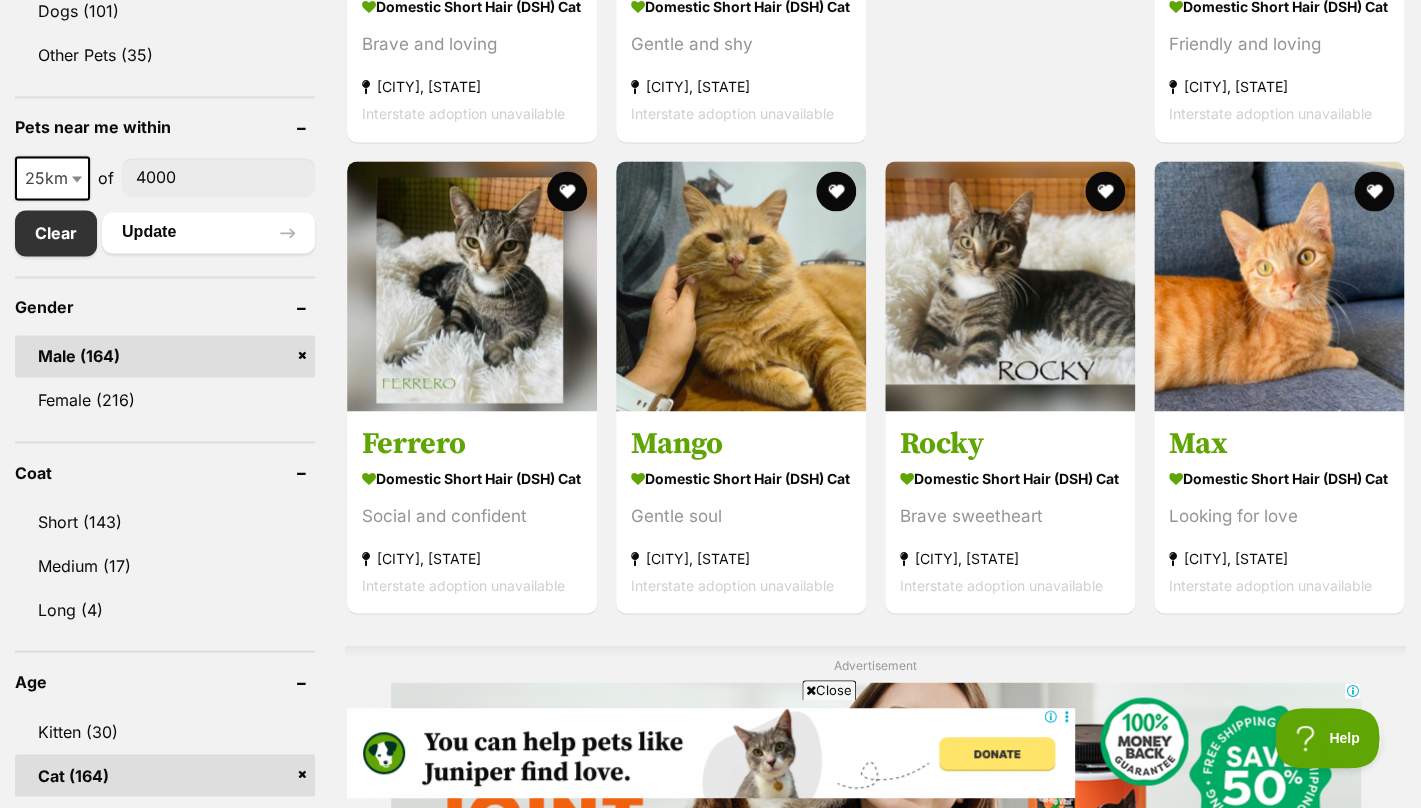 scroll, scrollTop: 970, scrollLeft: 0, axis: vertical 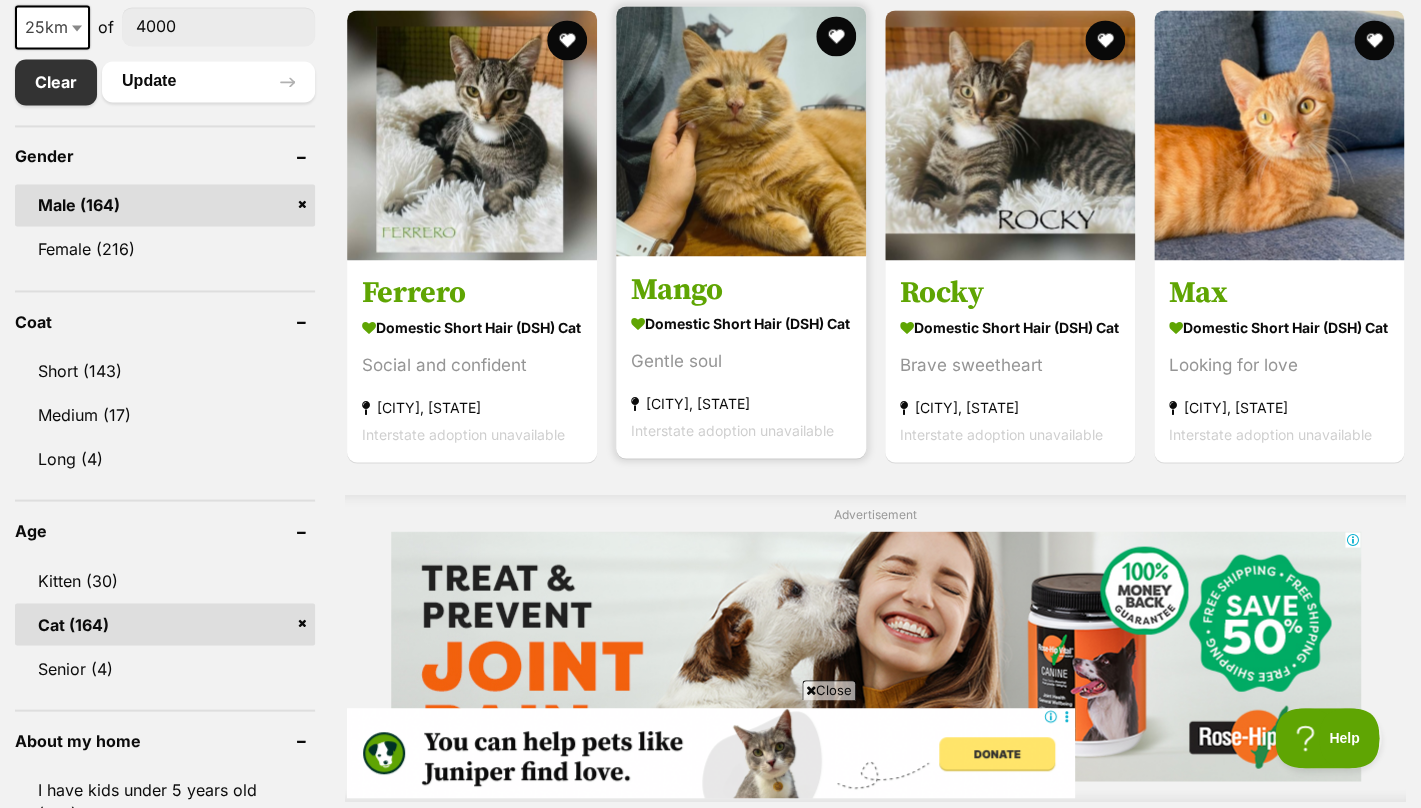 click on "Domestic Short Hair (DSH) Cat
Gentle soul
Red Hill, QLD
Interstate adoption unavailable" at bounding box center [741, 375] 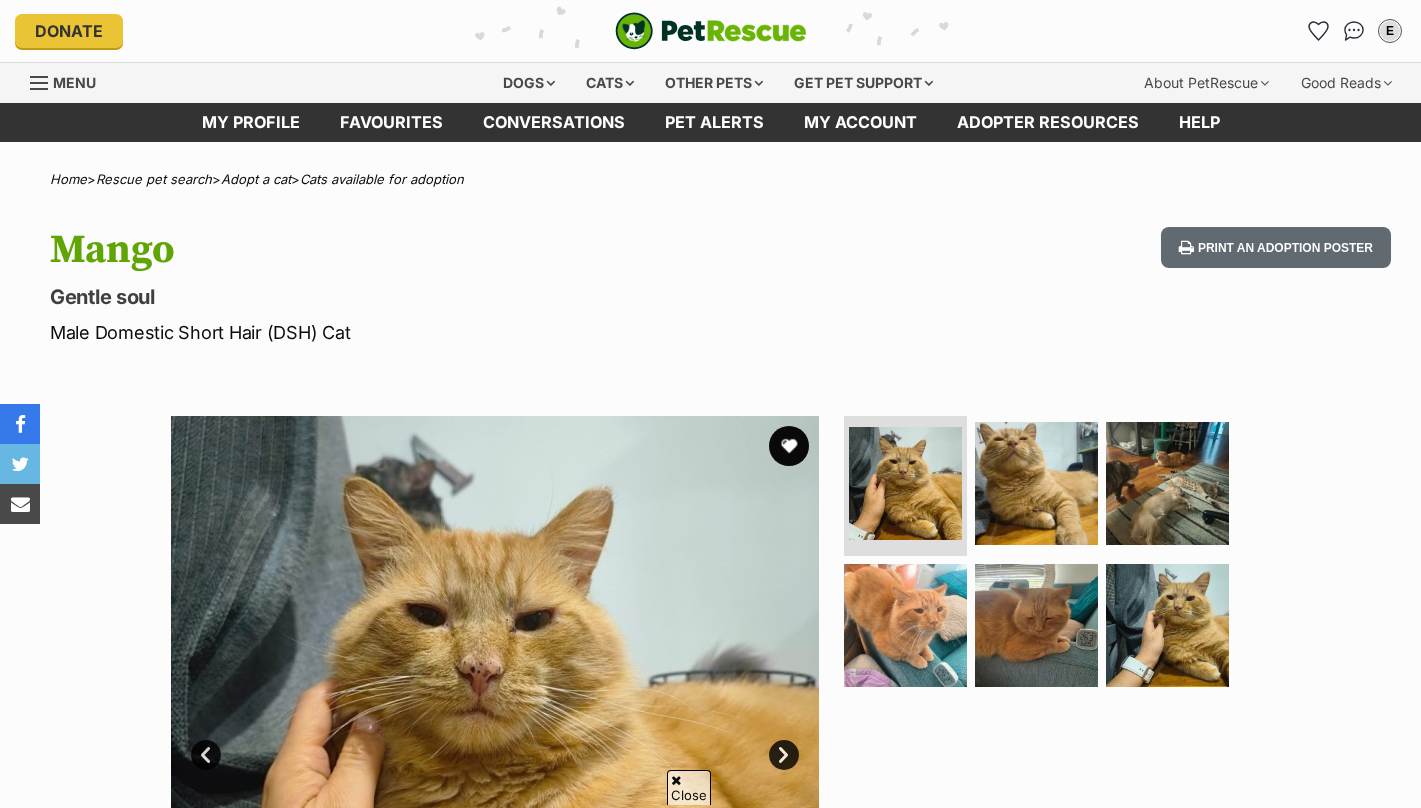 scroll, scrollTop: 219, scrollLeft: 0, axis: vertical 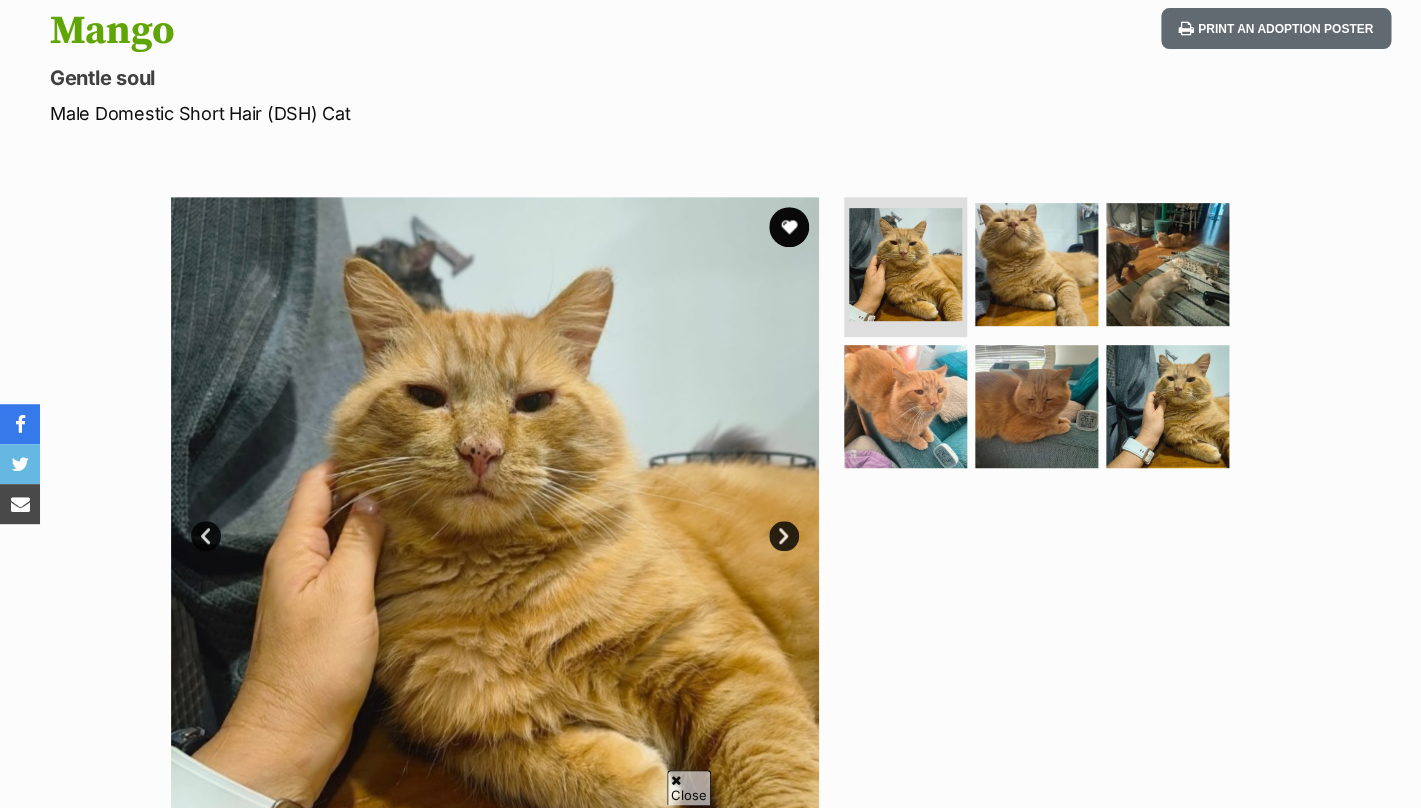 click at bounding box center (495, 521) 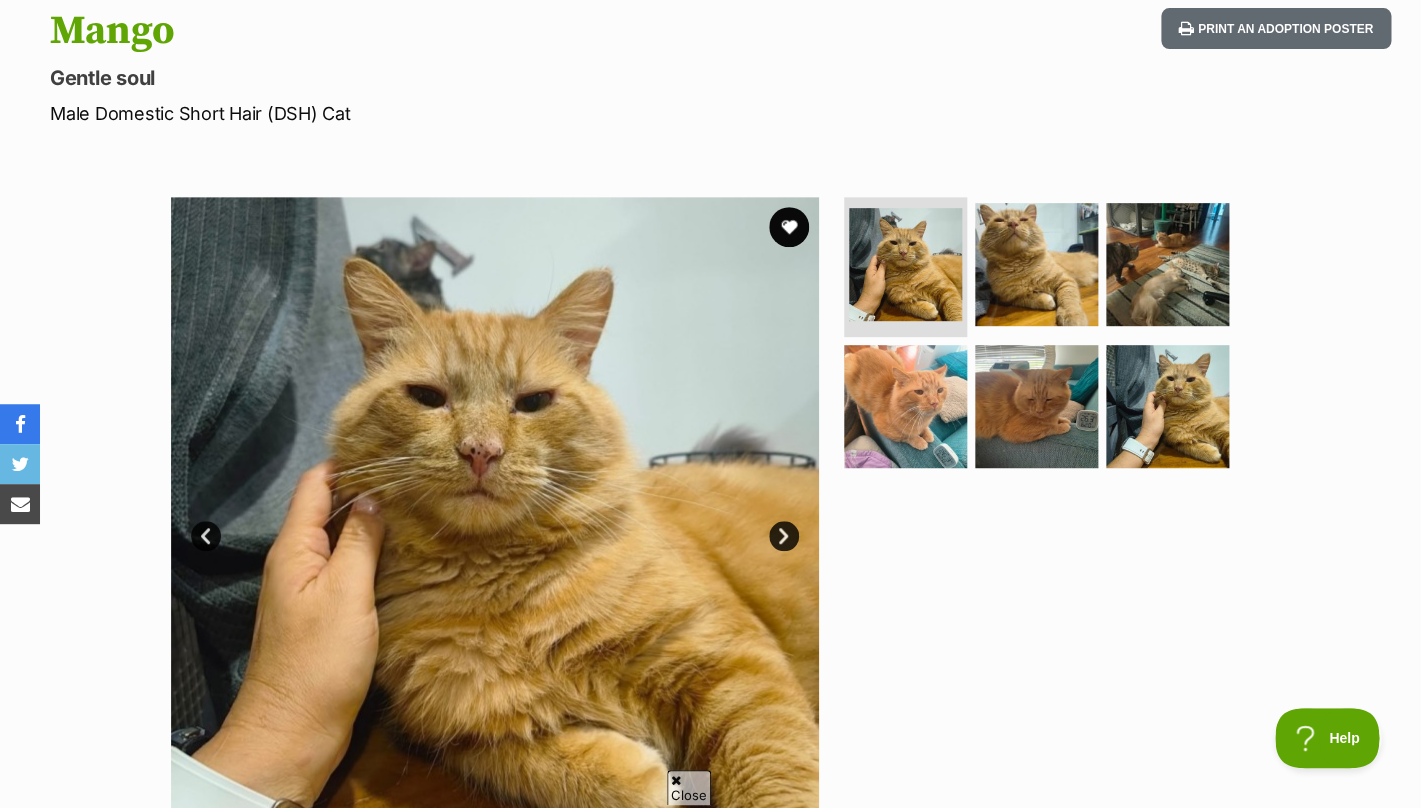 click on "Next" at bounding box center (784, 536) 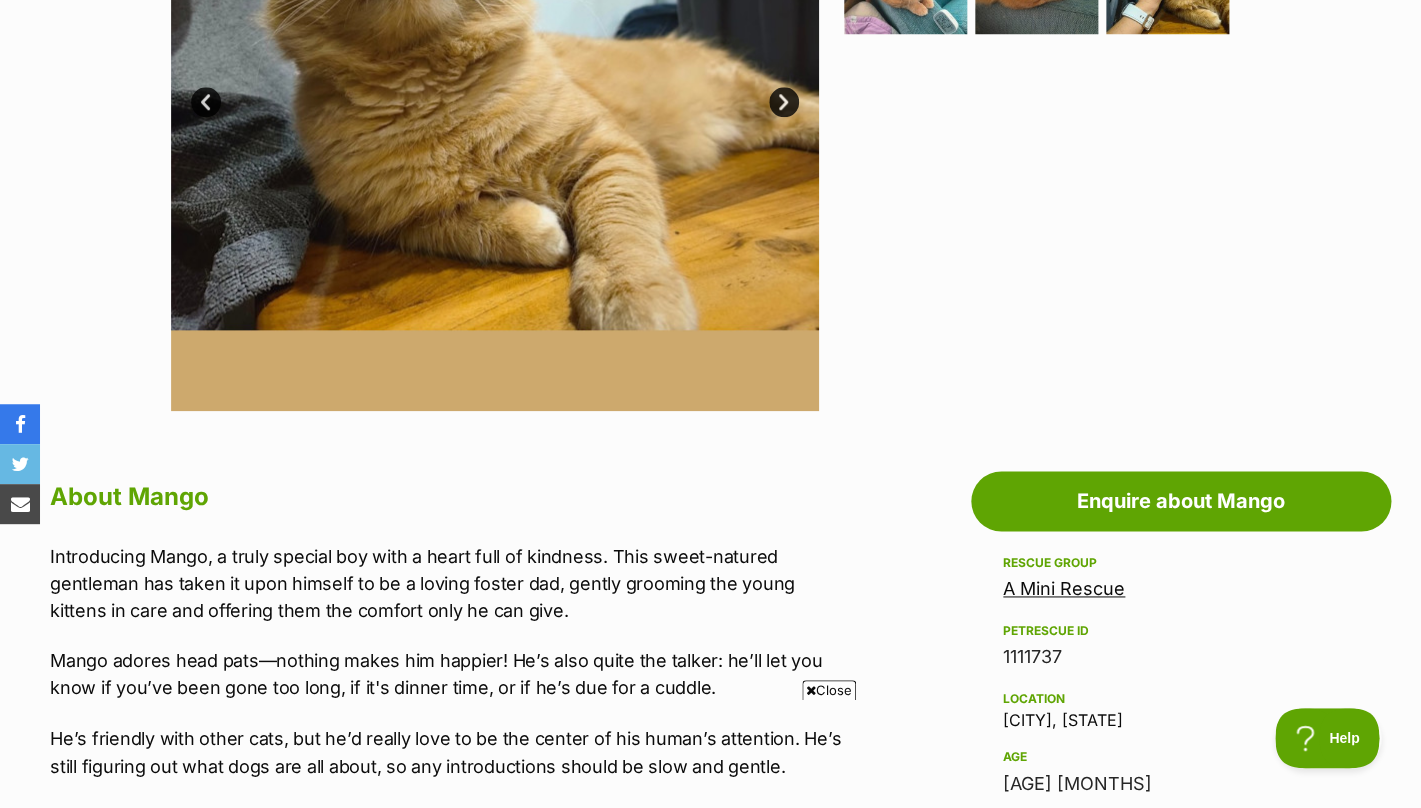 scroll, scrollTop: 689, scrollLeft: 0, axis: vertical 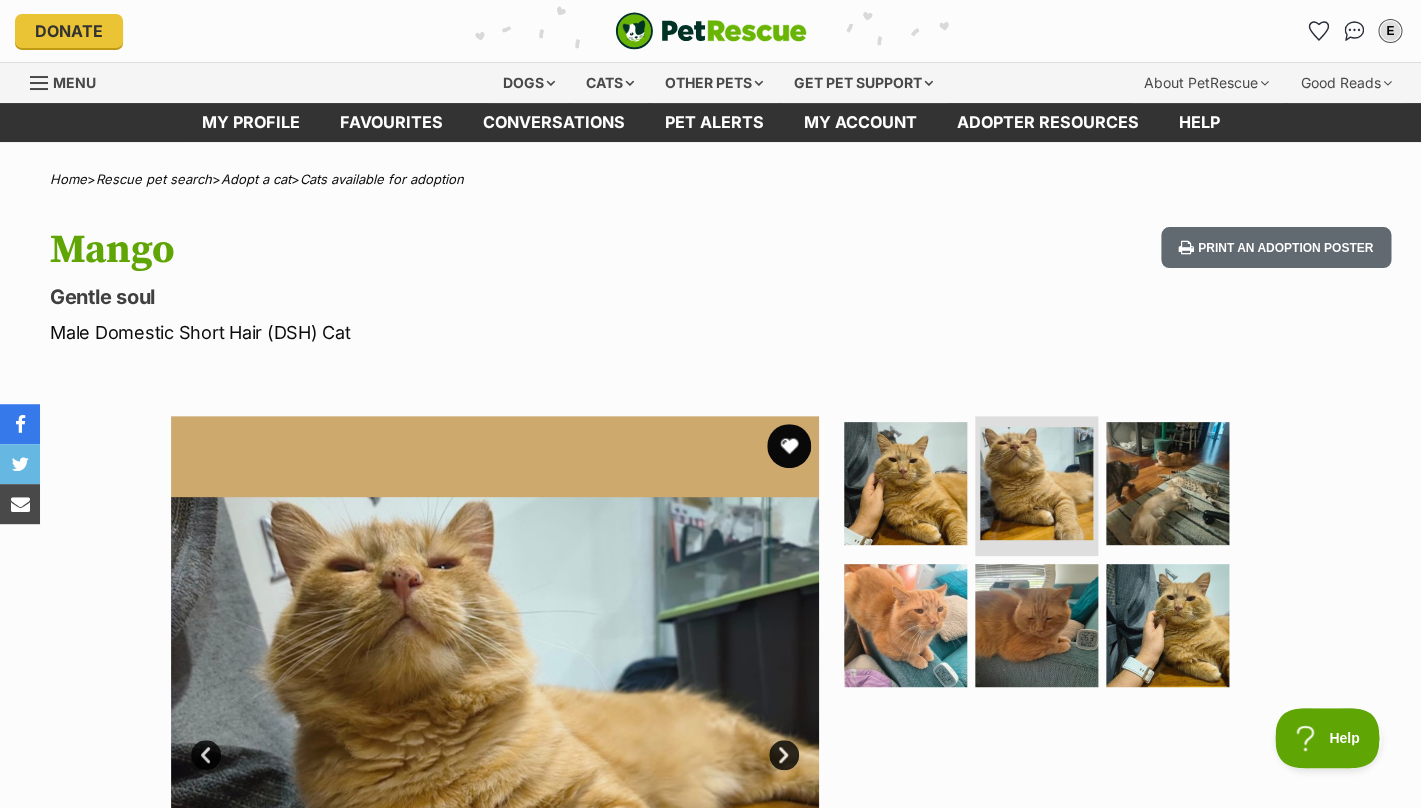 click at bounding box center (789, 446) 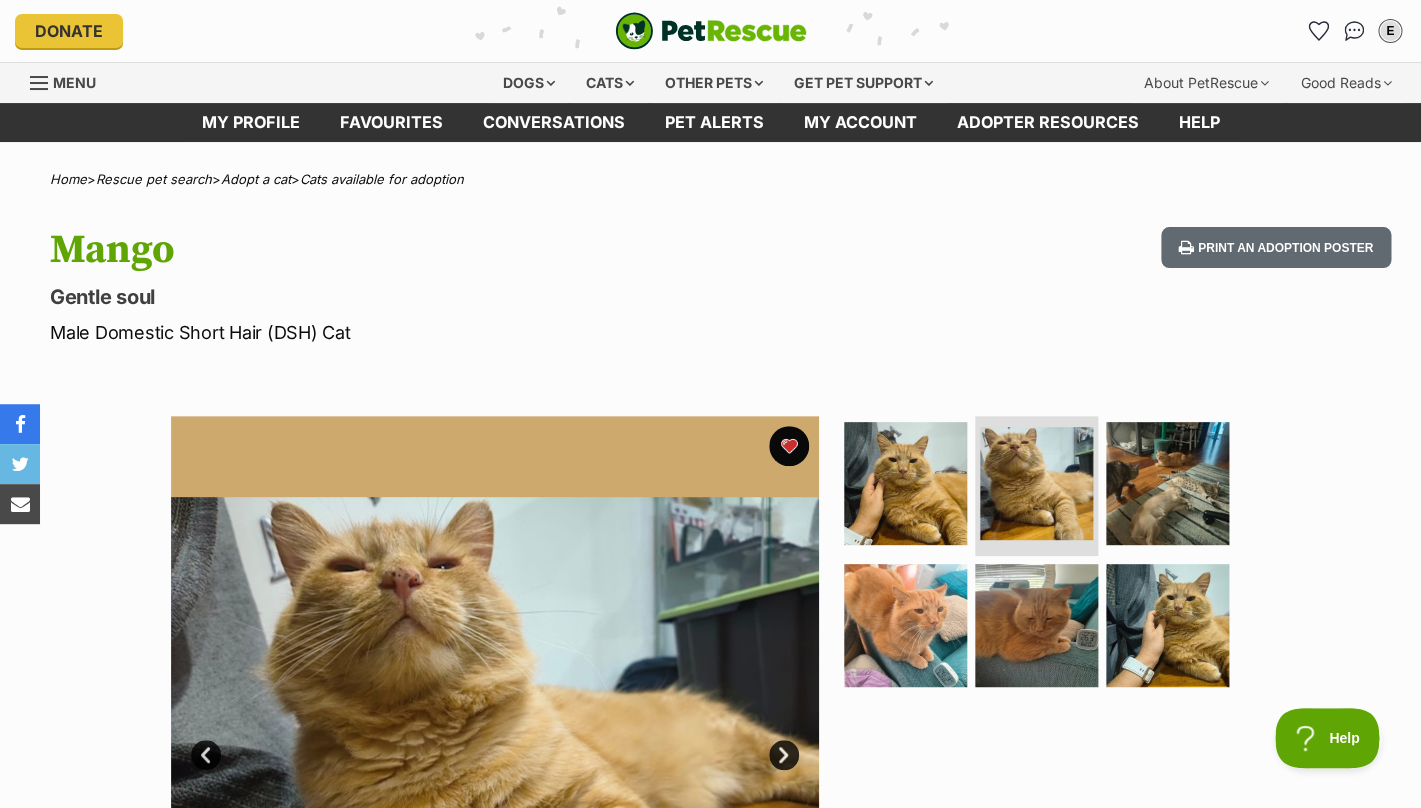 scroll, scrollTop: 0, scrollLeft: 0, axis: both 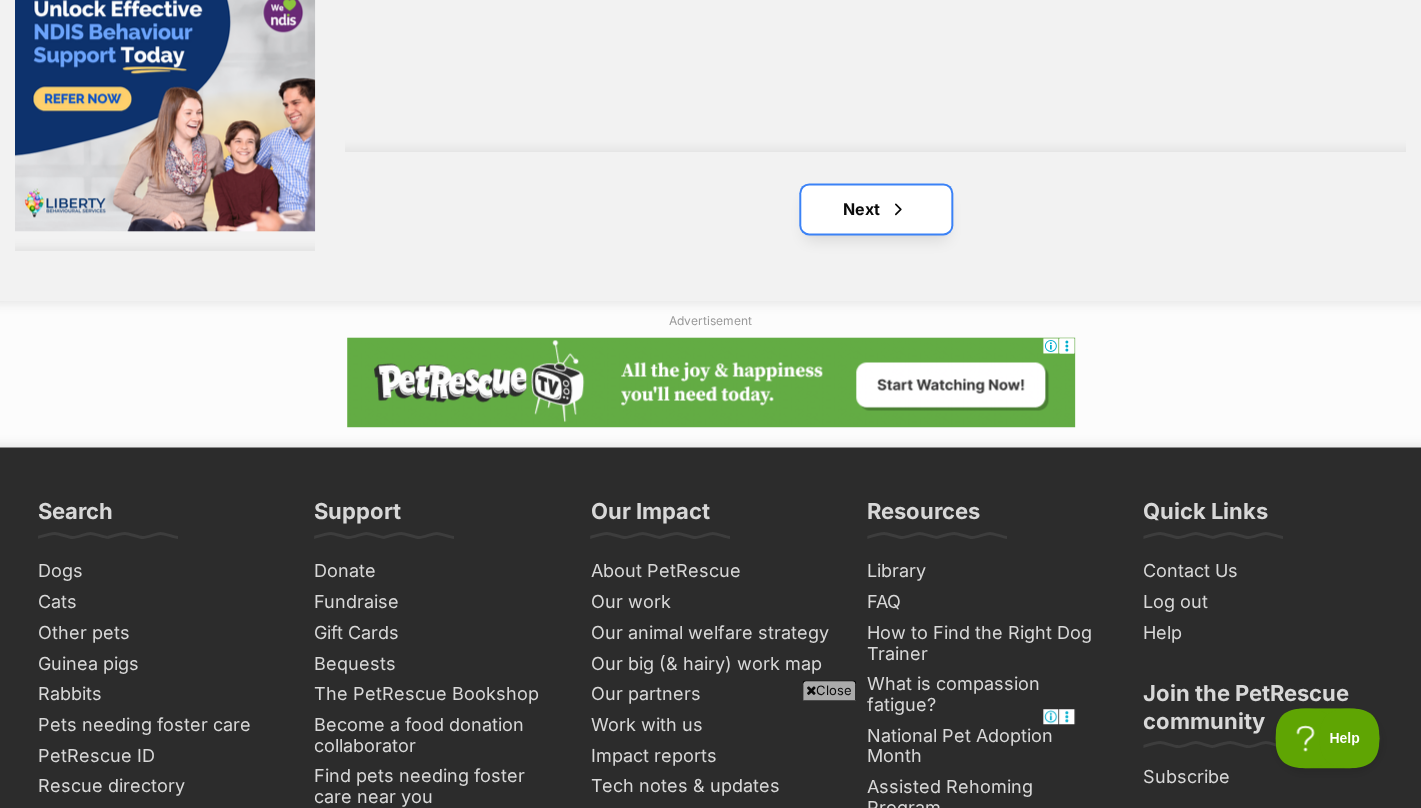 click on "Next" at bounding box center [876, 209] 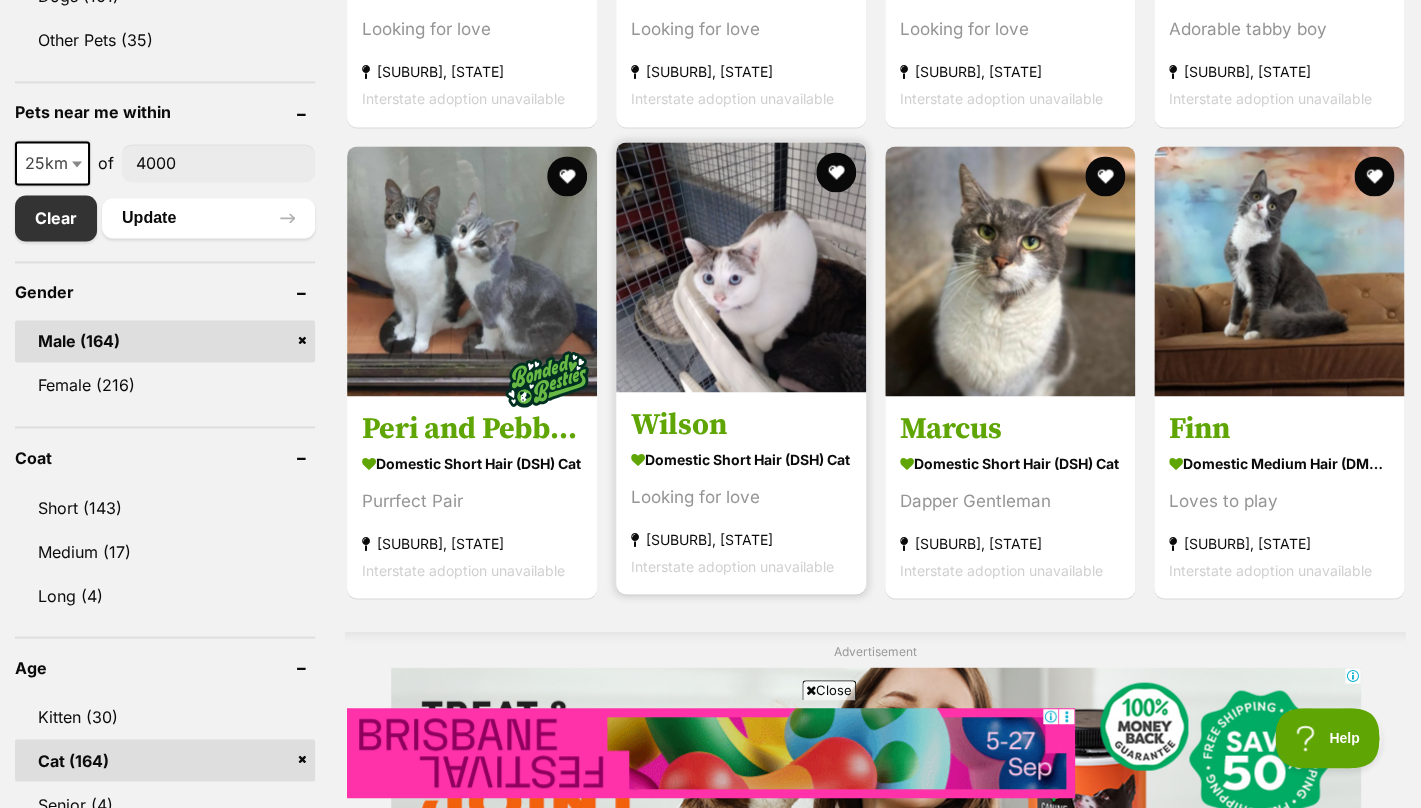 scroll, scrollTop: 0, scrollLeft: 0, axis: both 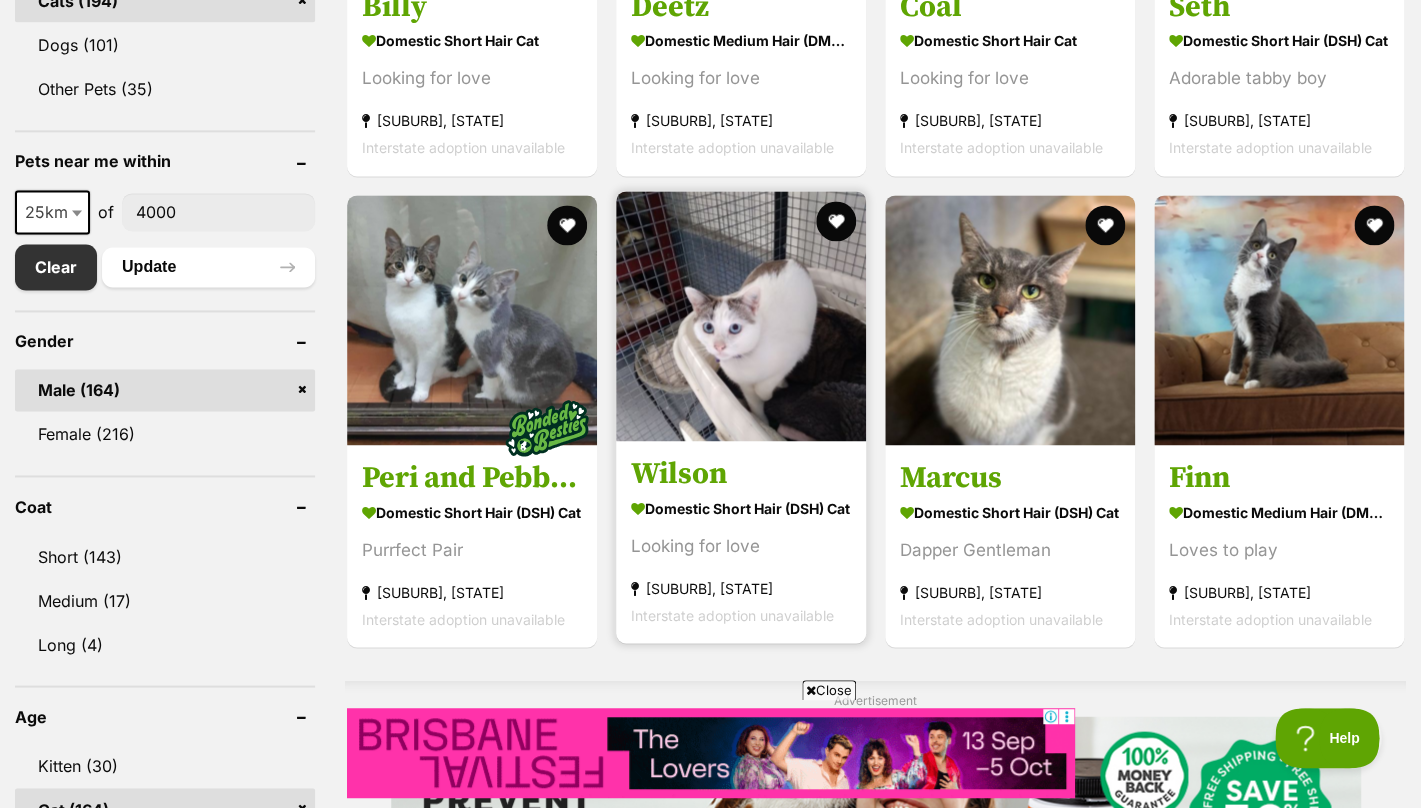 click on "[NAME]
Domestic Short Hair (DSH) Cat
Looking for love
[SUBURB], [STATE]
Interstate adoption unavailable" at bounding box center [741, 542] 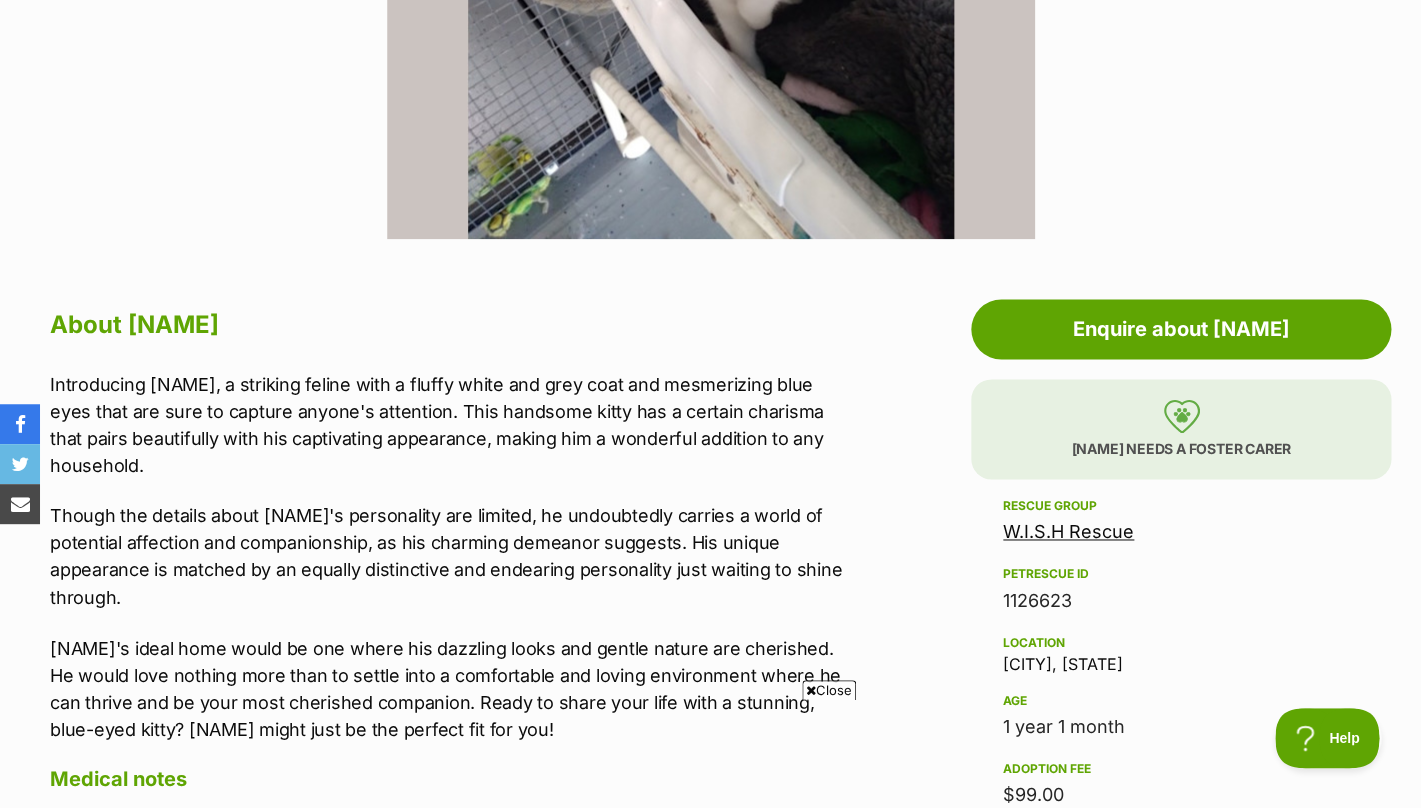 scroll, scrollTop: 0, scrollLeft: 0, axis: both 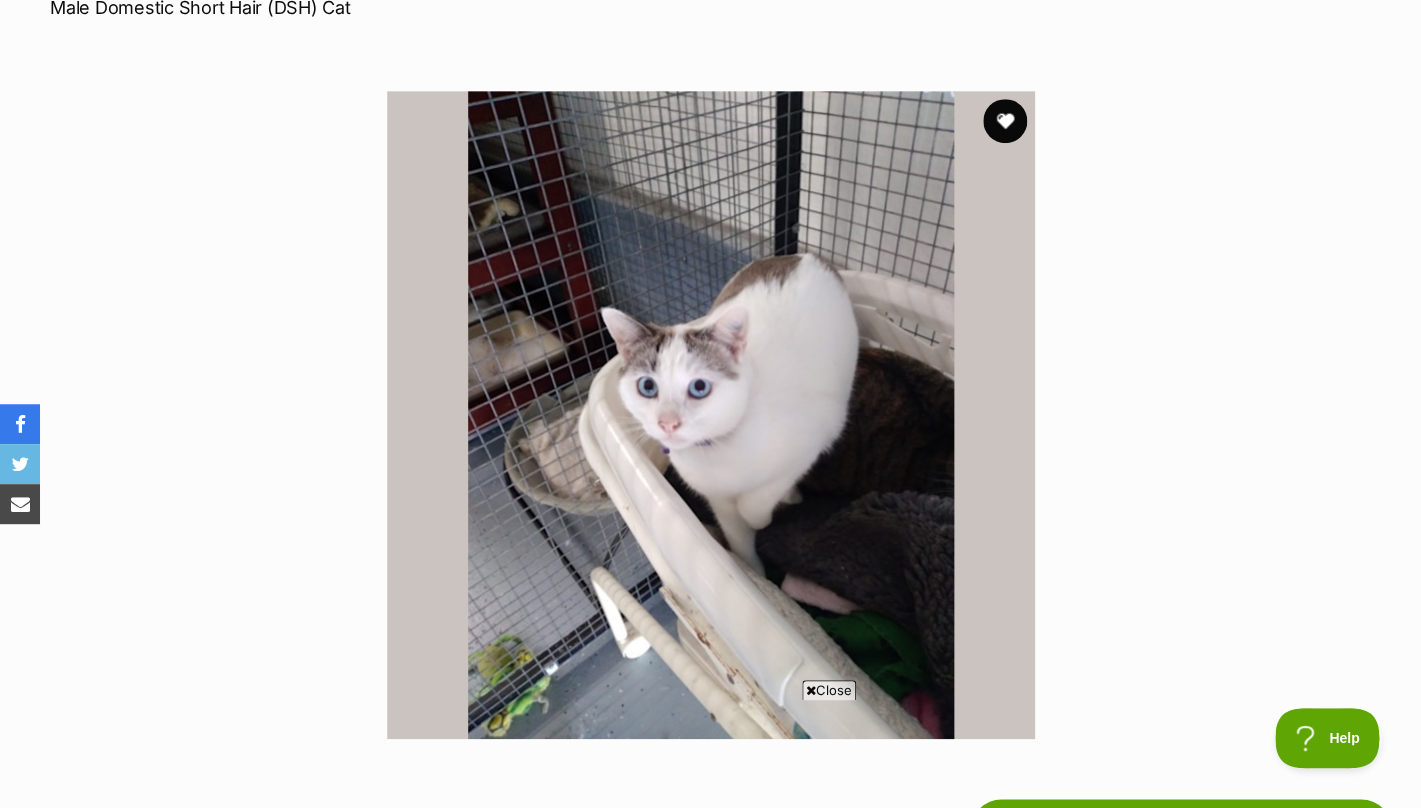 click at bounding box center (1005, 121) 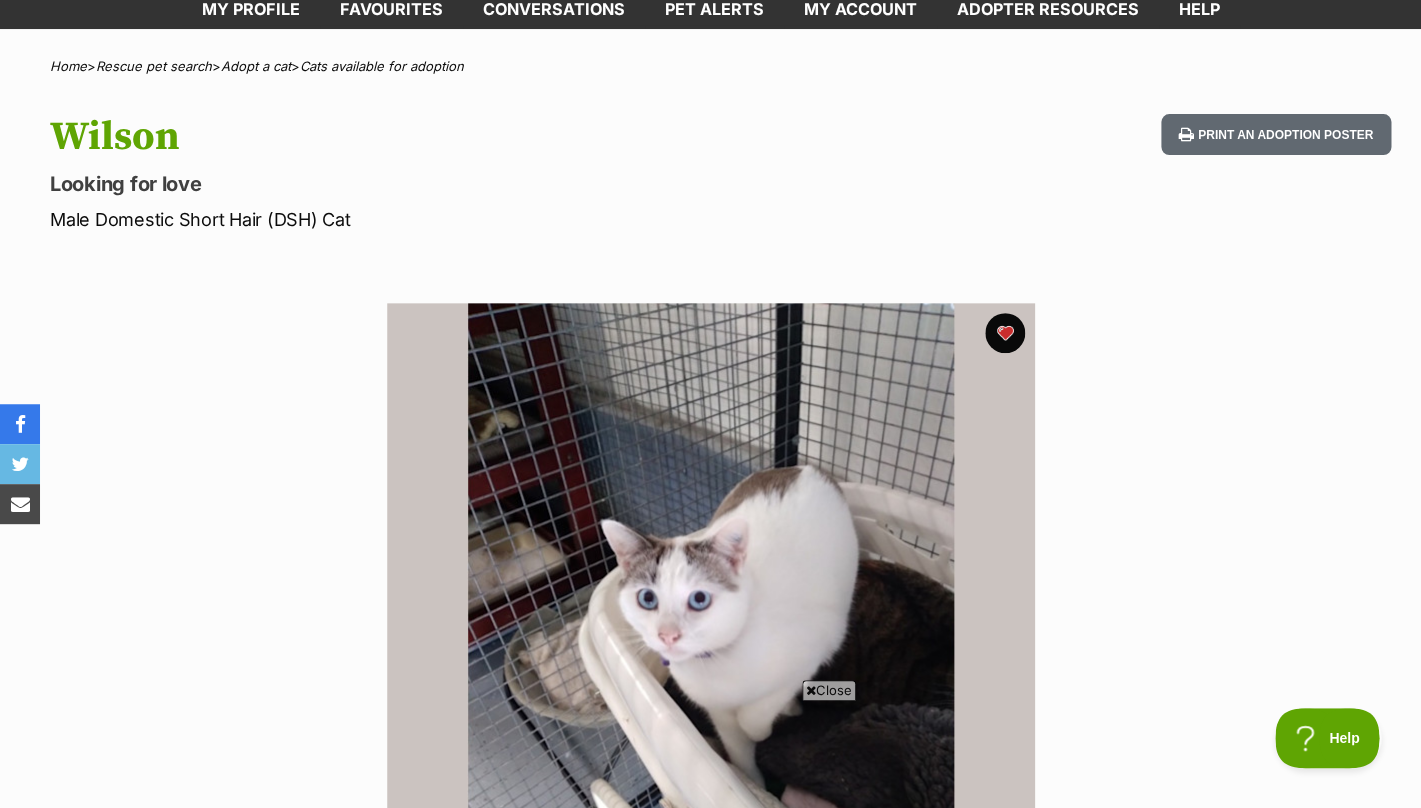 scroll, scrollTop: 256, scrollLeft: 0, axis: vertical 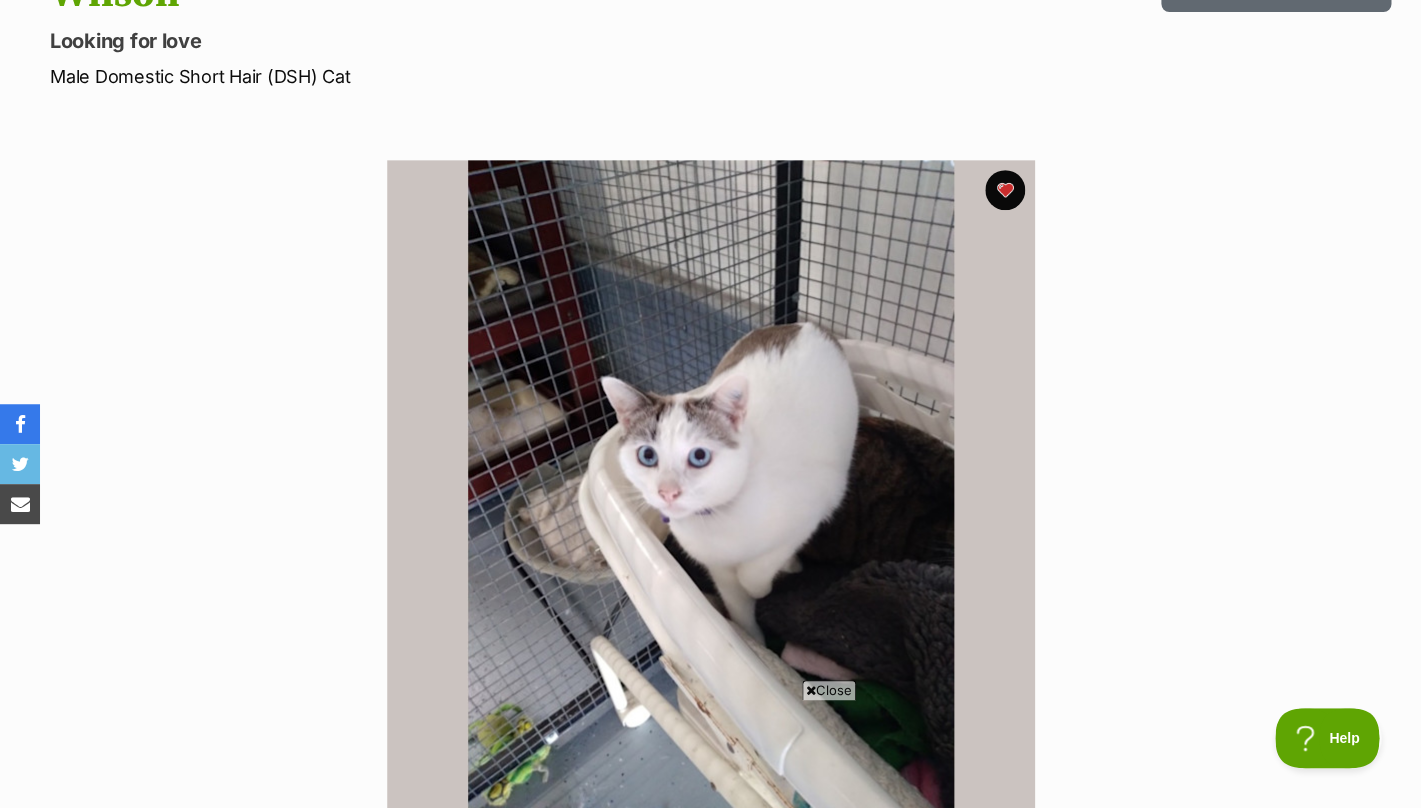 click on "Close" at bounding box center [829, 690] 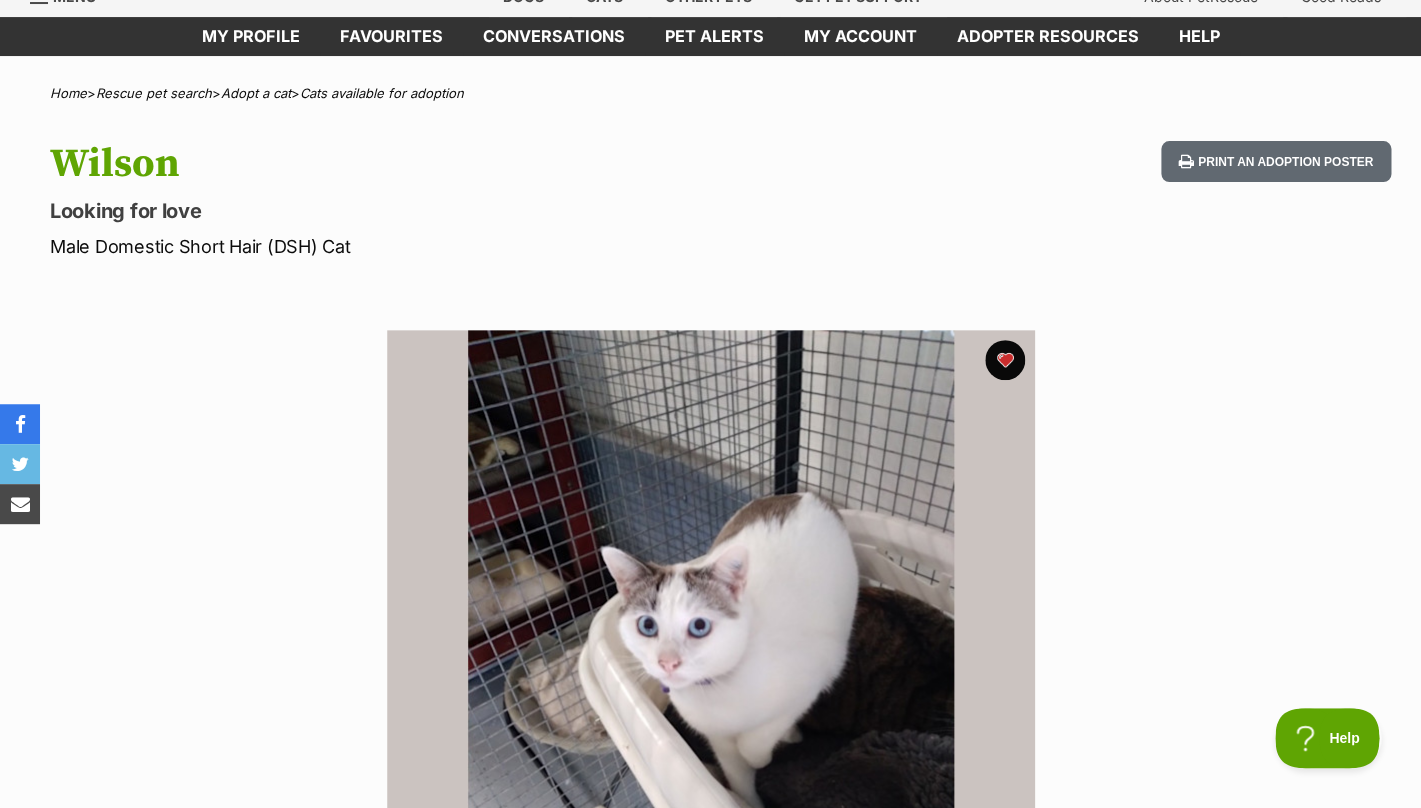 scroll, scrollTop: 1, scrollLeft: 0, axis: vertical 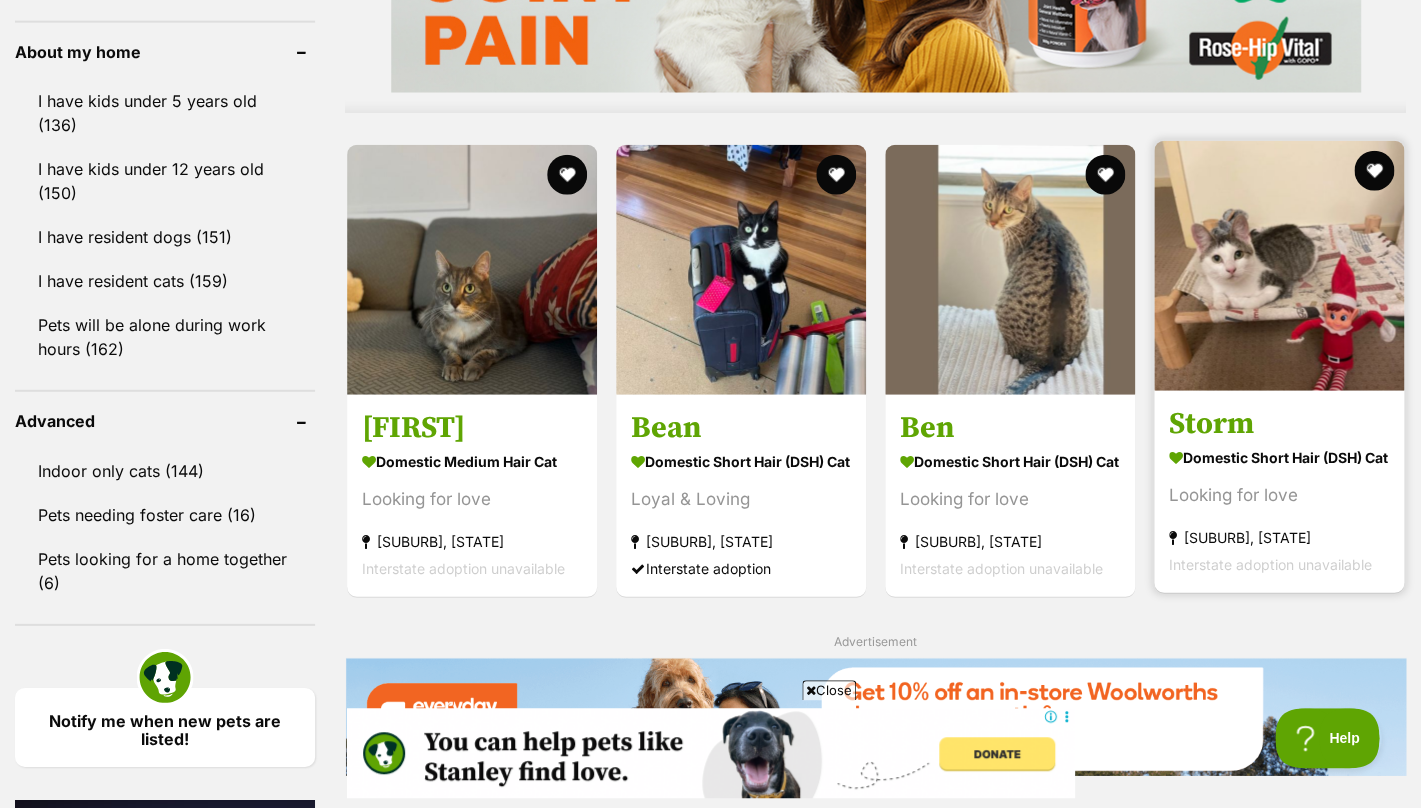 click on "[SUBURB], [STATE]" at bounding box center (1279, 538) 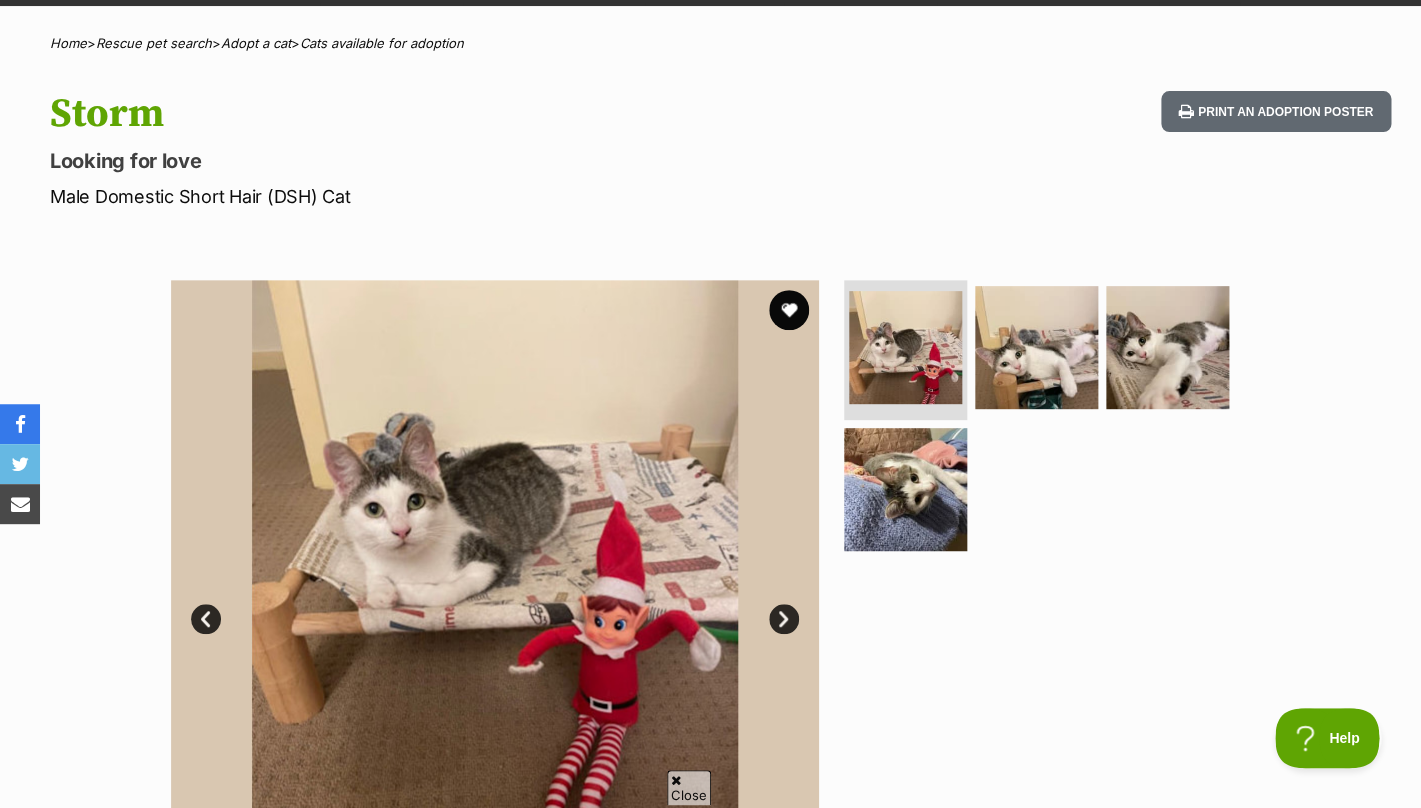 scroll, scrollTop: 0, scrollLeft: 0, axis: both 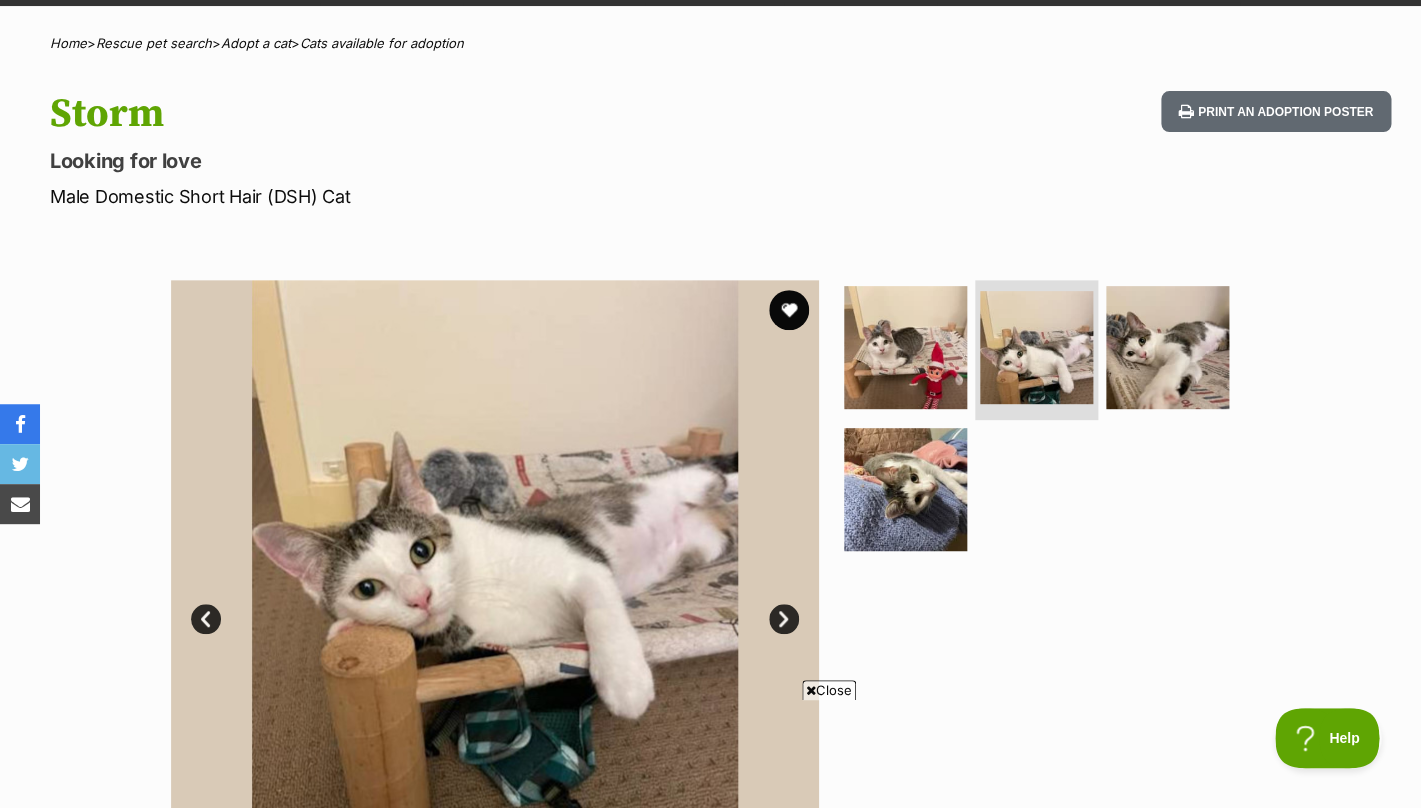 click on "Next" at bounding box center (784, 619) 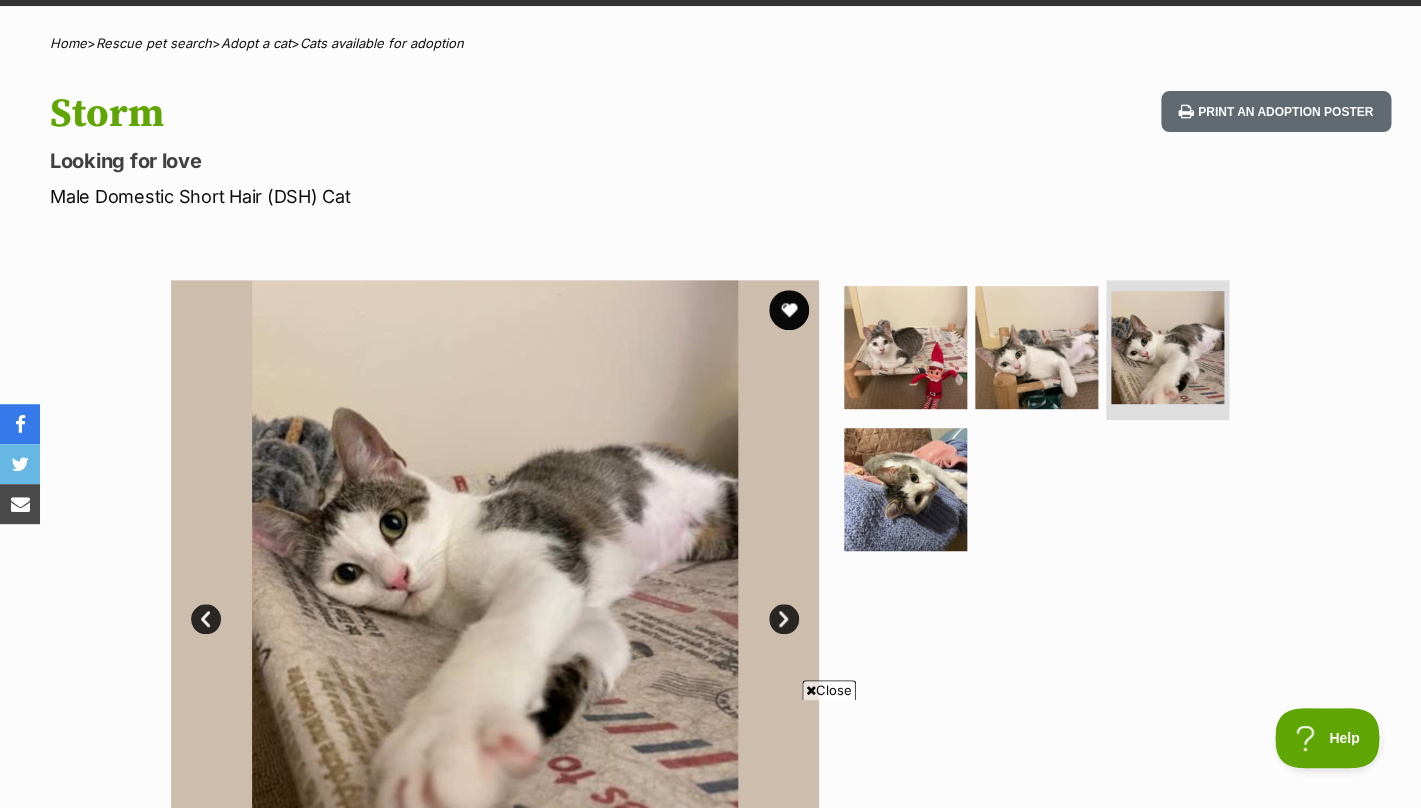 click on "Next" at bounding box center (784, 619) 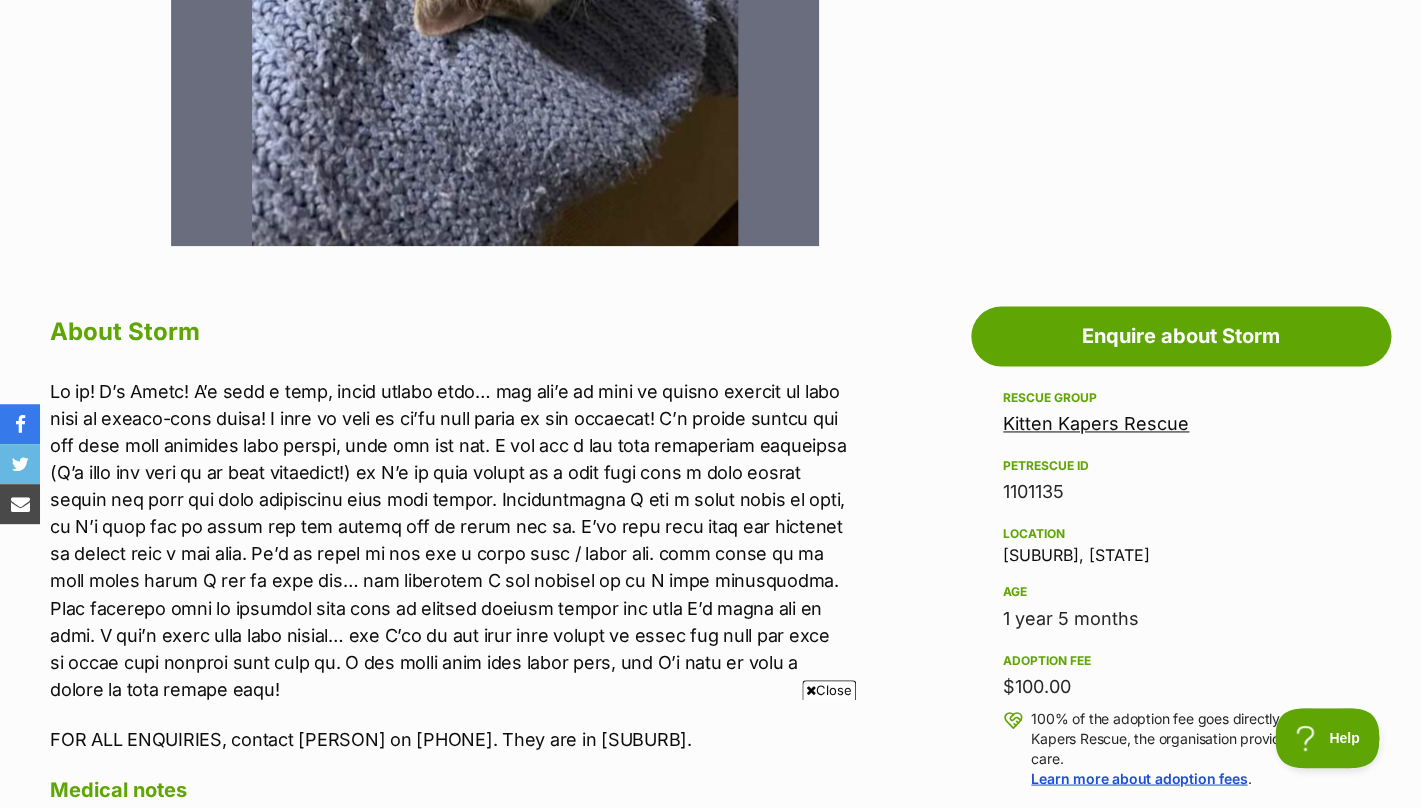 scroll, scrollTop: 827, scrollLeft: 0, axis: vertical 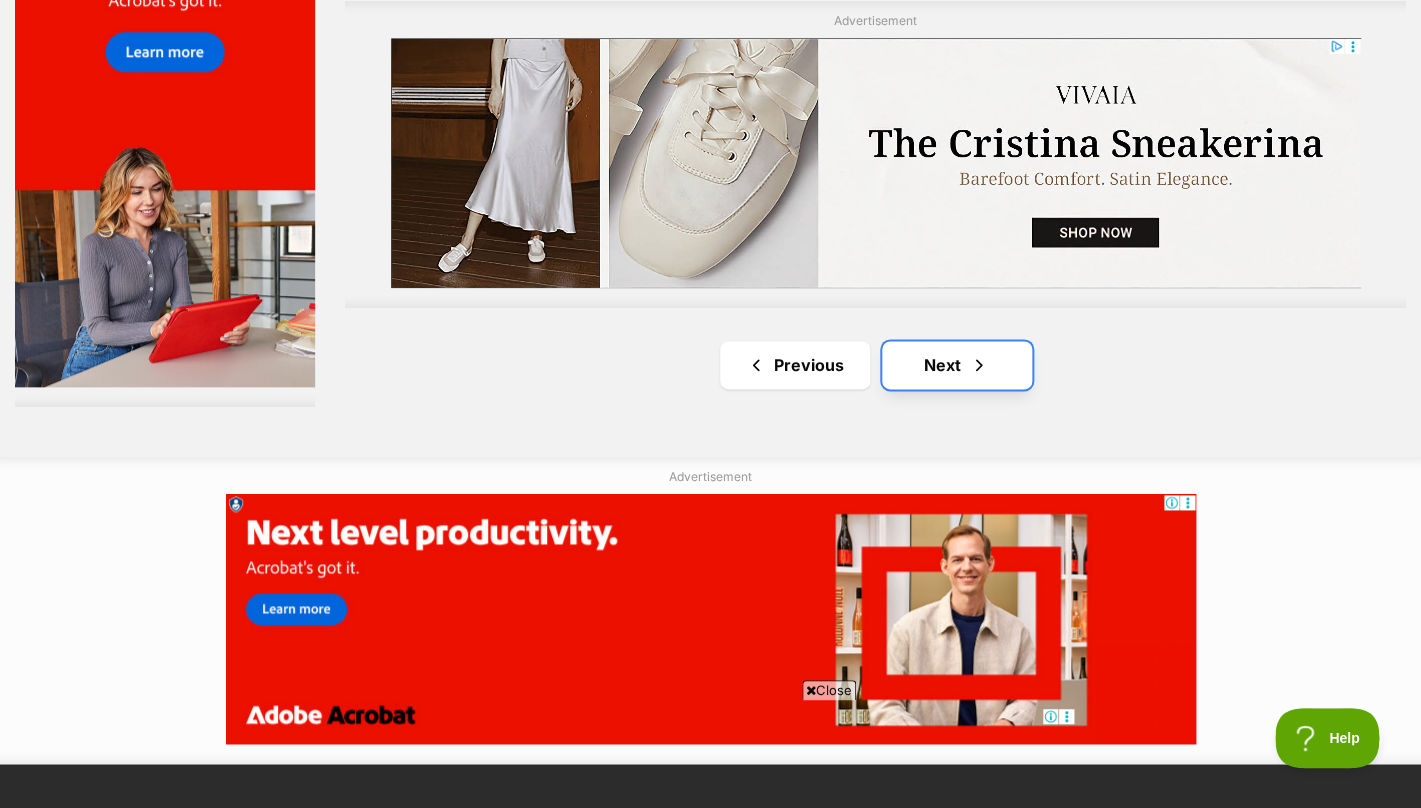 click on "Next" at bounding box center [957, 365] 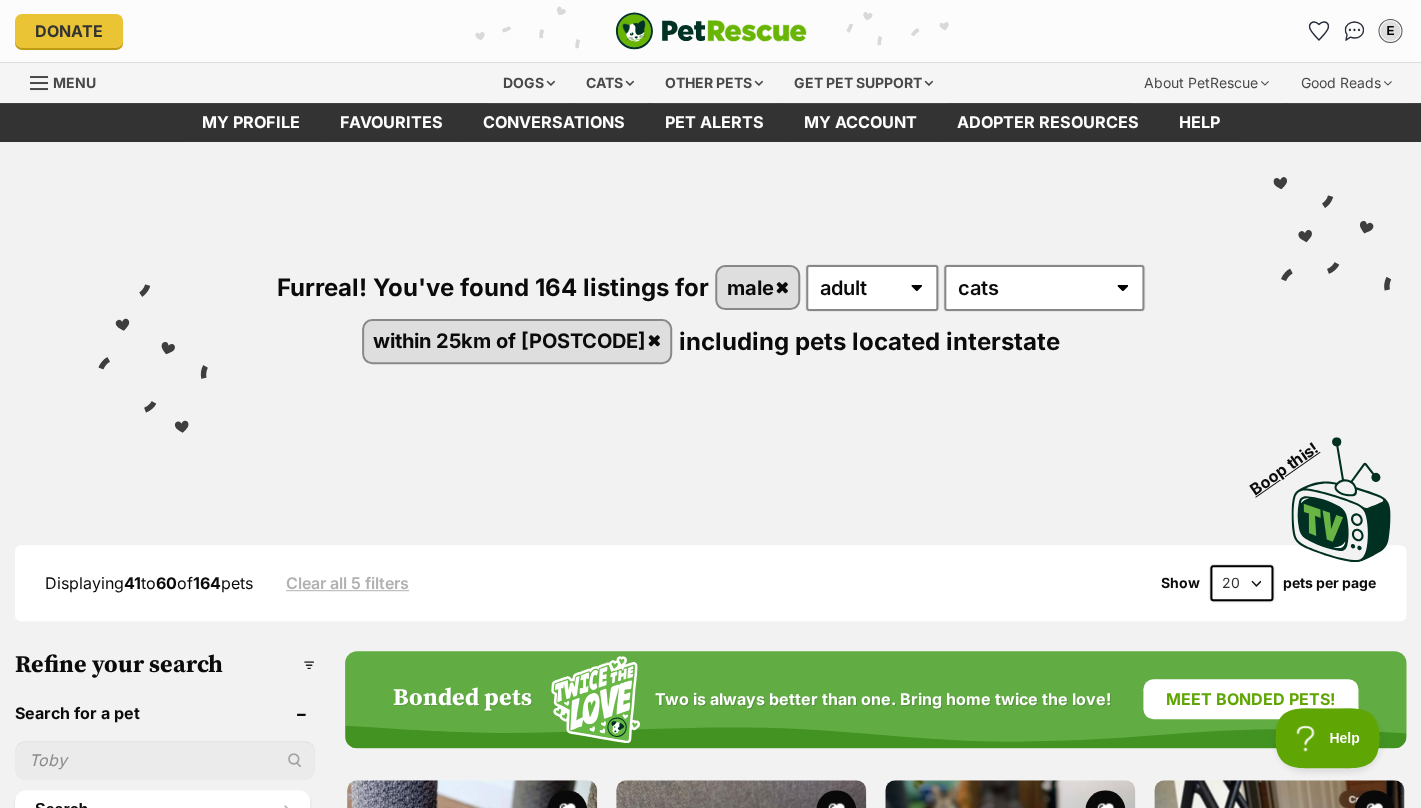 scroll, scrollTop: 0, scrollLeft: 0, axis: both 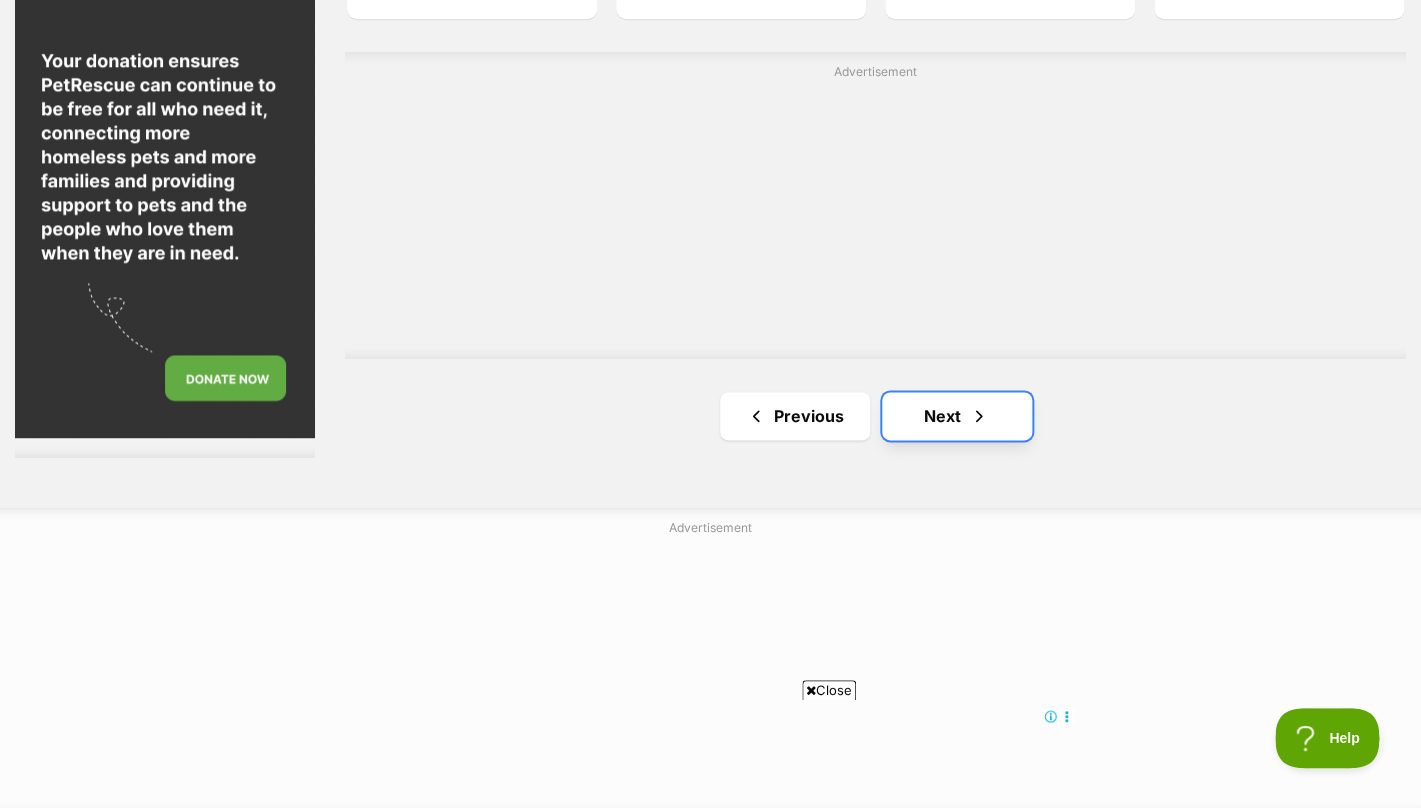 click on "Next" at bounding box center [957, 416] 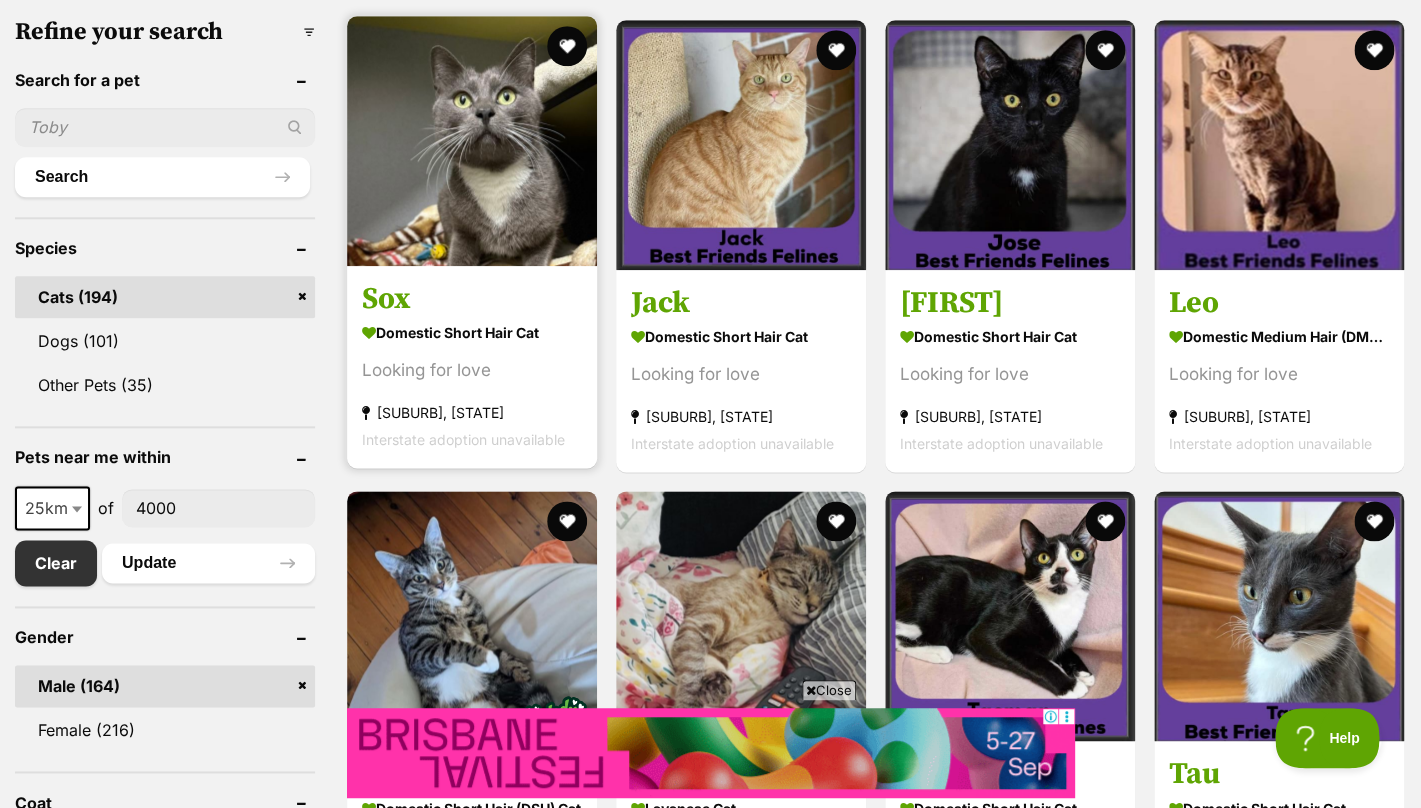 scroll, scrollTop: 635, scrollLeft: 0, axis: vertical 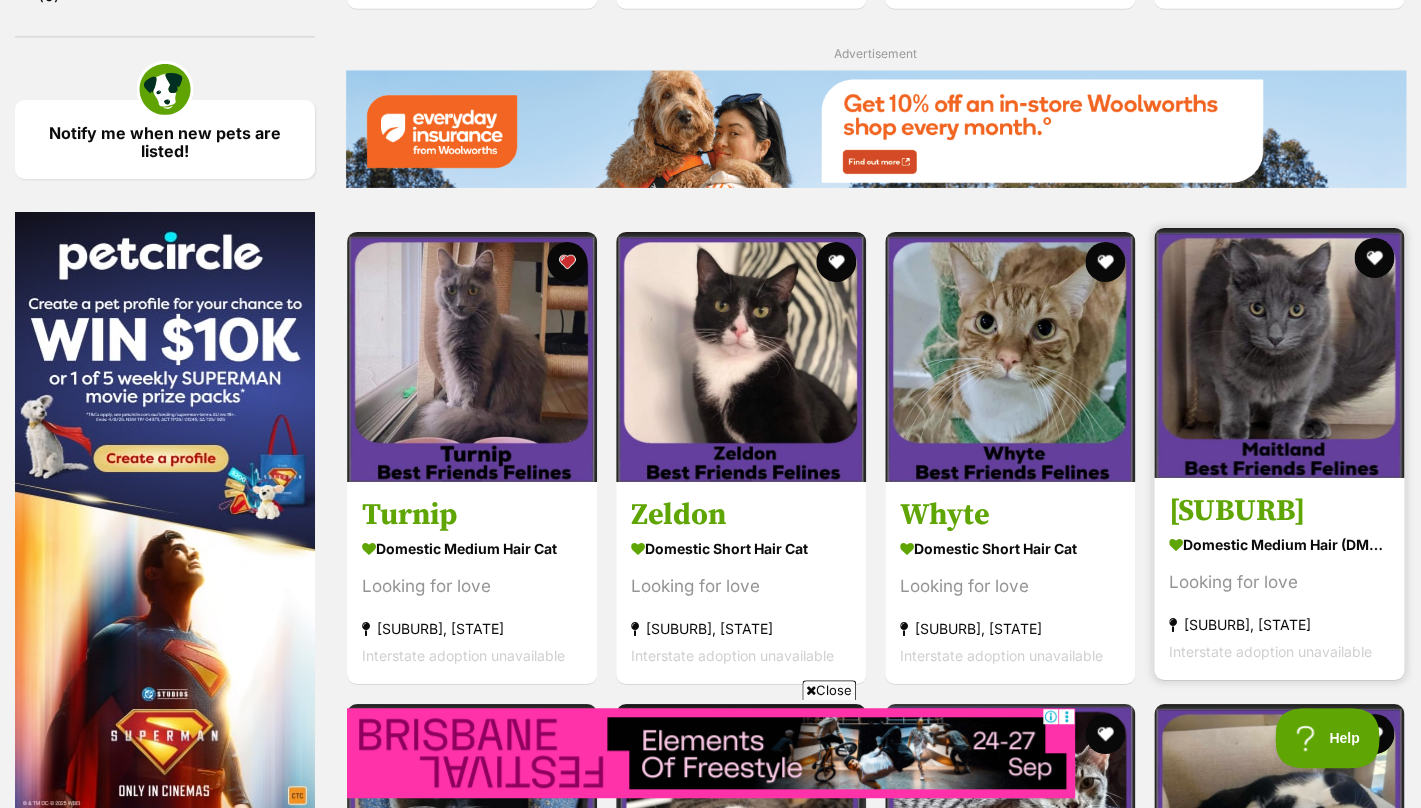 click on "Domestic Medium Hair (DMH) Cat
Looking for love
Kallangur, QLD
Interstate adoption unavailable" at bounding box center (1279, 598) 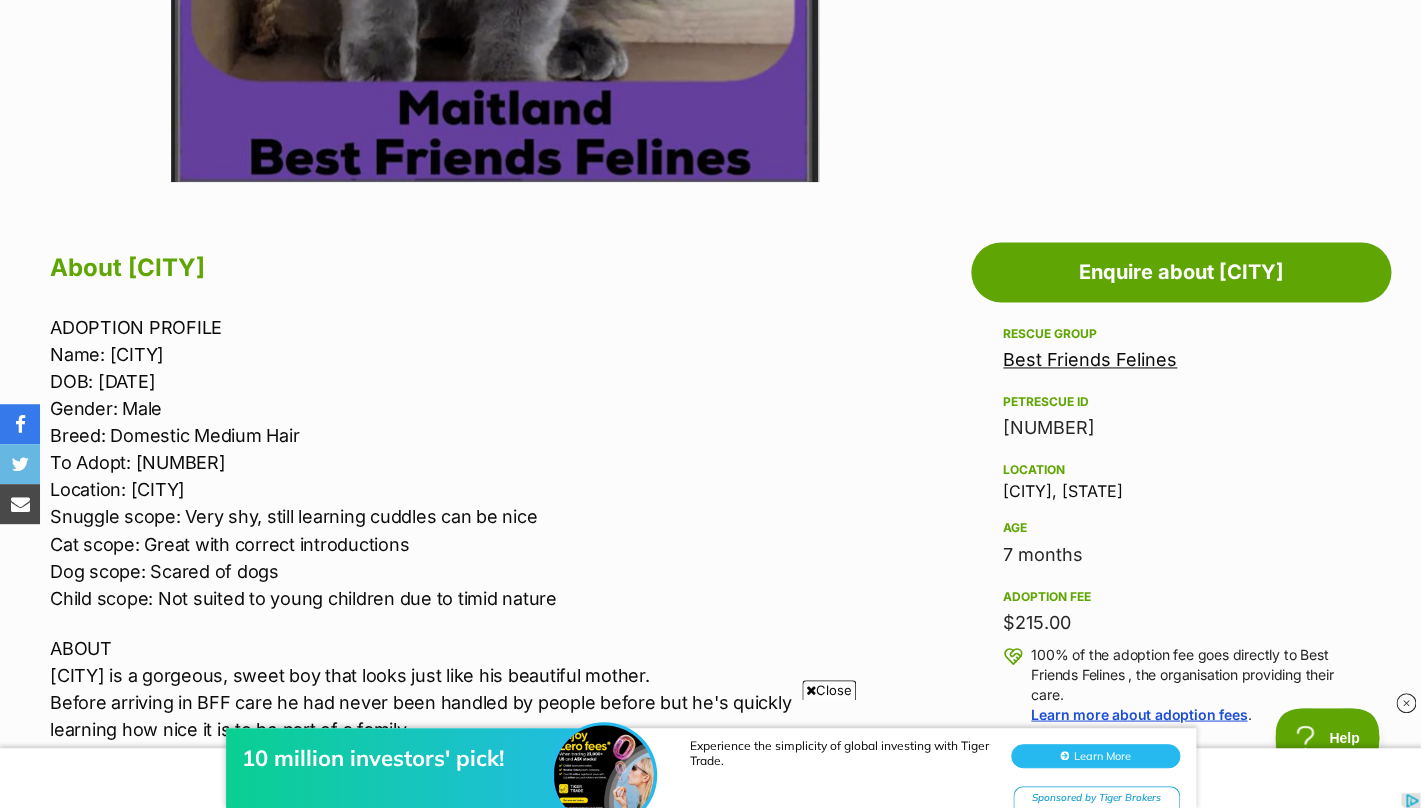 scroll, scrollTop: 0, scrollLeft: 0, axis: both 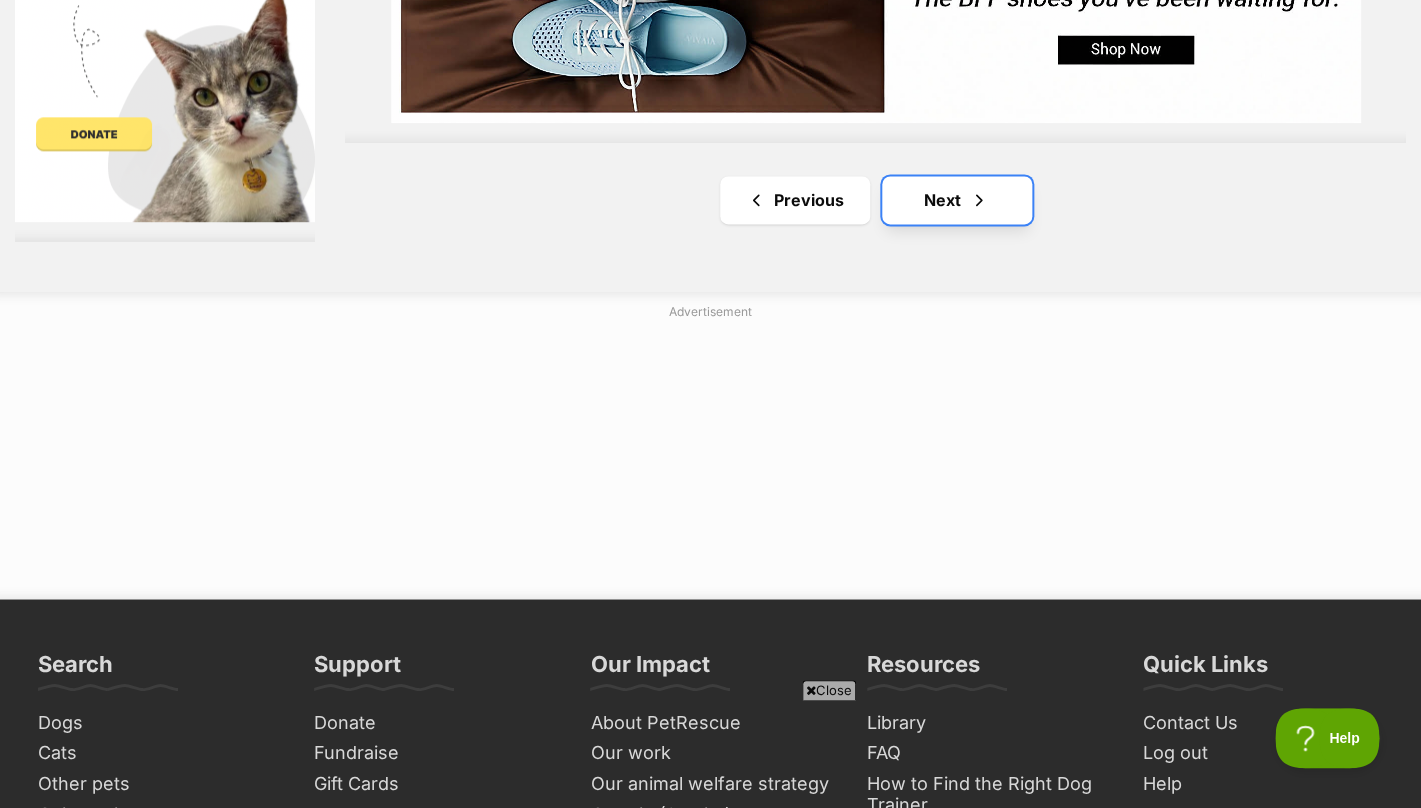 click on "Next" at bounding box center [957, 200] 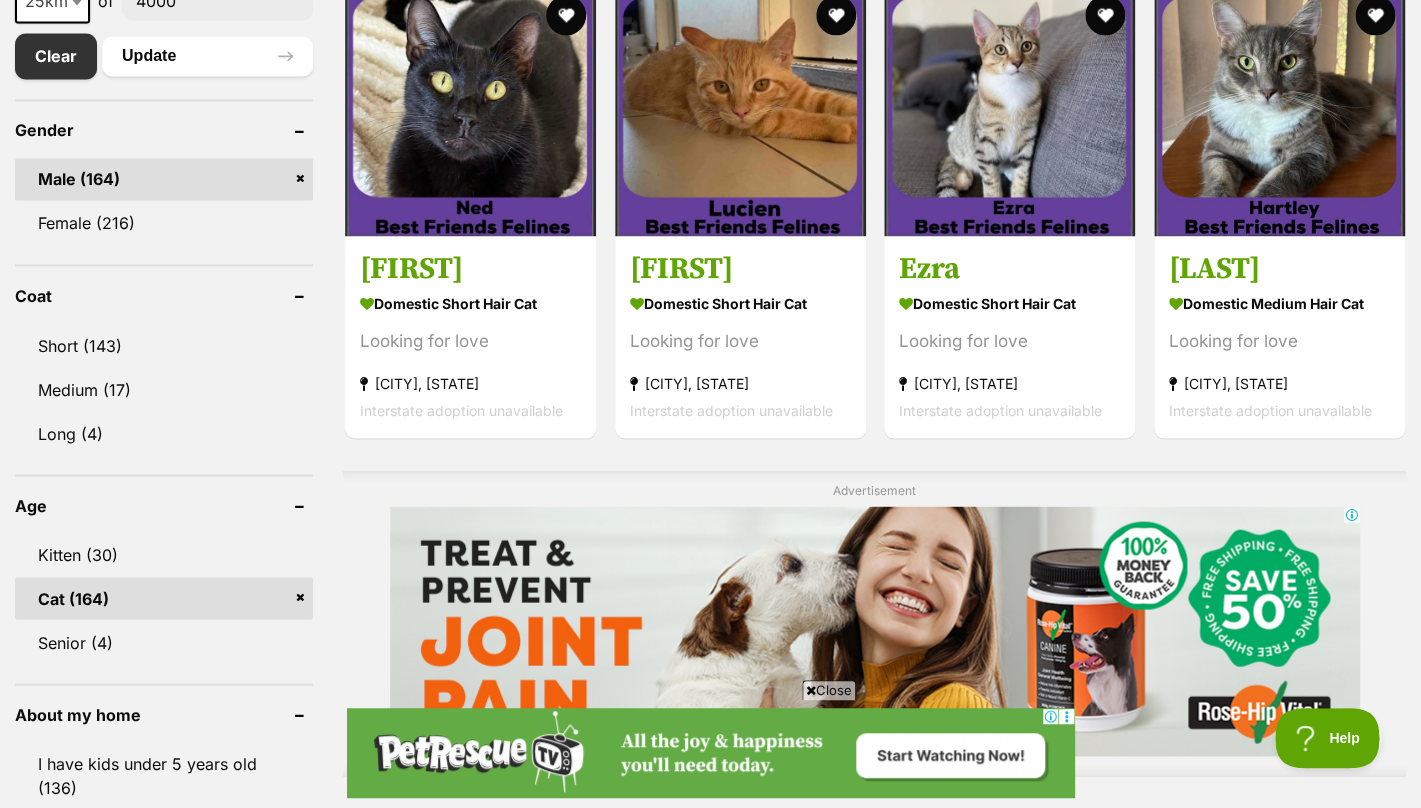 scroll, scrollTop: 0, scrollLeft: 0, axis: both 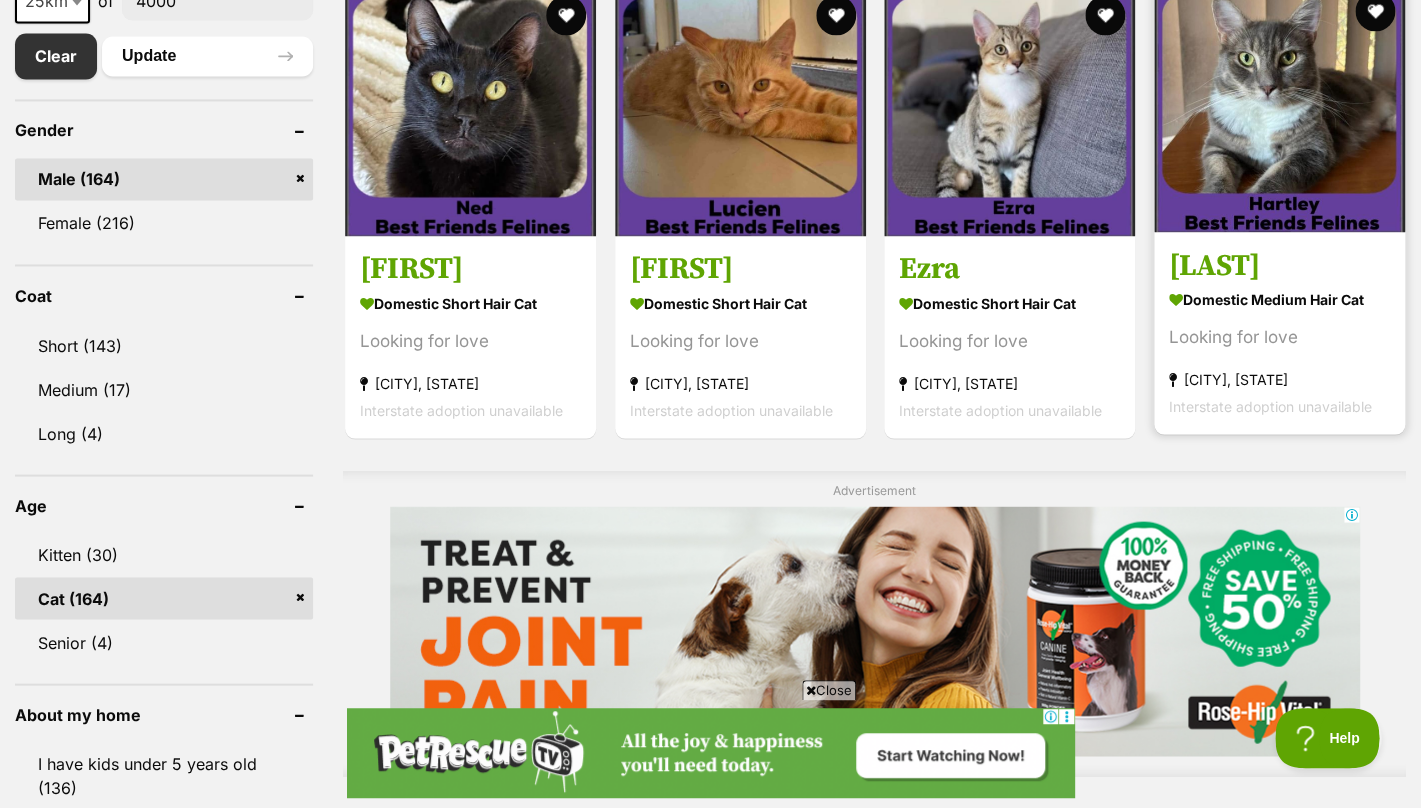click on "Domestic Medium Hair Cat
Looking for love
[CITY], [STATE]
Interstate adoption unavailable" at bounding box center [1279, 351] 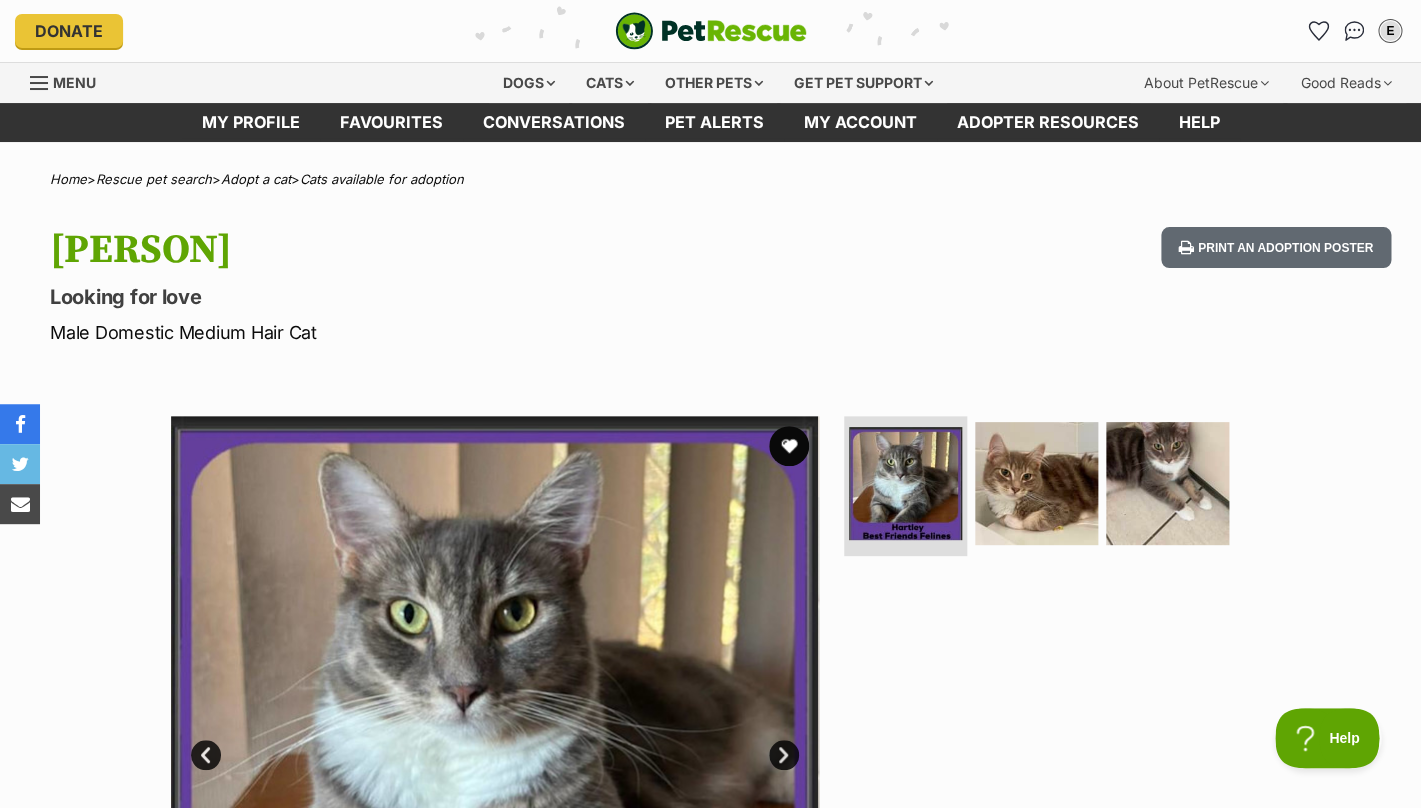scroll, scrollTop: 0, scrollLeft: 0, axis: both 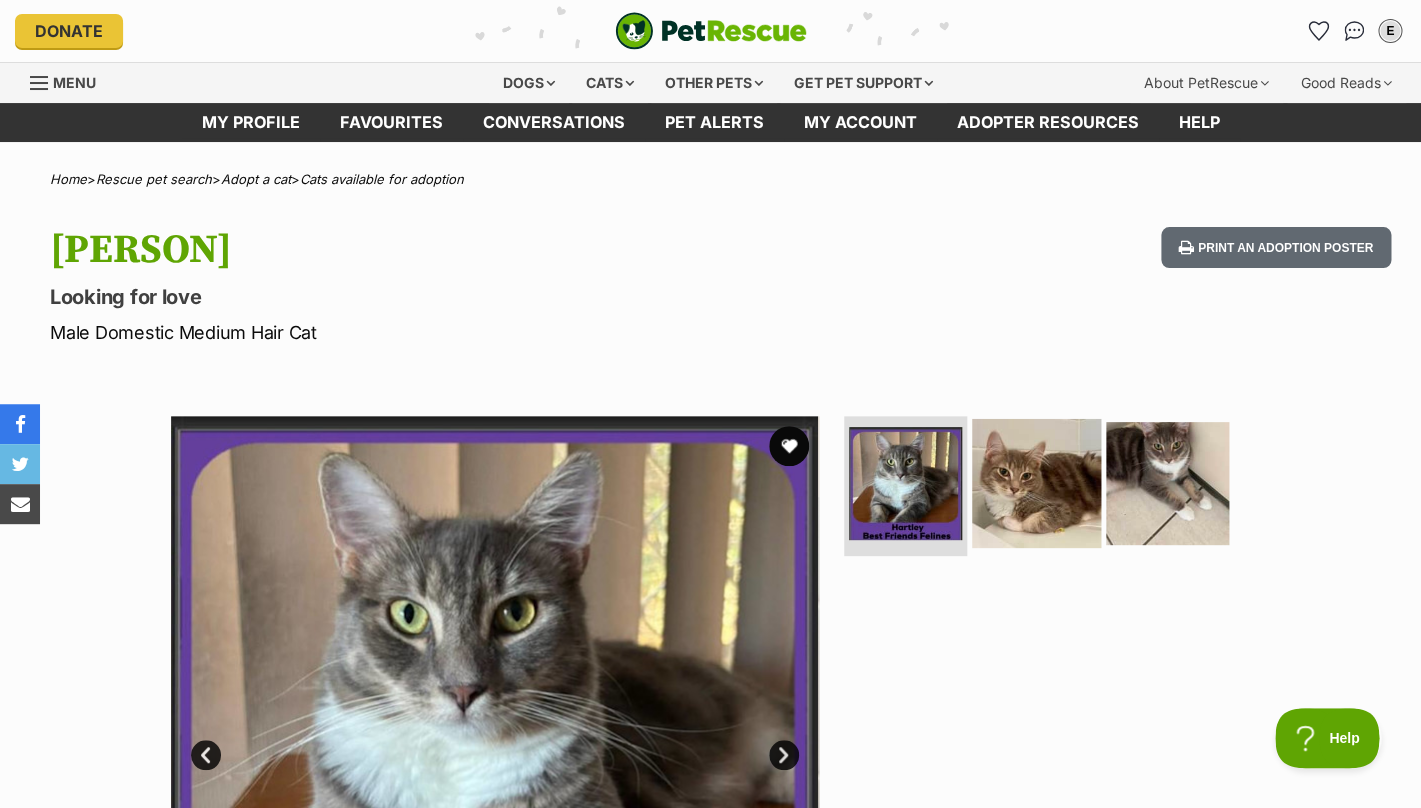 click at bounding box center (1036, 483) 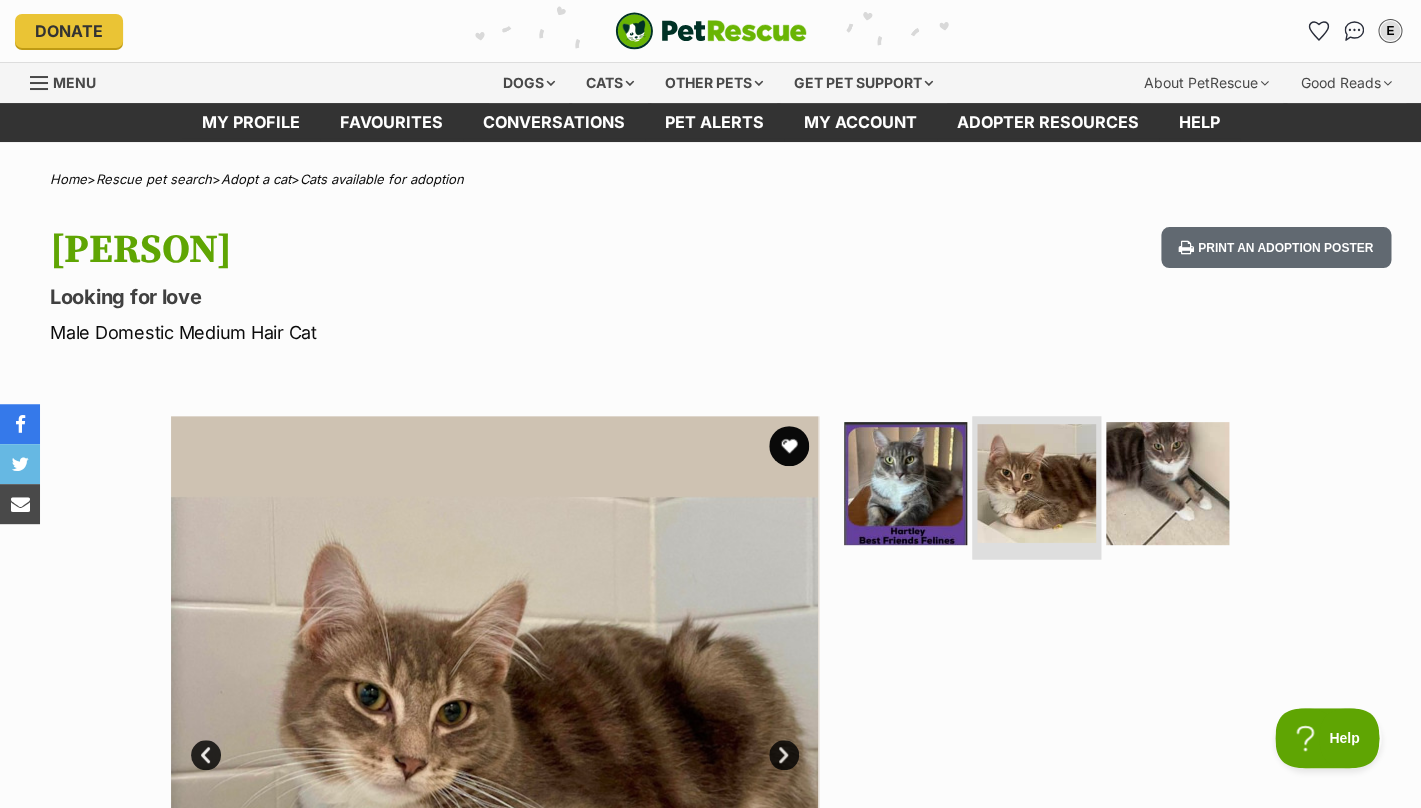 scroll, scrollTop: 0, scrollLeft: 0, axis: both 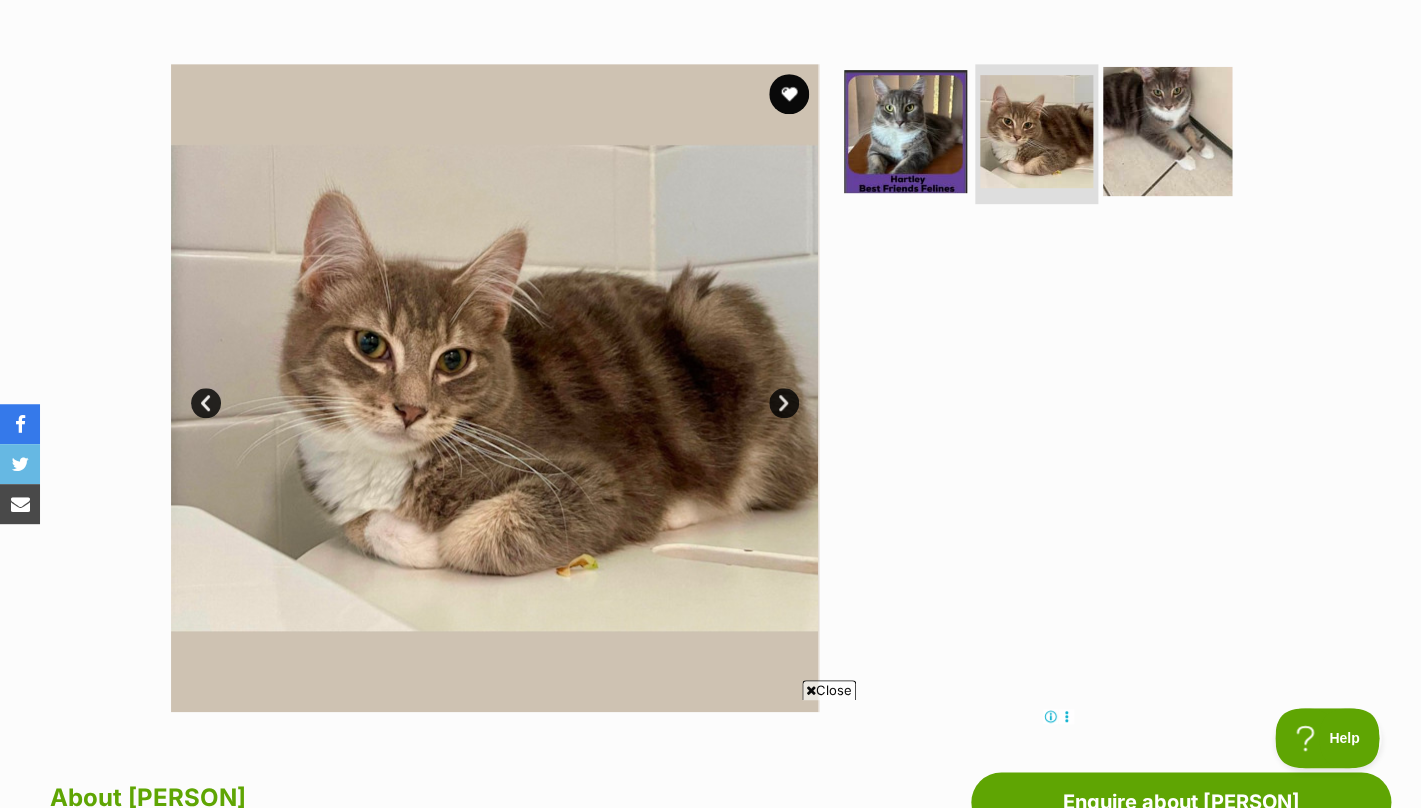 click at bounding box center (1167, 131) 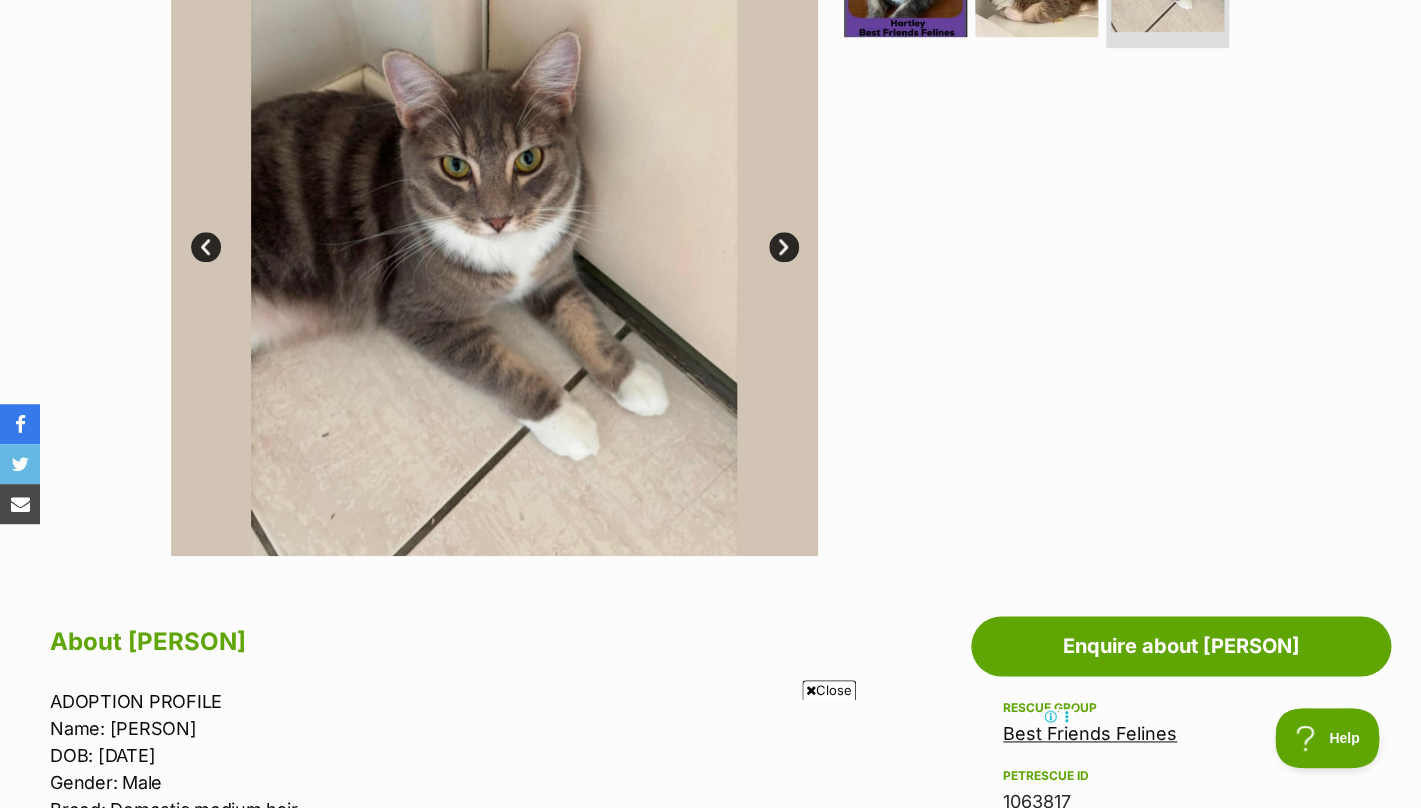 scroll, scrollTop: 1062, scrollLeft: 0, axis: vertical 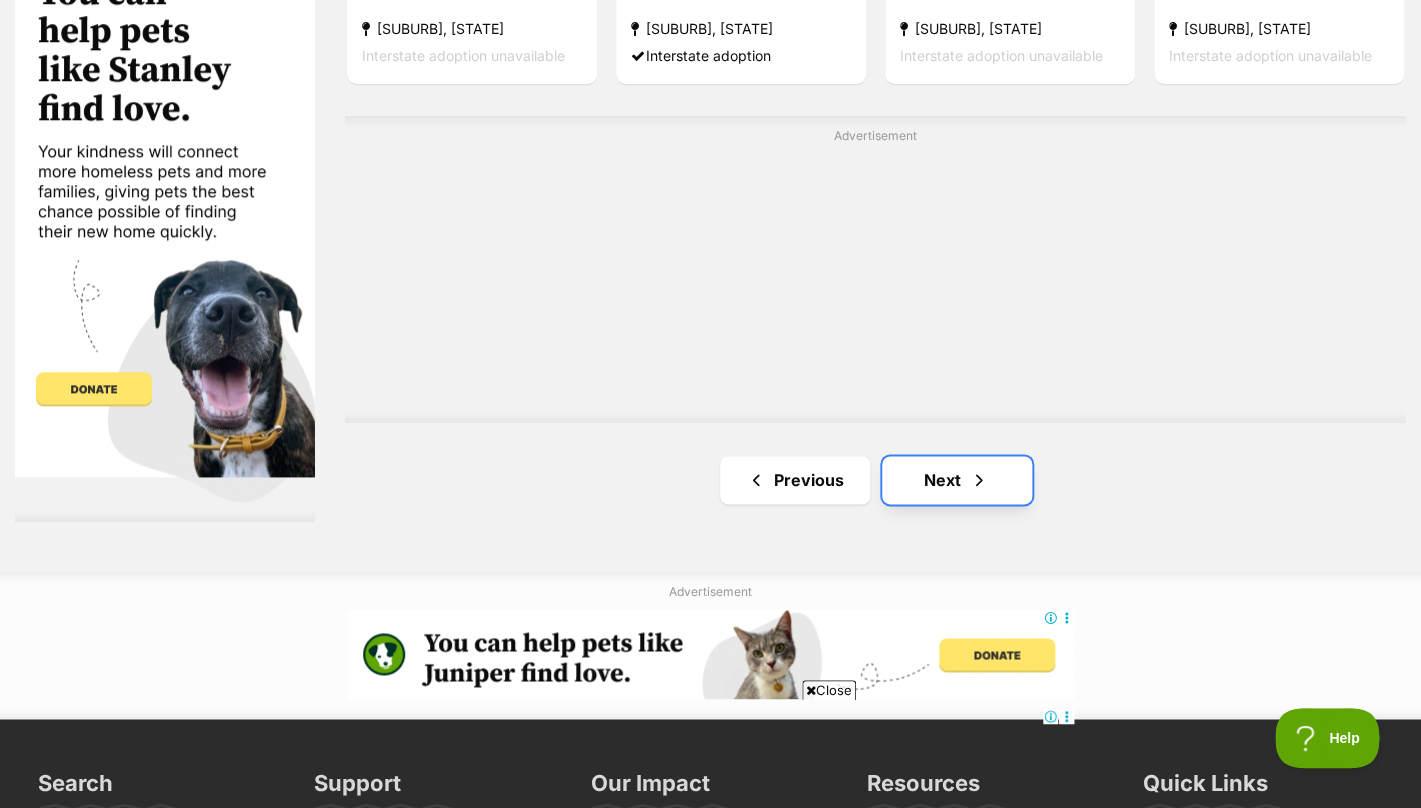 click on "Next" at bounding box center (957, 480) 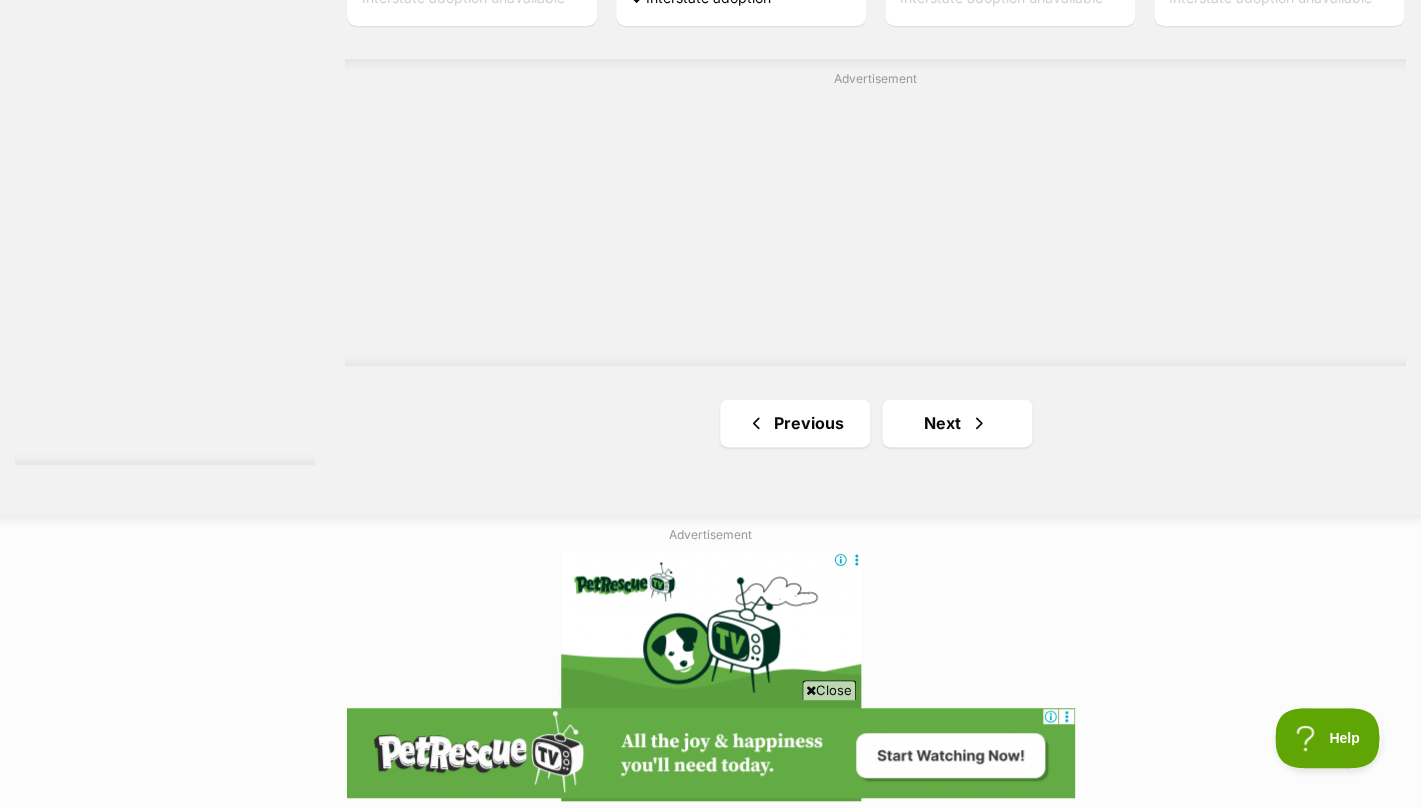 scroll, scrollTop: 3662, scrollLeft: 0, axis: vertical 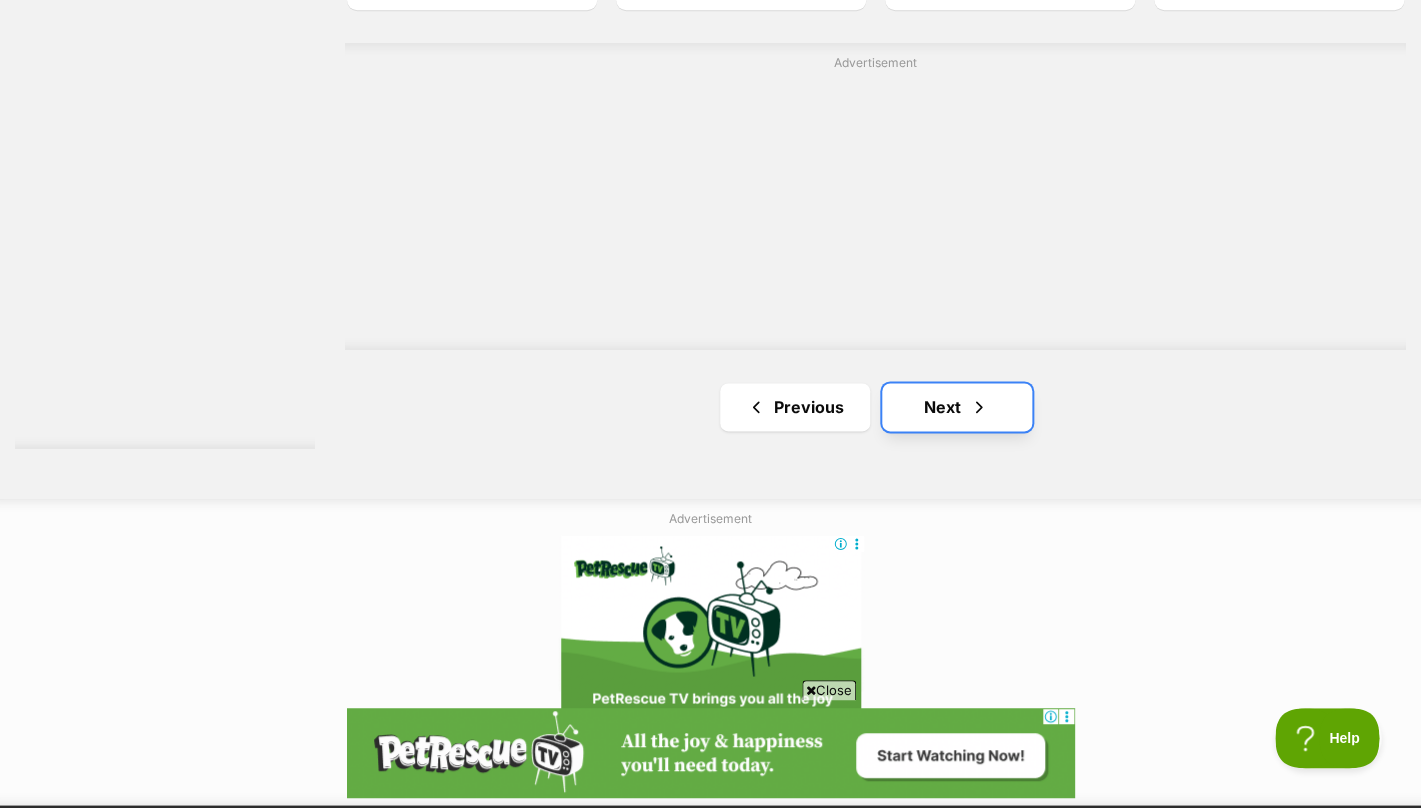 click on "Next" at bounding box center (957, 407) 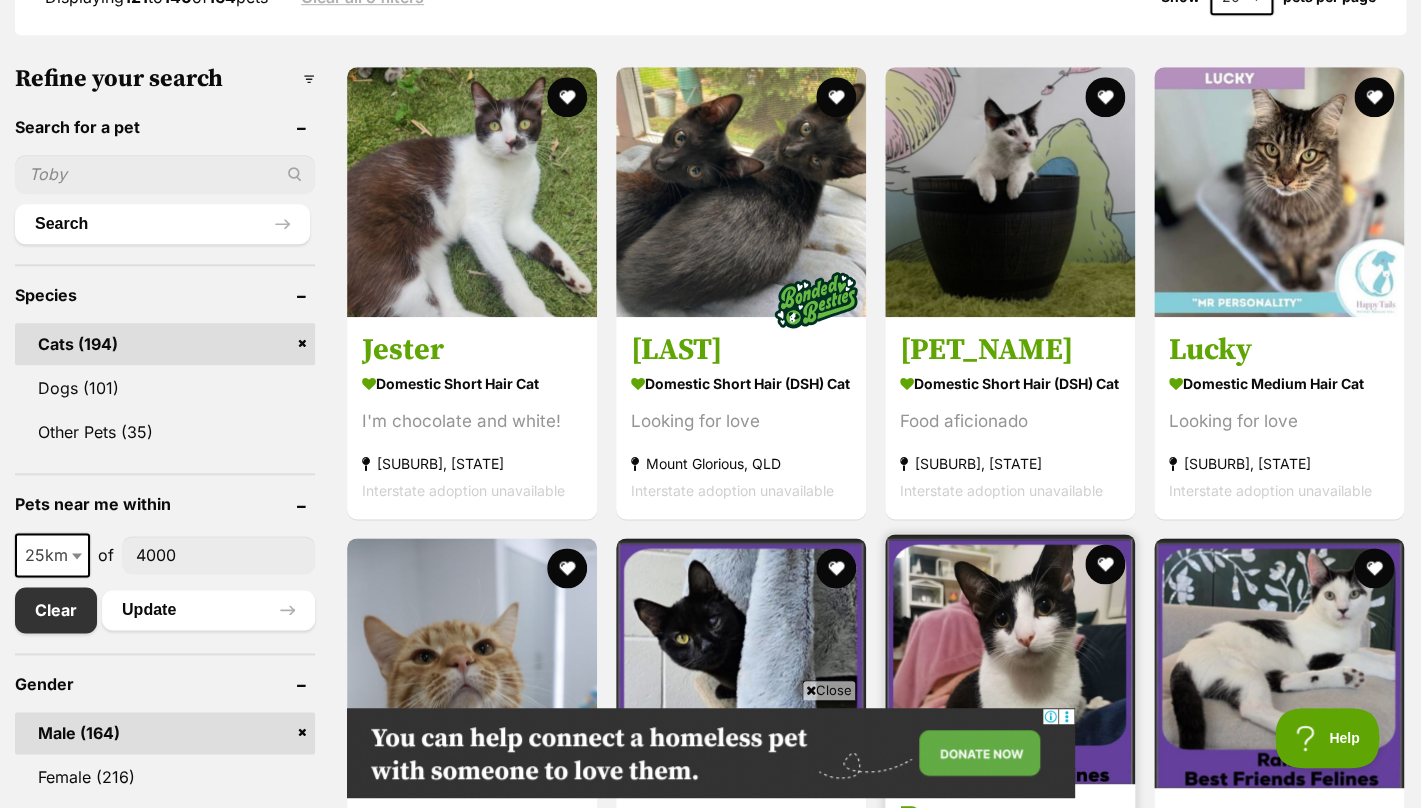 scroll, scrollTop: 0, scrollLeft: 0, axis: both 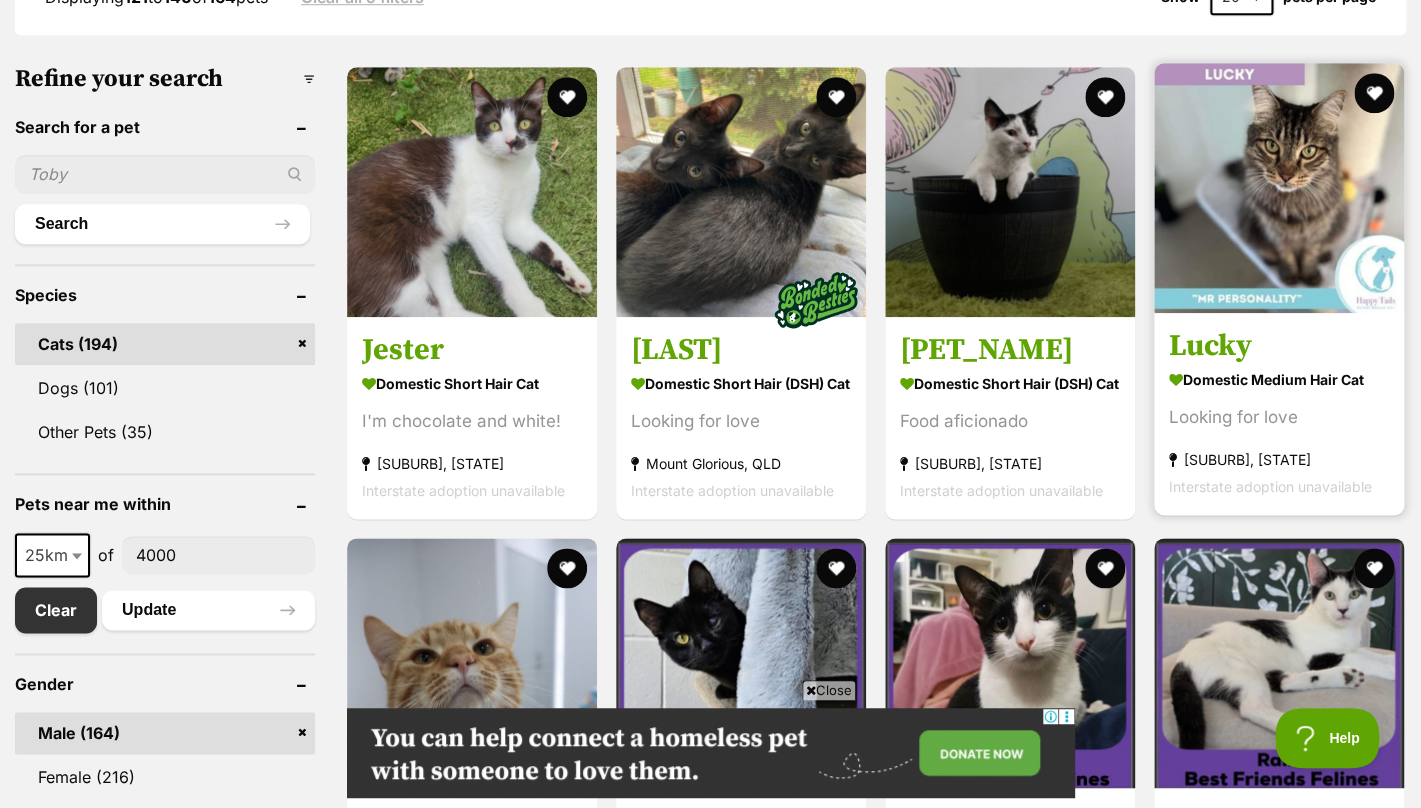 click on "[SUBURB], [STATE]" at bounding box center (1279, 459) 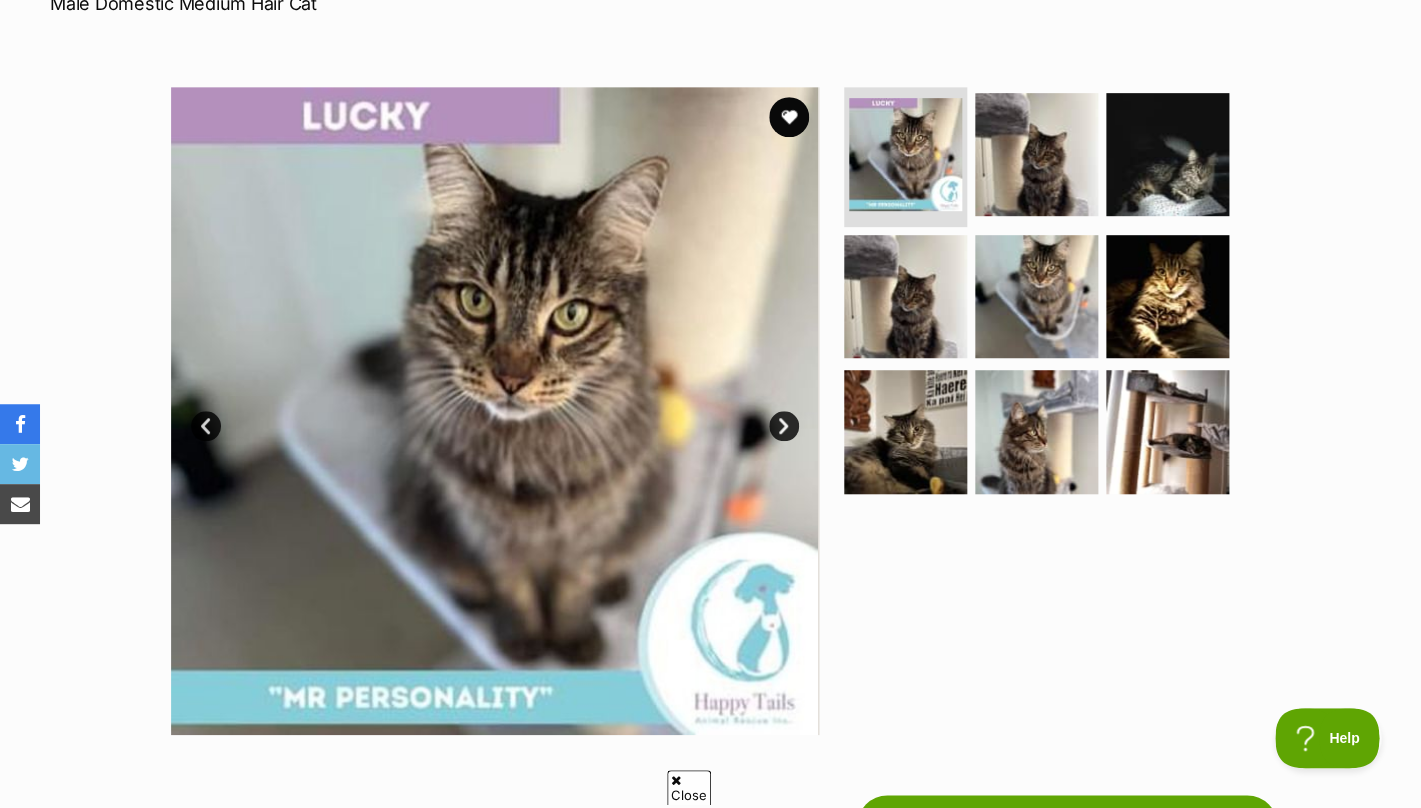 scroll, scrollTop: 0, scrollLeft: 0, axis: both 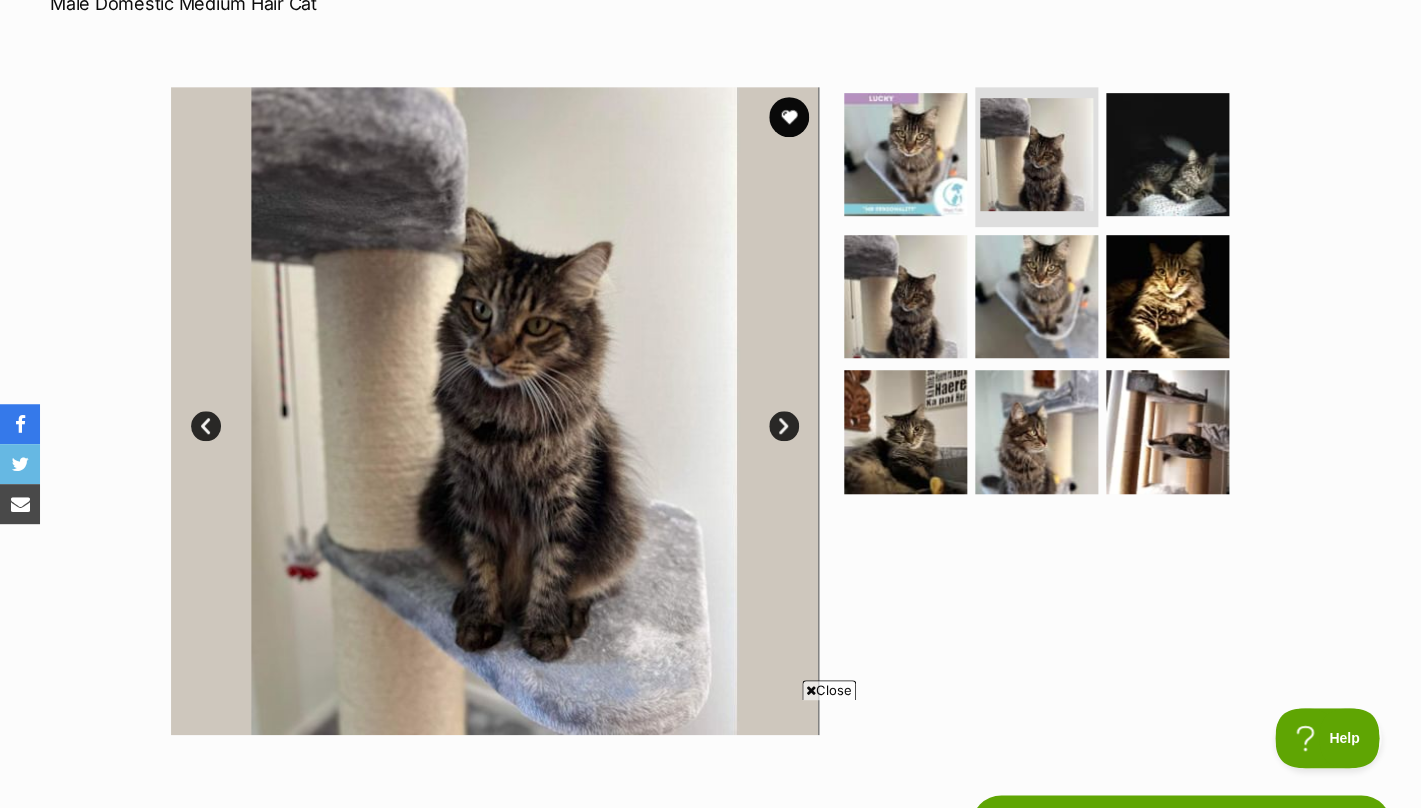 click on "Next" at bounding box center [784, 426] 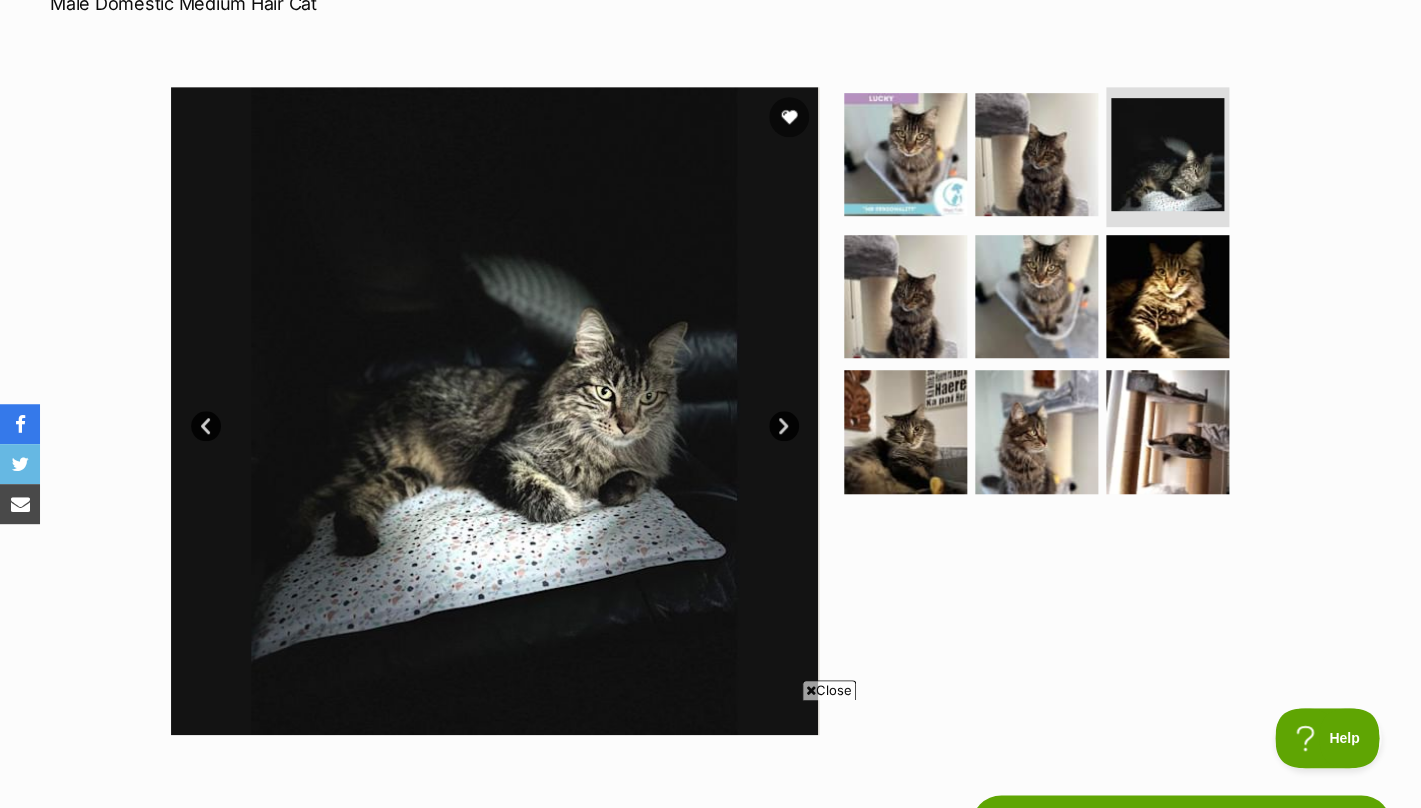 click on "Next" at bounding box center (784, 426) 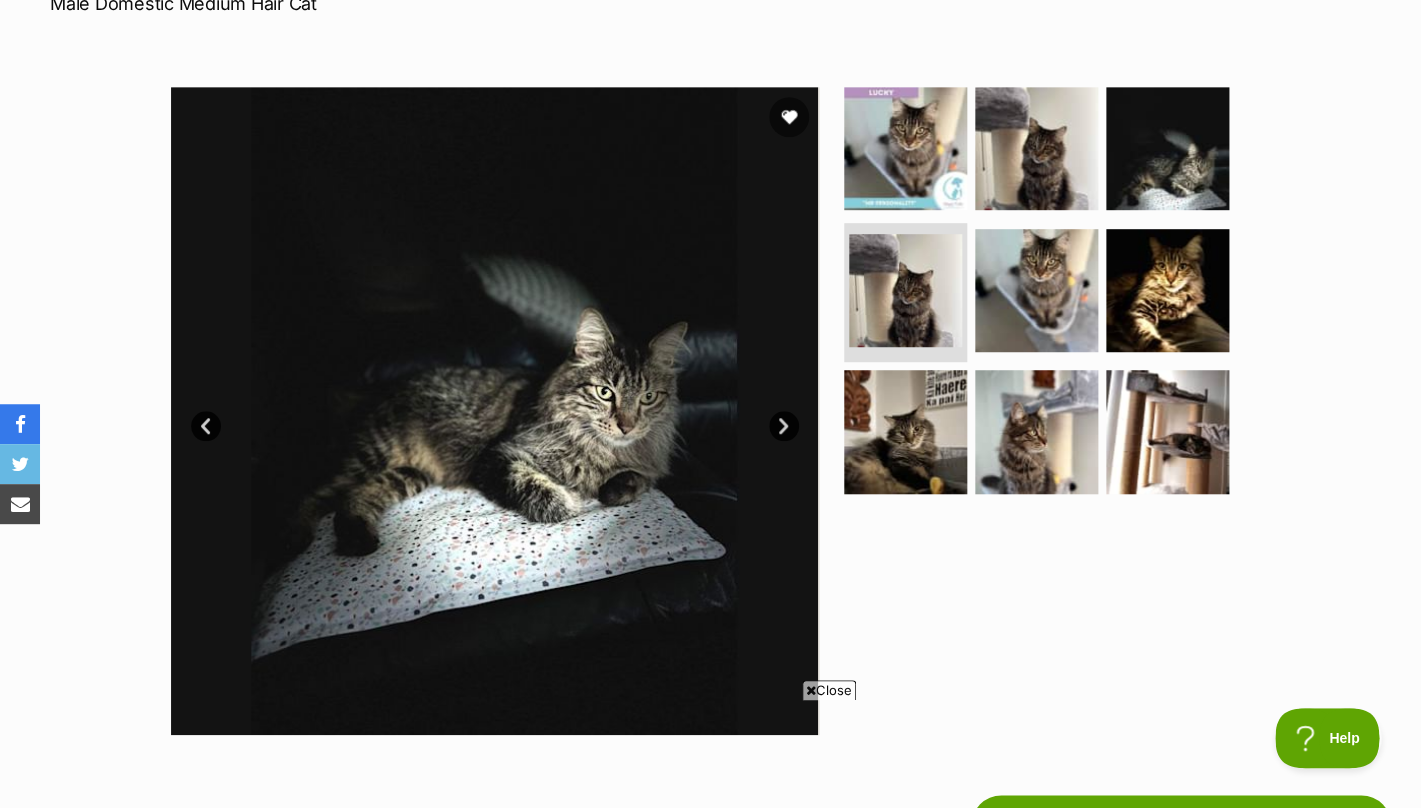 scroll, scrollTop: 0, scrollLeft: 0, axis: both 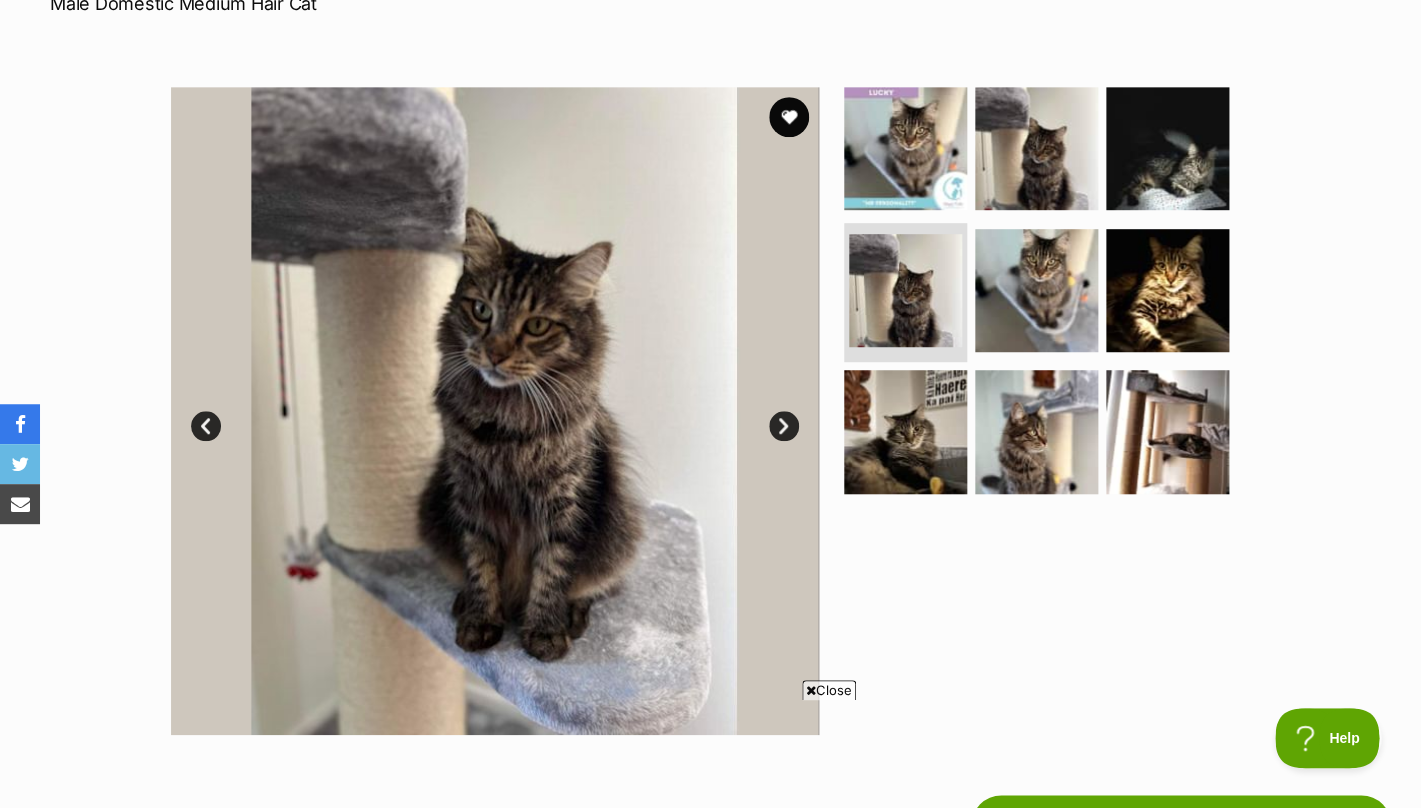 click on "Next" at bounding box center (784, 426) 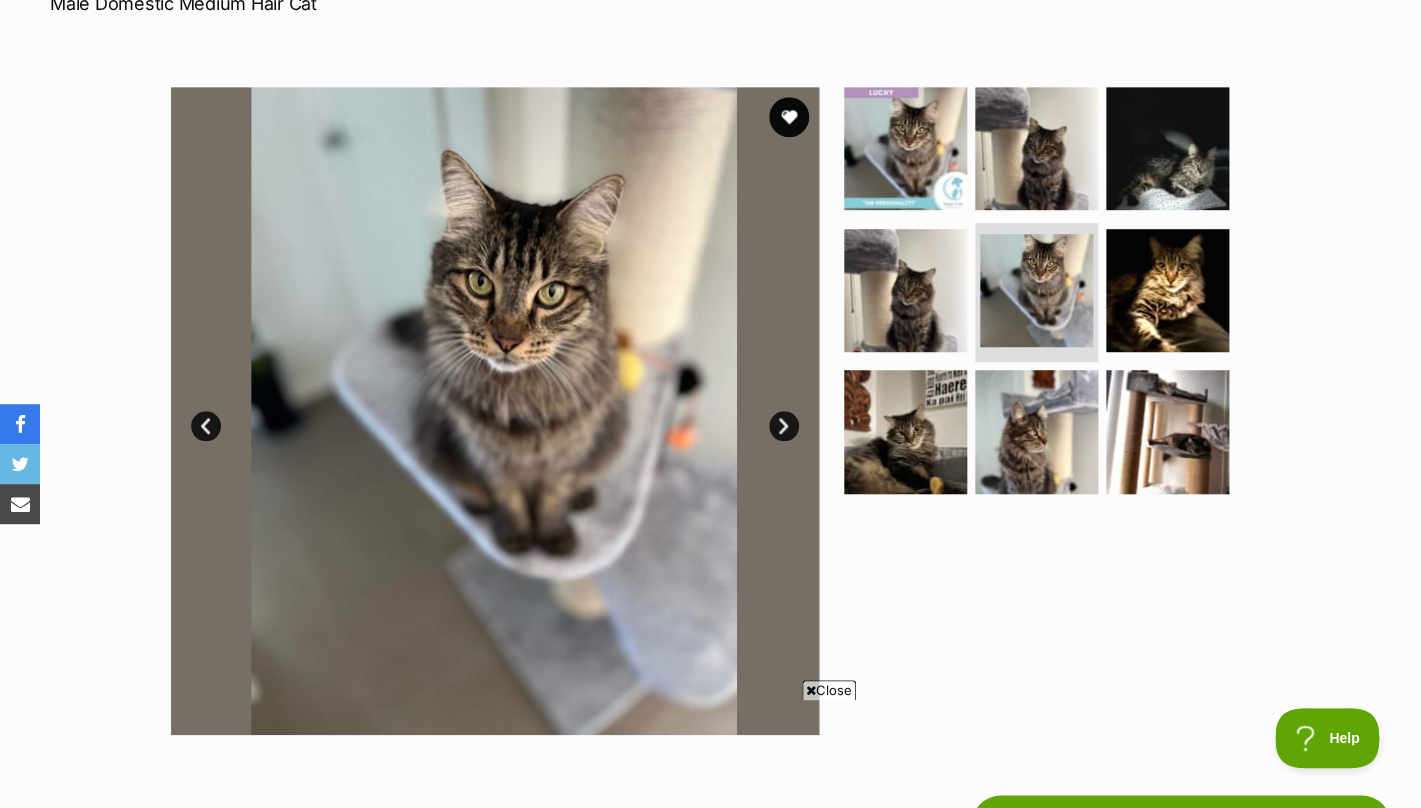 click on "Next" at bounding box center (784, 426) 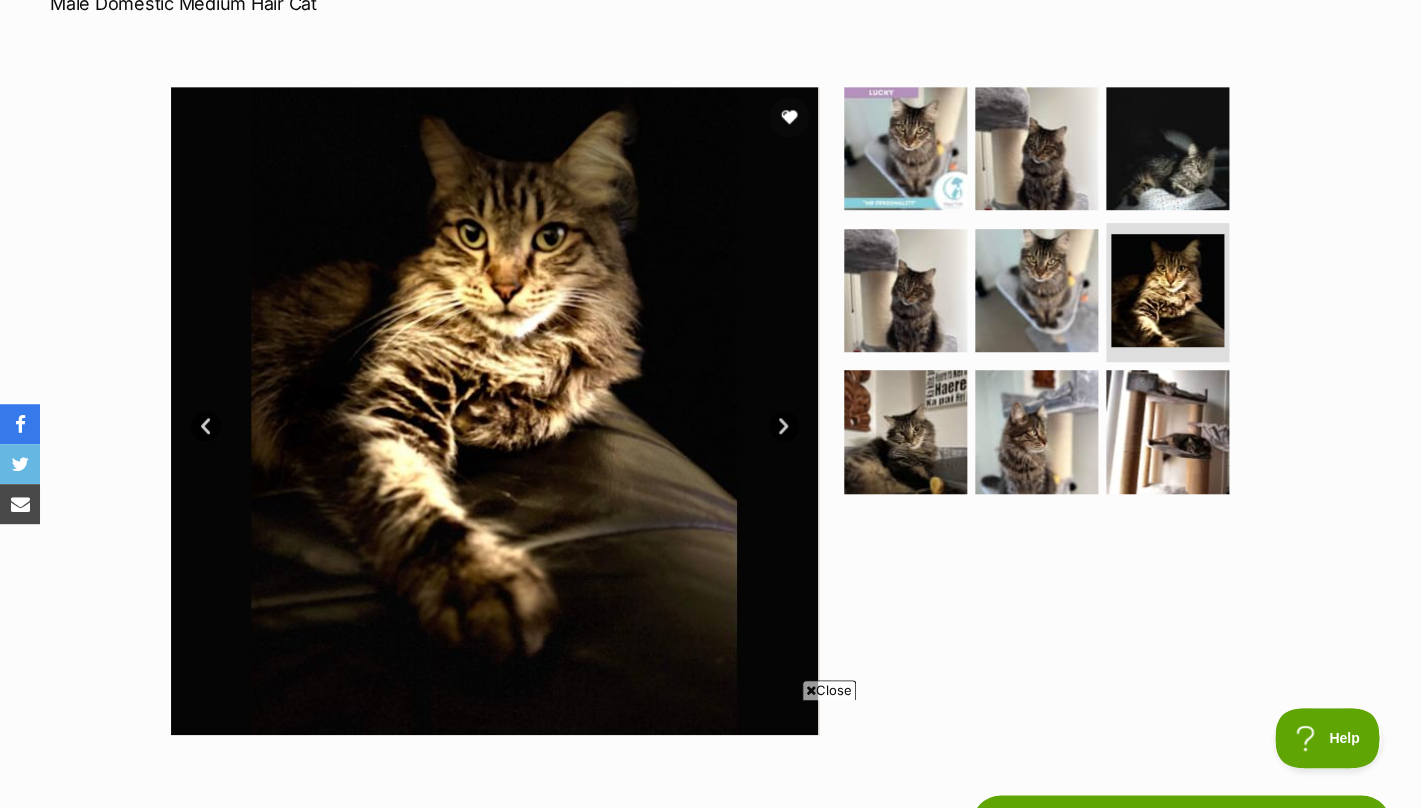 click on "Next" at bounding box center [784, 426] 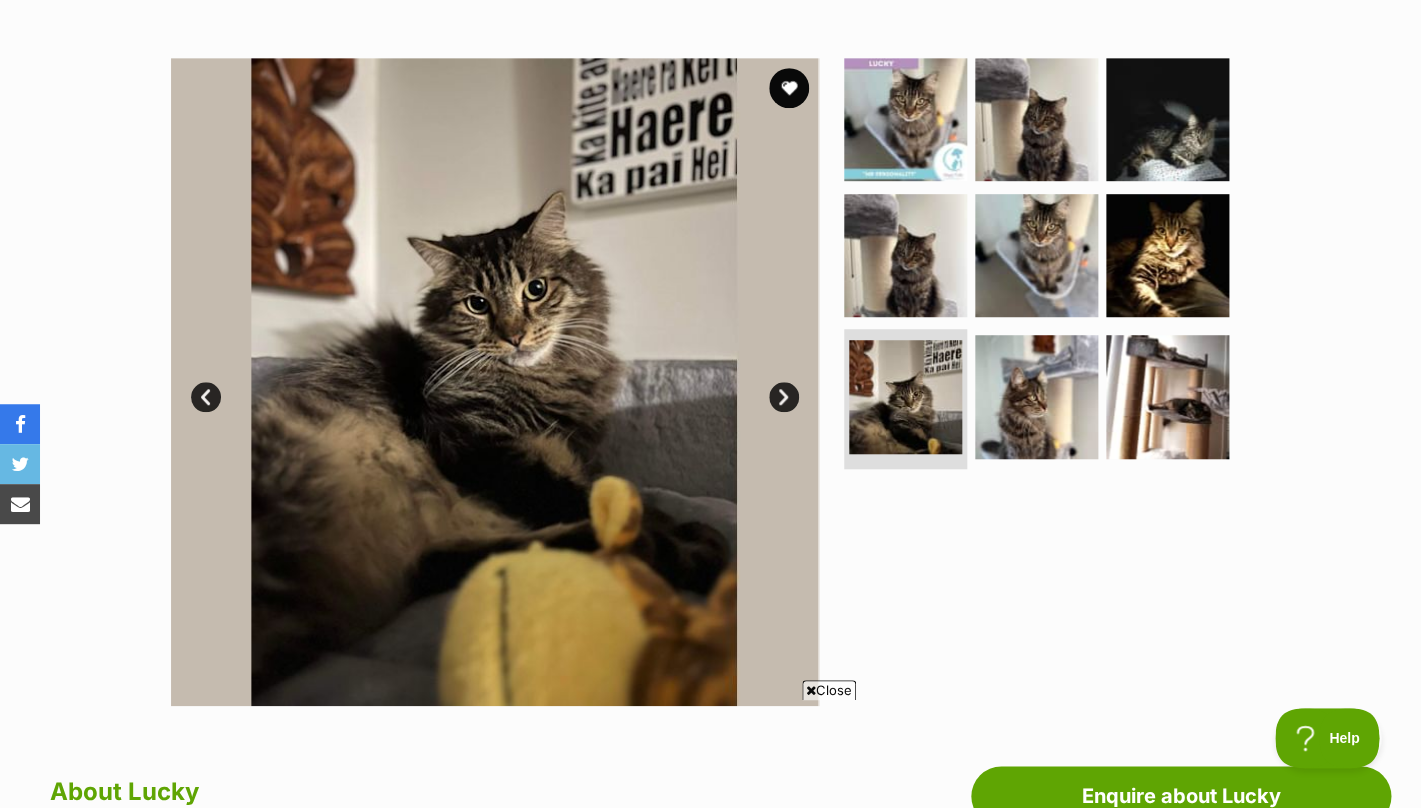 scroll, scrollTop: 148, scrollLeft: 0, axis: vertical 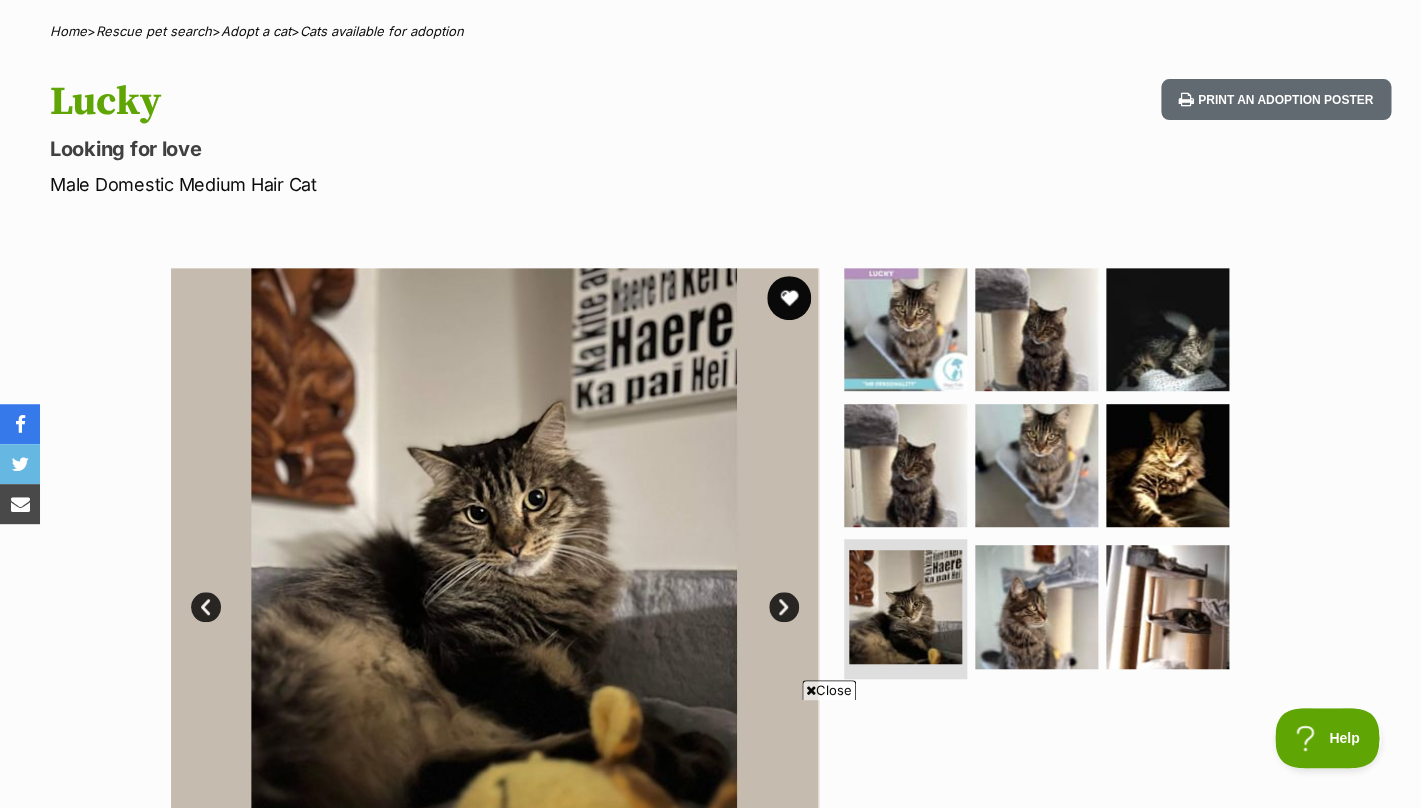 click at bounding box center (789, 298) 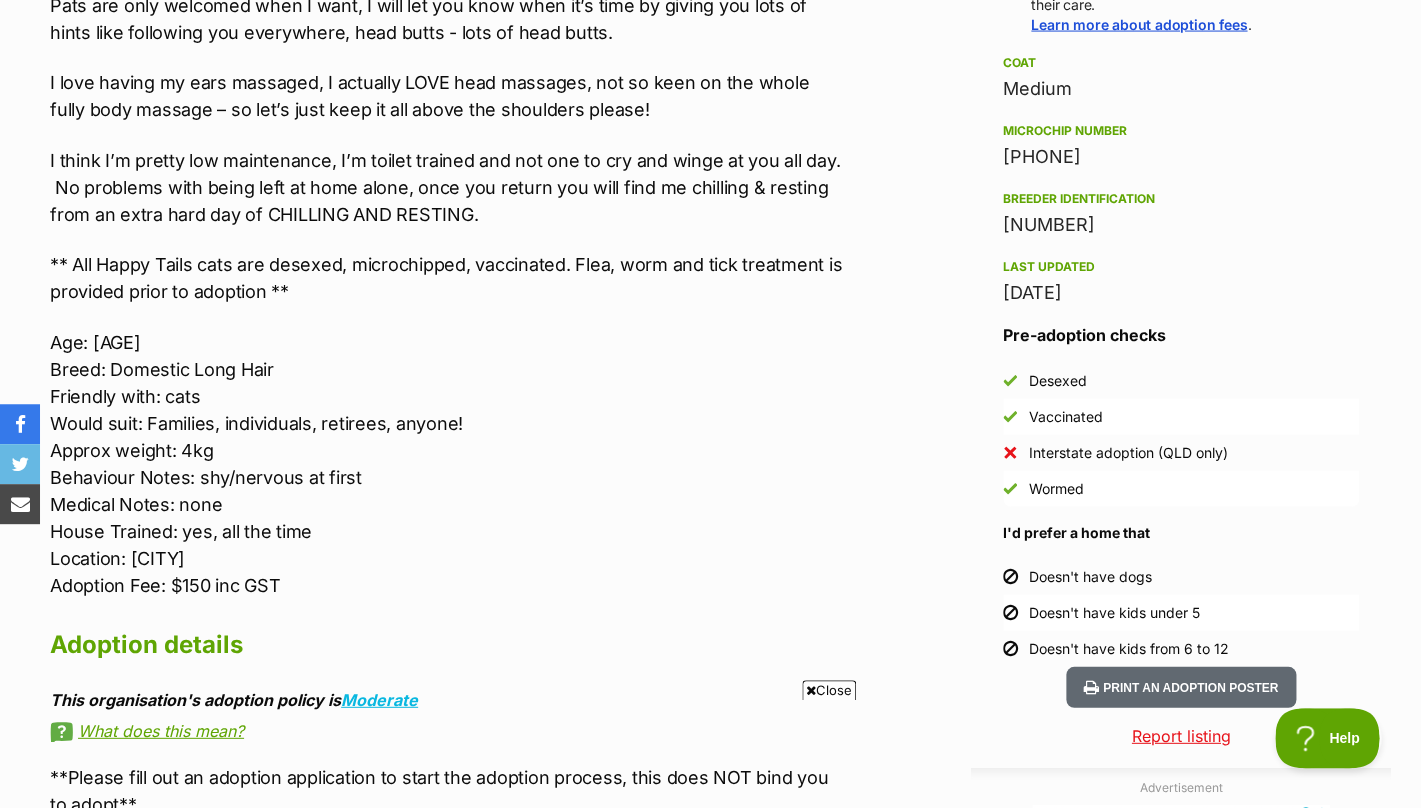 scroll, scrollTop: 0, scrollLeft: 0, axis: both 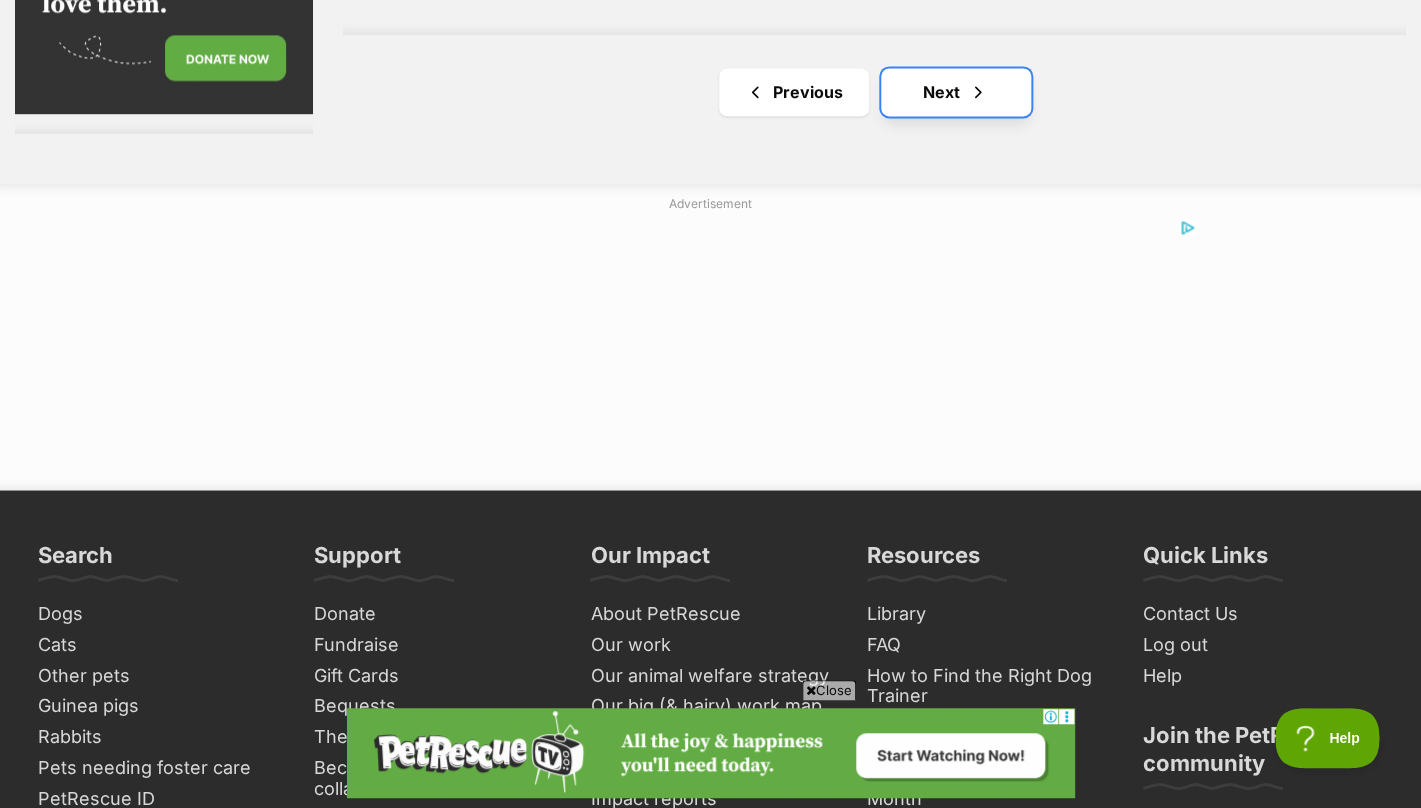click on "Next" at bounding box center [956, 92] 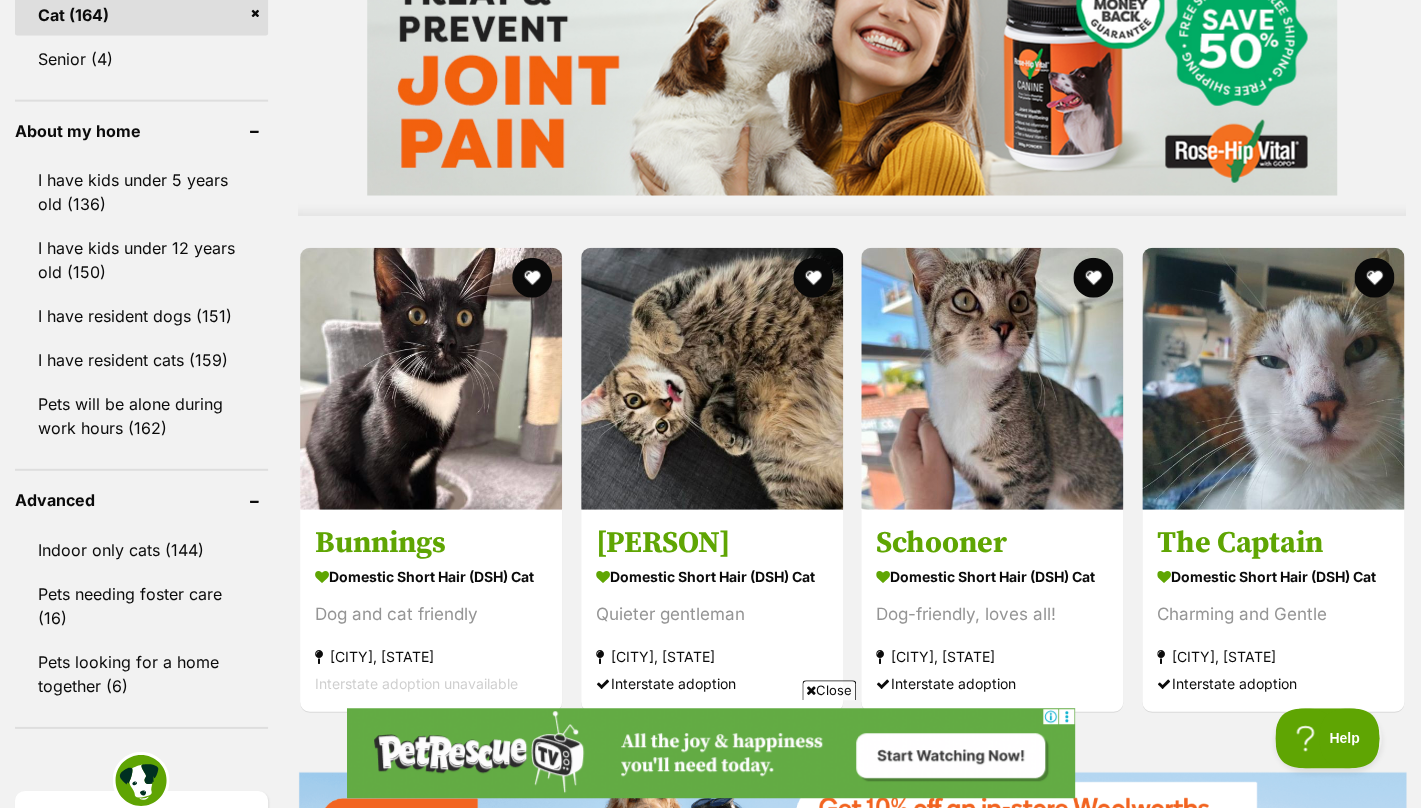 scroll, scrollTop: 0, scrollLeft: 0, axis: both 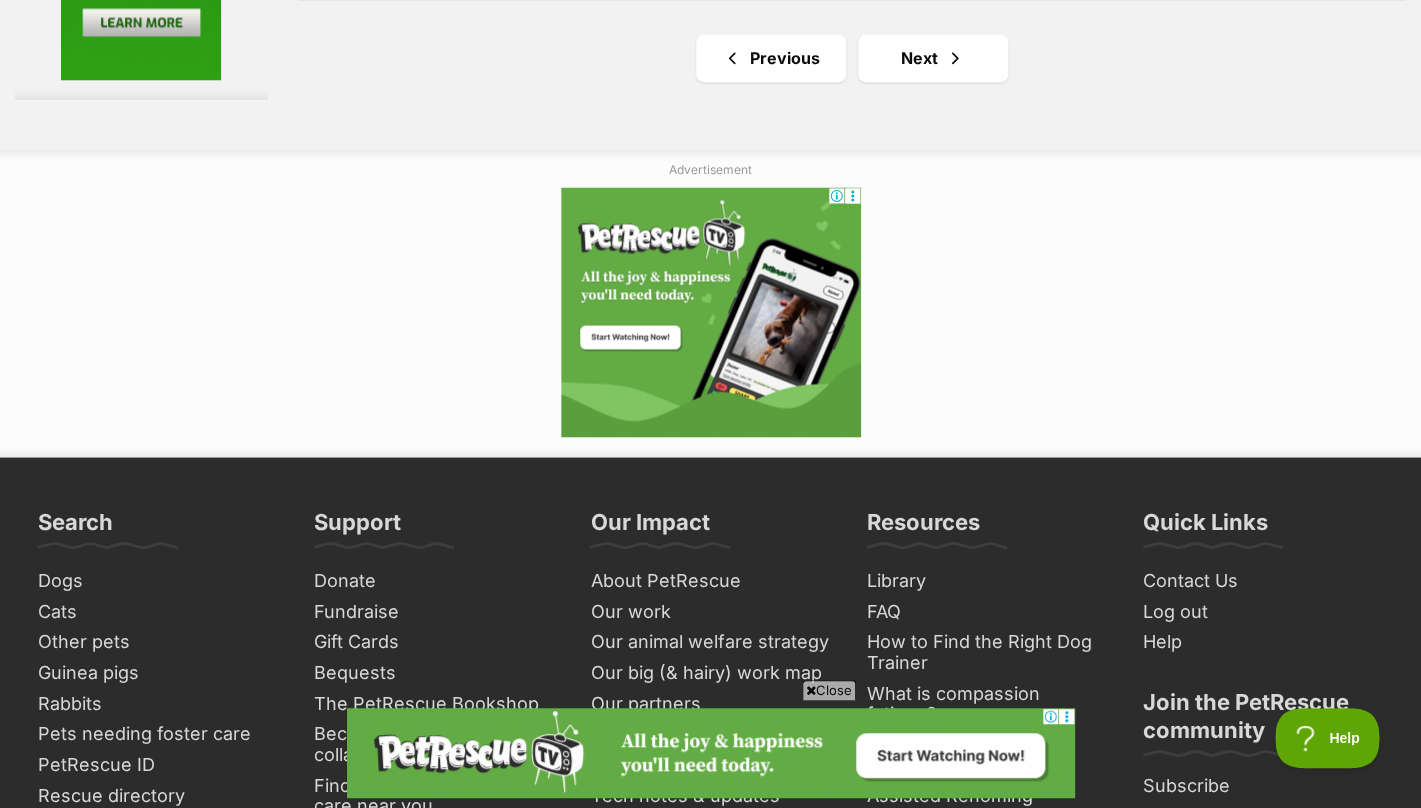 click on "[NAME]
Domestic Short Hair (DSH) Cat
I live to eat!
Annerley, [STATE]
Interstate adoption
Nemo
Domestic Short Hair Cat
Cutie Pie
Strathpine, [STATE]
Interstate adoption unavailable
Oliver
Domestic Short Hair Cat
Bed Time Lover
Strathpine, [STATE]
Interstate adoption unavailable
Jasper
Domestic Short Hair Cat
Look at His Eyes!
Strathpine, [STATE]
Interstate adoption unavailable
Jam Donut
Domestic Short Hair Cat
Good with other cats
Gordon Park, [STATE]
Interstate adoption unavailable
Yogi
Domestic Short Hair (DSH) Cat
Looking for love
Geebung, [STATE]
Interstate adoption unavailable
Advertisement
Sploot
Domestic Short Hair (DSH) Cat" at bounding box center [852, -1599] 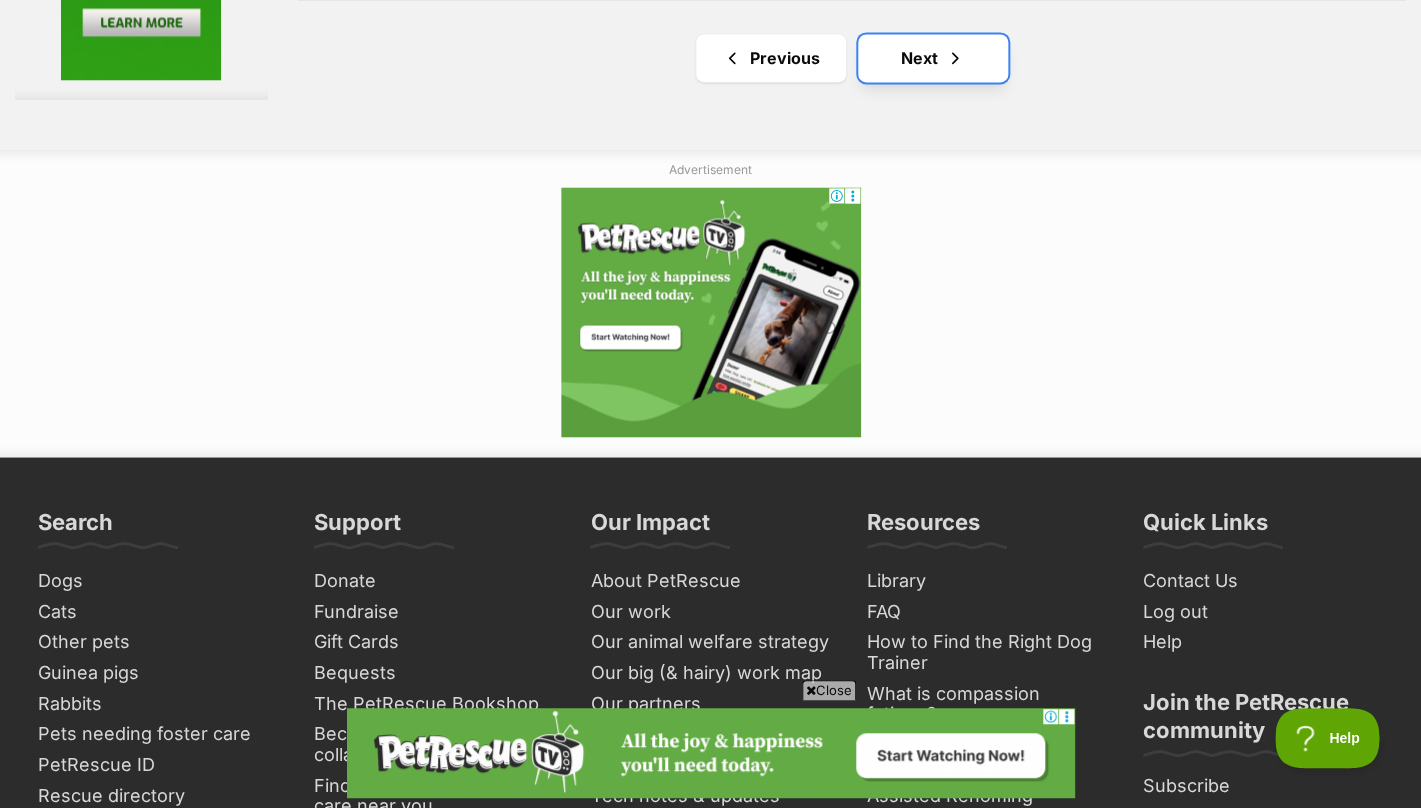 click on "Next" at bounding box center (933, 58) 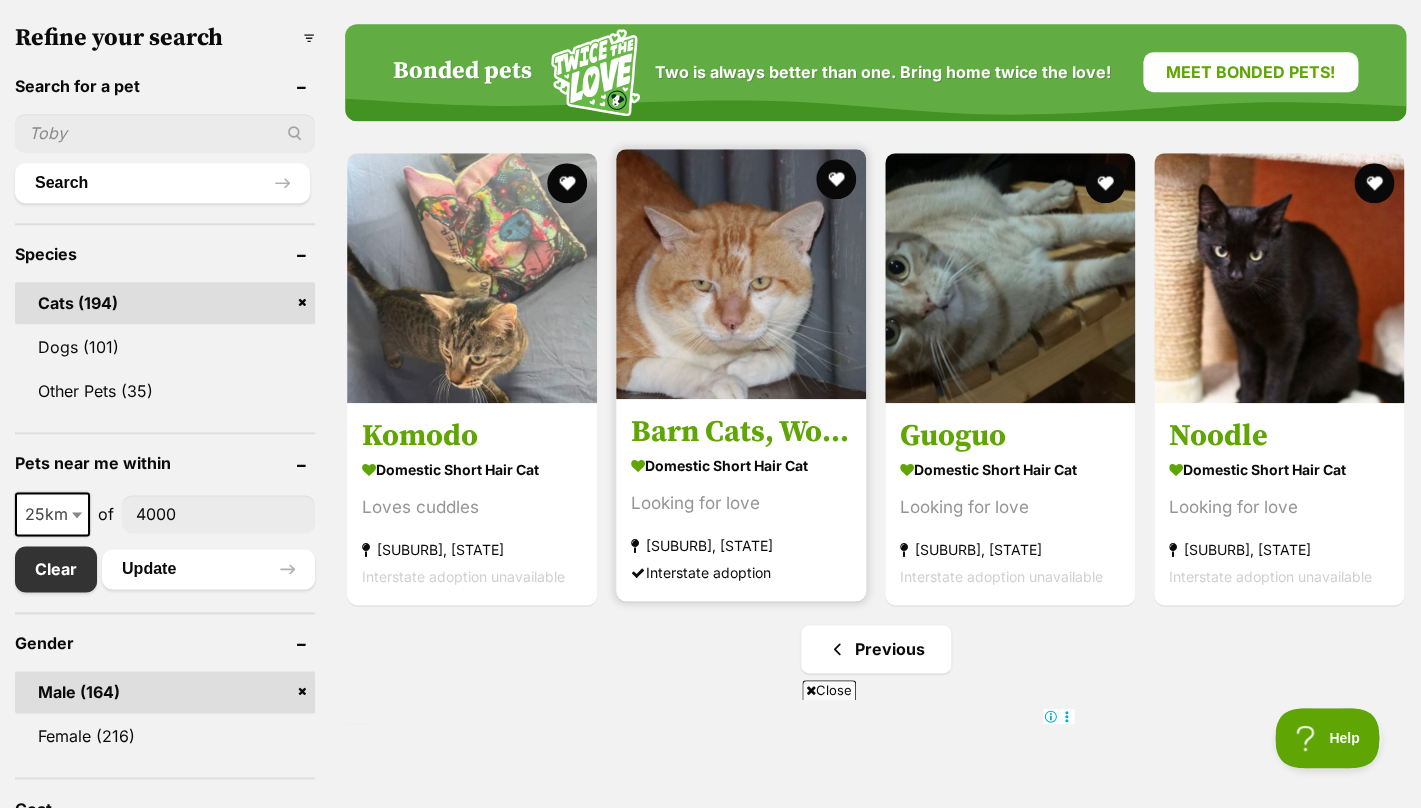 scroll, scrollTop: 0, scrollLeft: 0, axis: both 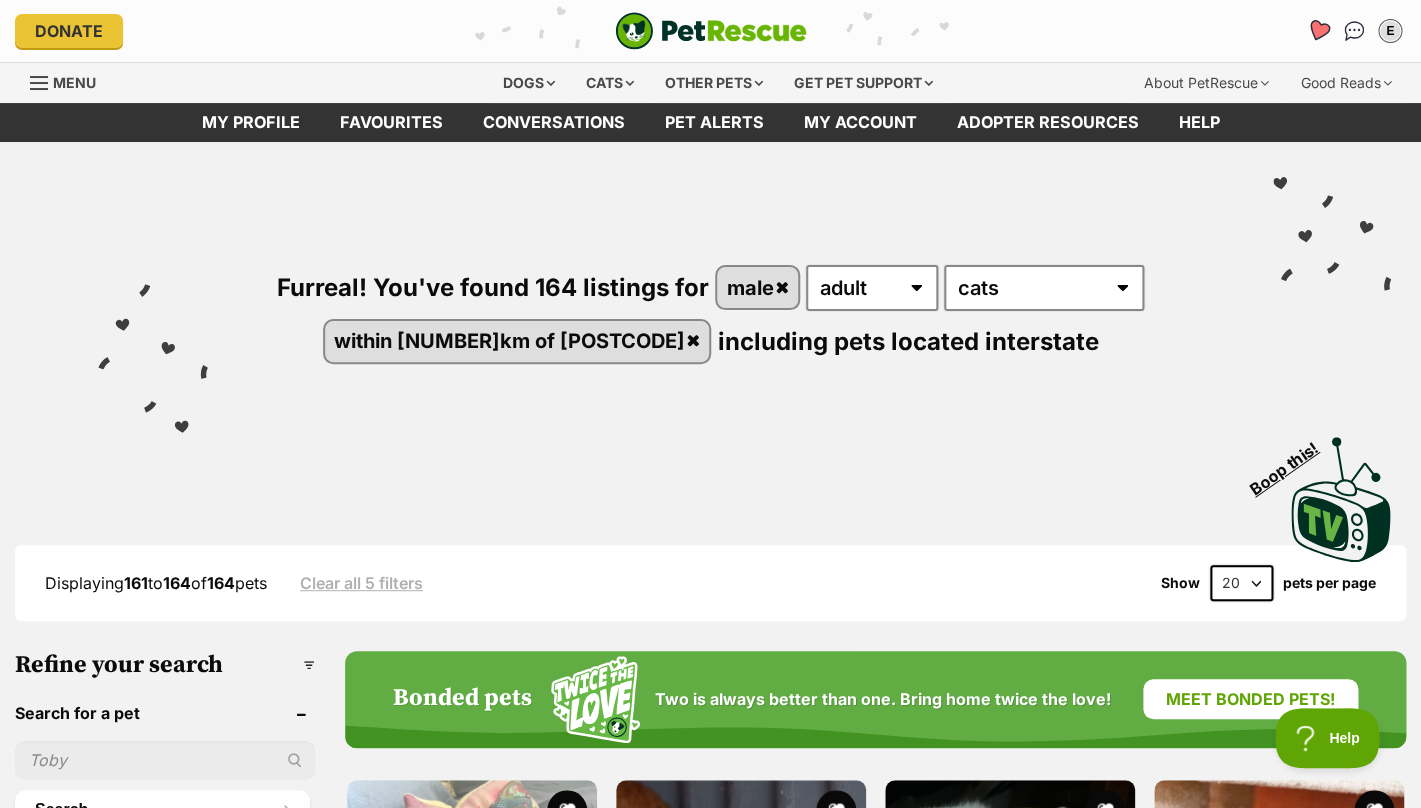 click 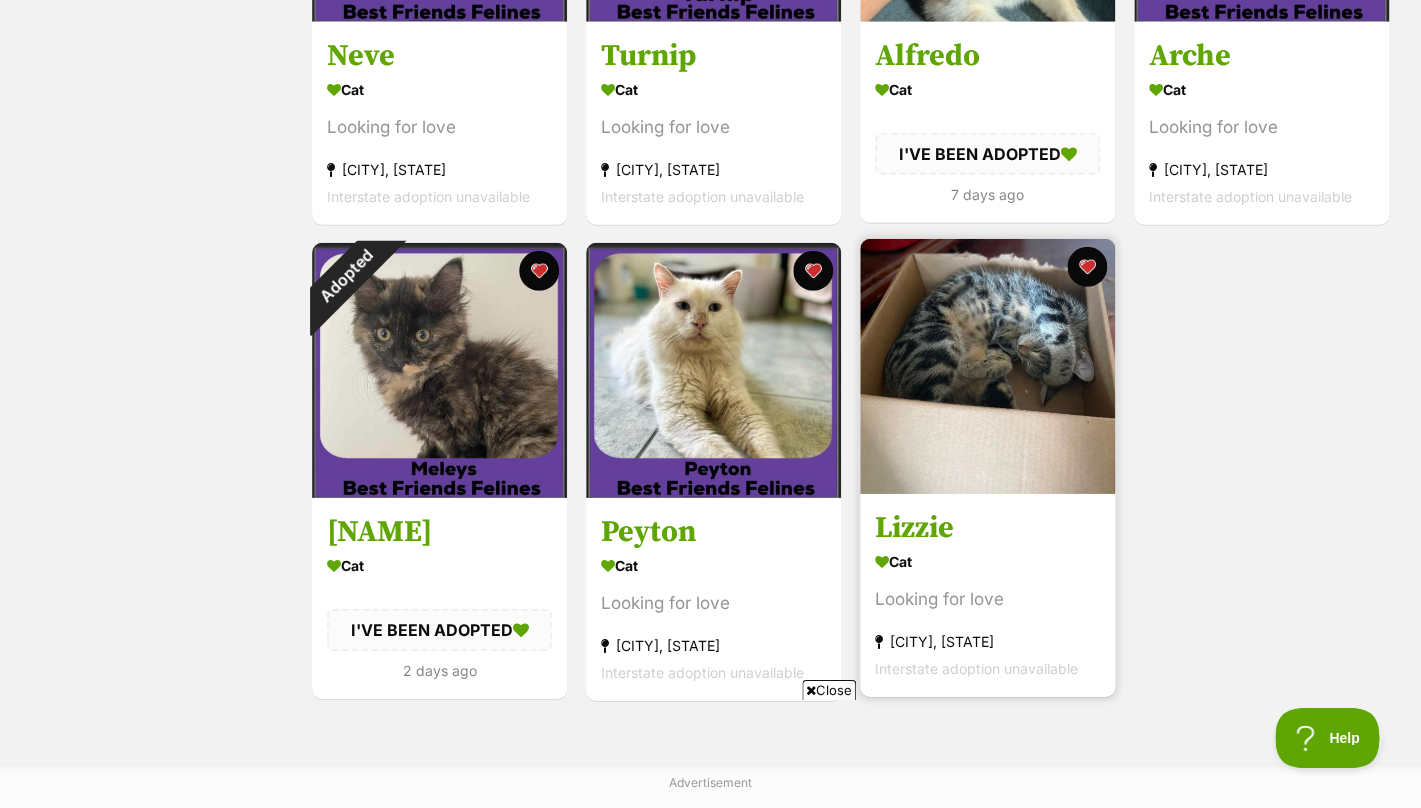 scroll, scrollTop: 0, scrollLeft: 0, axis: both 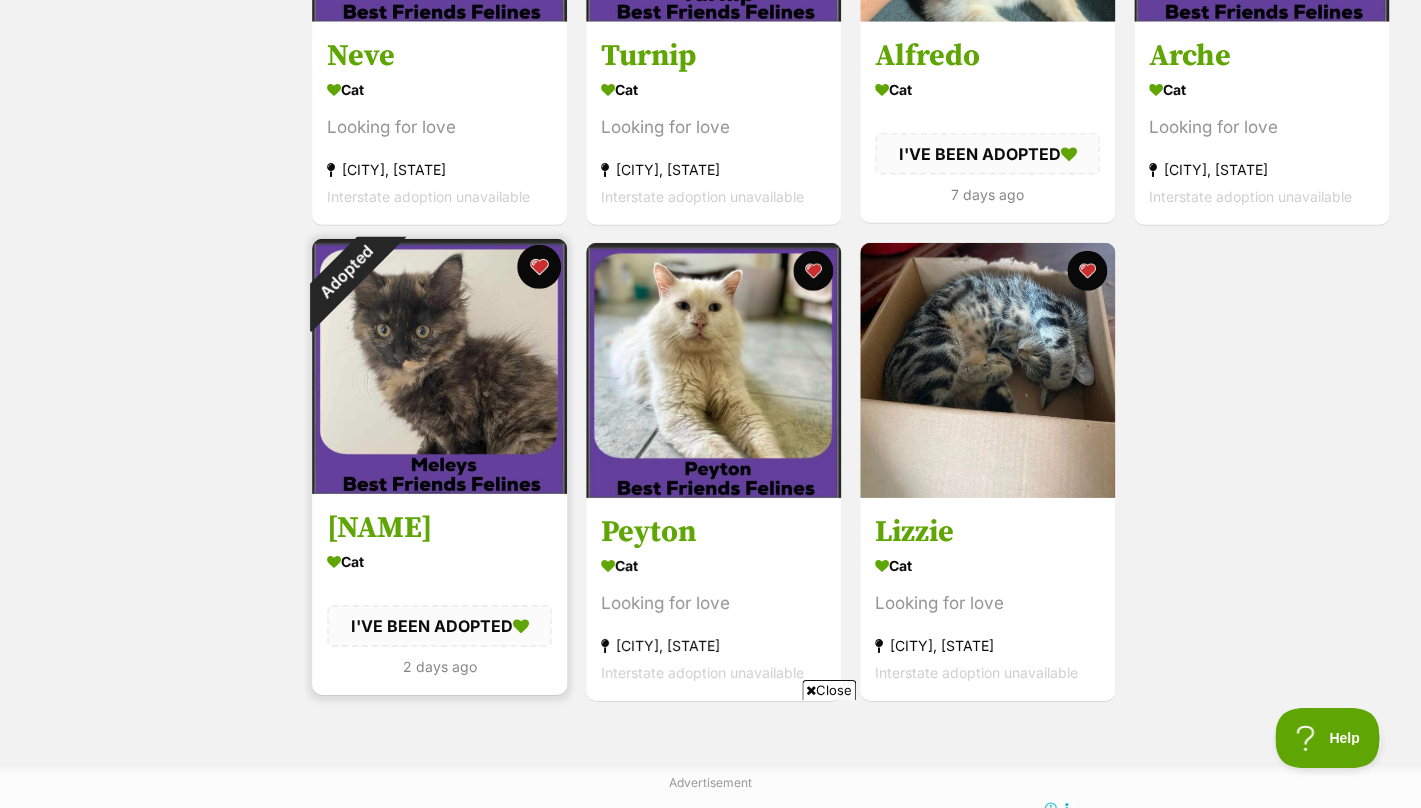 click at bounding box center [539, 267] 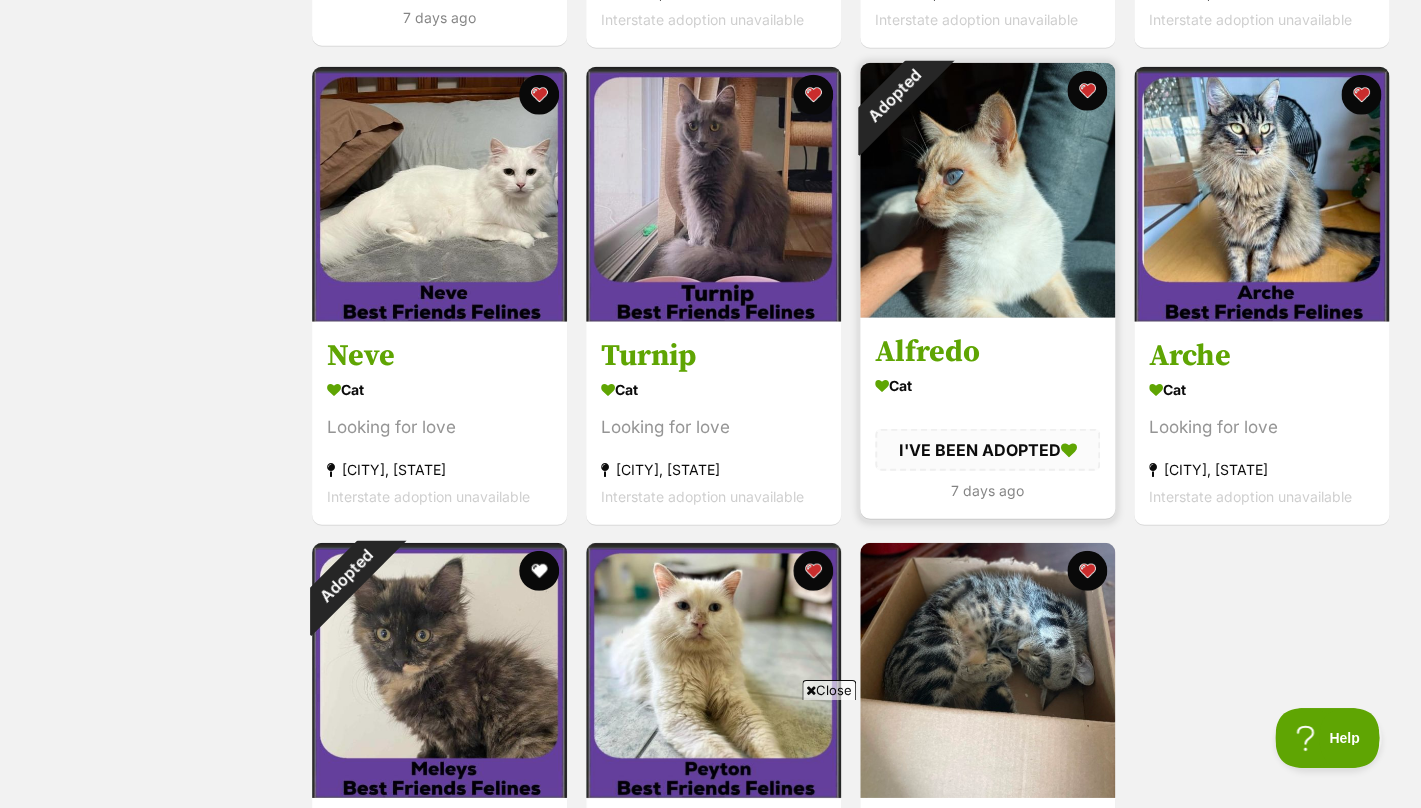 scroll, scrollTop: 1771, scrollLeft: 0, axis: vertical 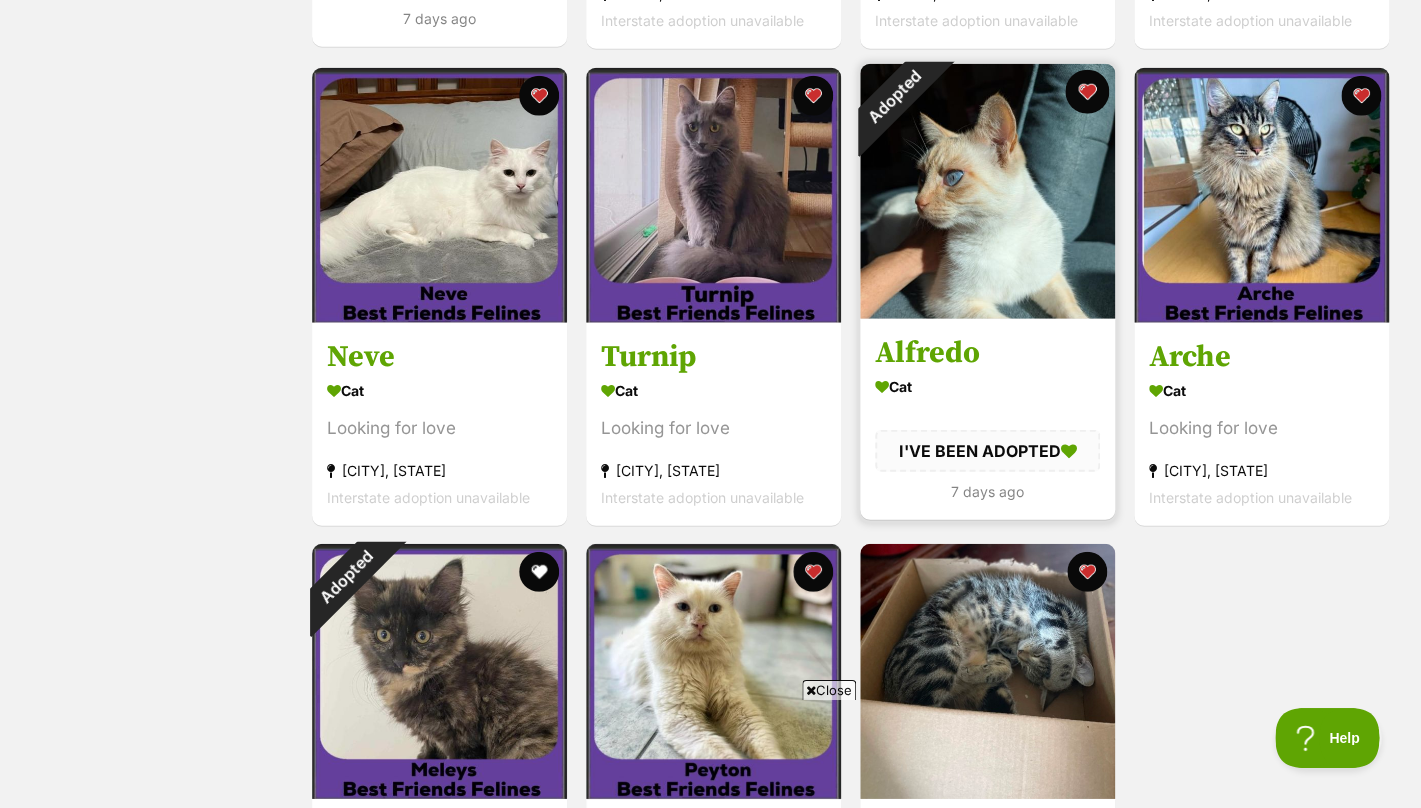 click at bounding box center (1087, 92) 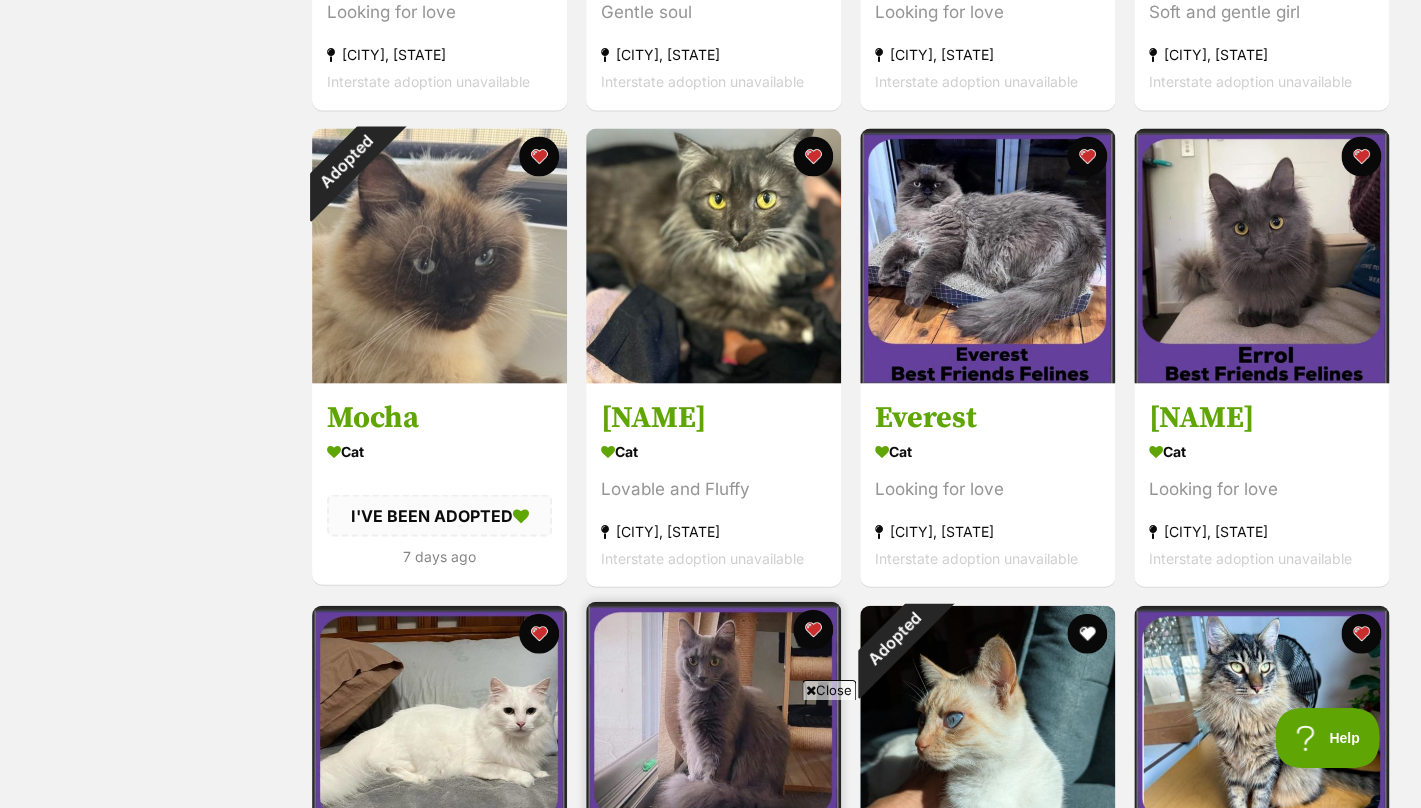 scroll, scrollTop: 1129, scrollLeft: 0, axis: vertical 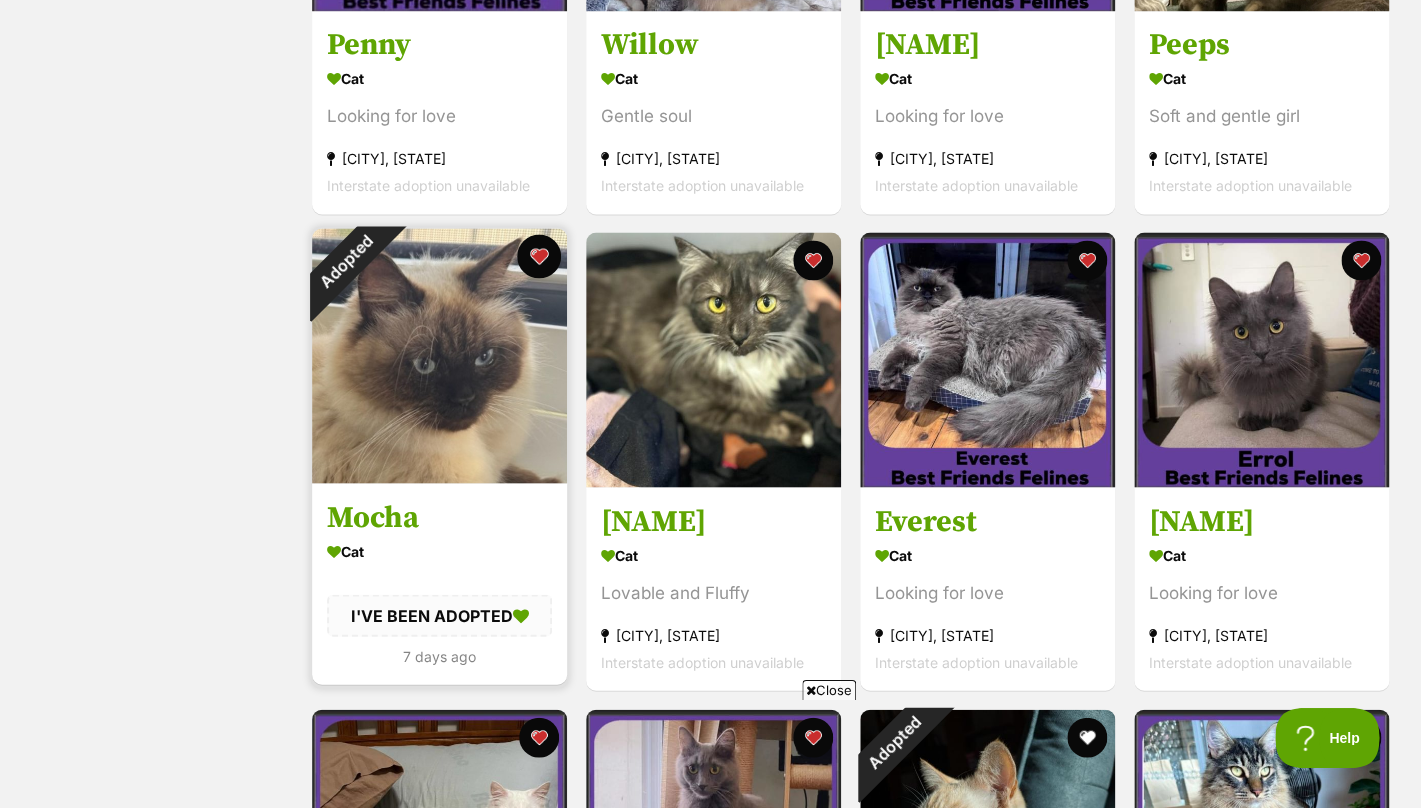 click at bounding box center (539, 257) 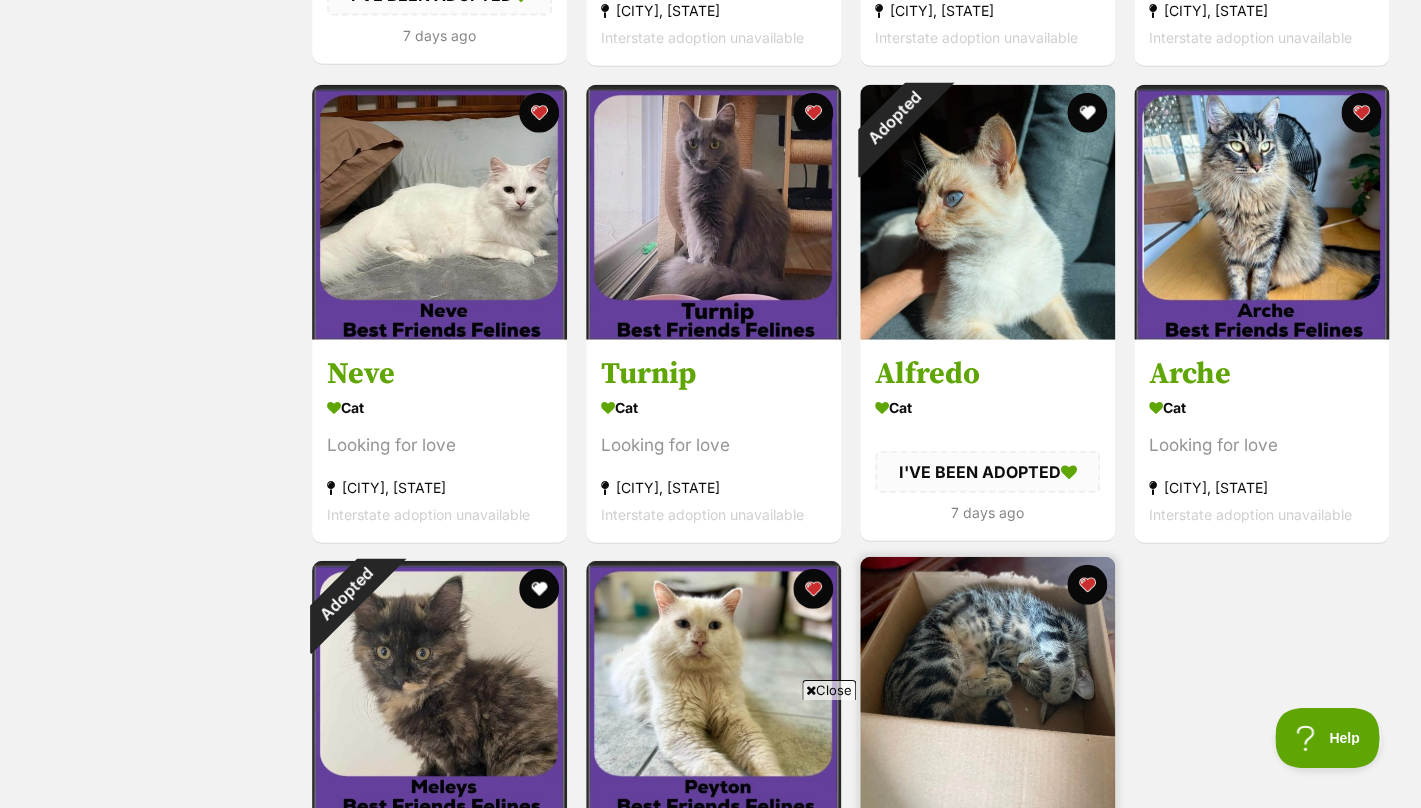 scroll, scrollTop: 1848, scrollLeft: 0, axis: vertical 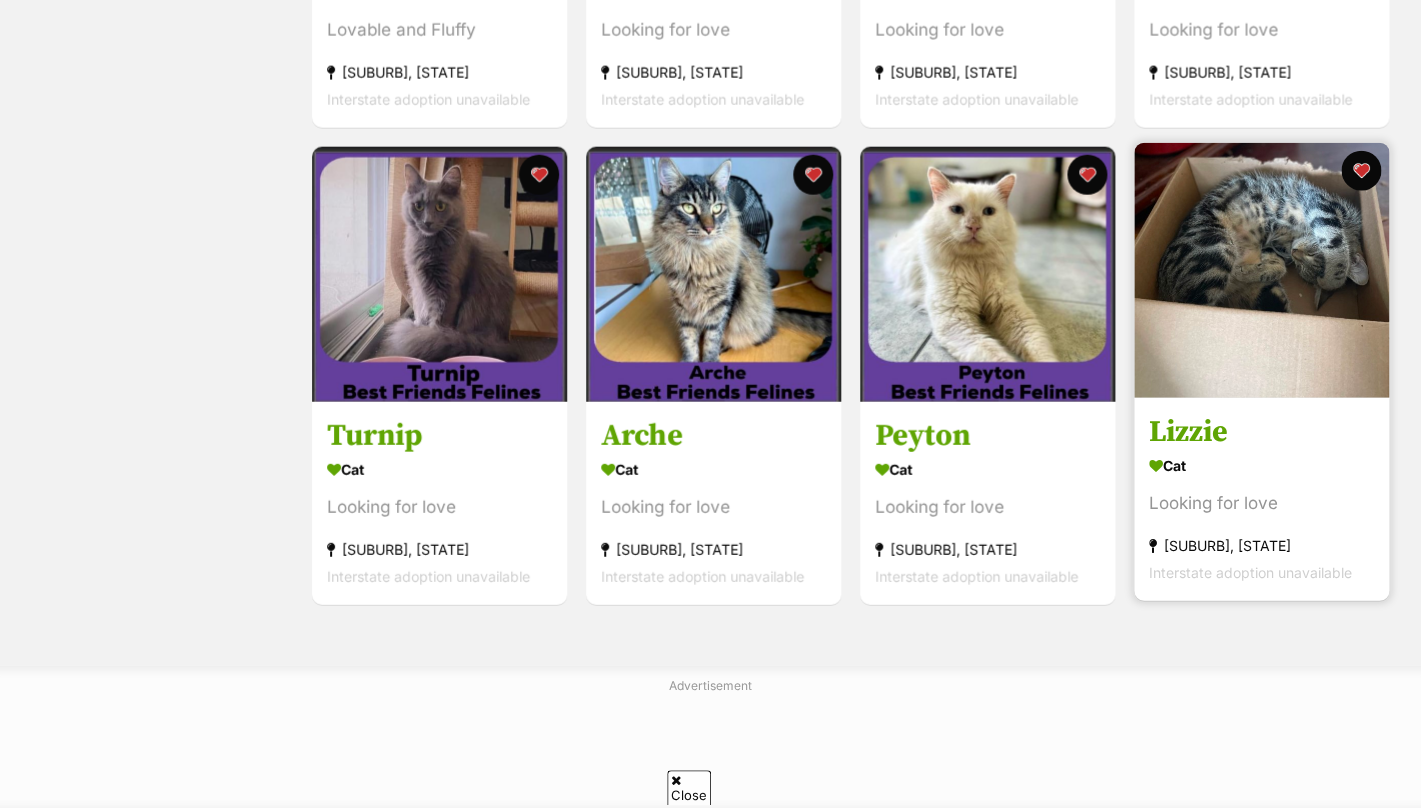 click on "Cat
Looking for love
West End, QLD
Interstate adoption unavailable" at bounding box center [1261, 517] 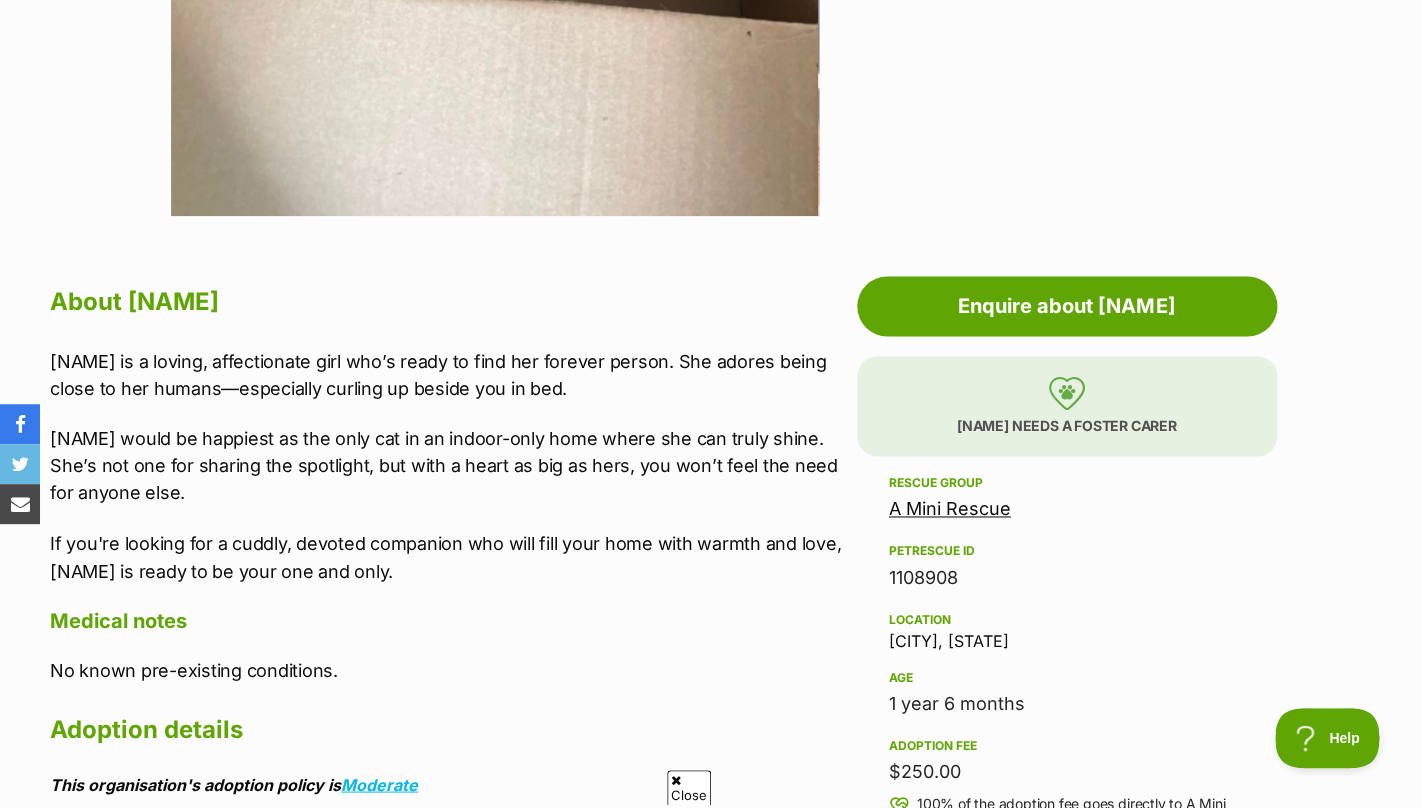 scroll, scrollTop: 846, scrollLeft: 0, axis: vertical 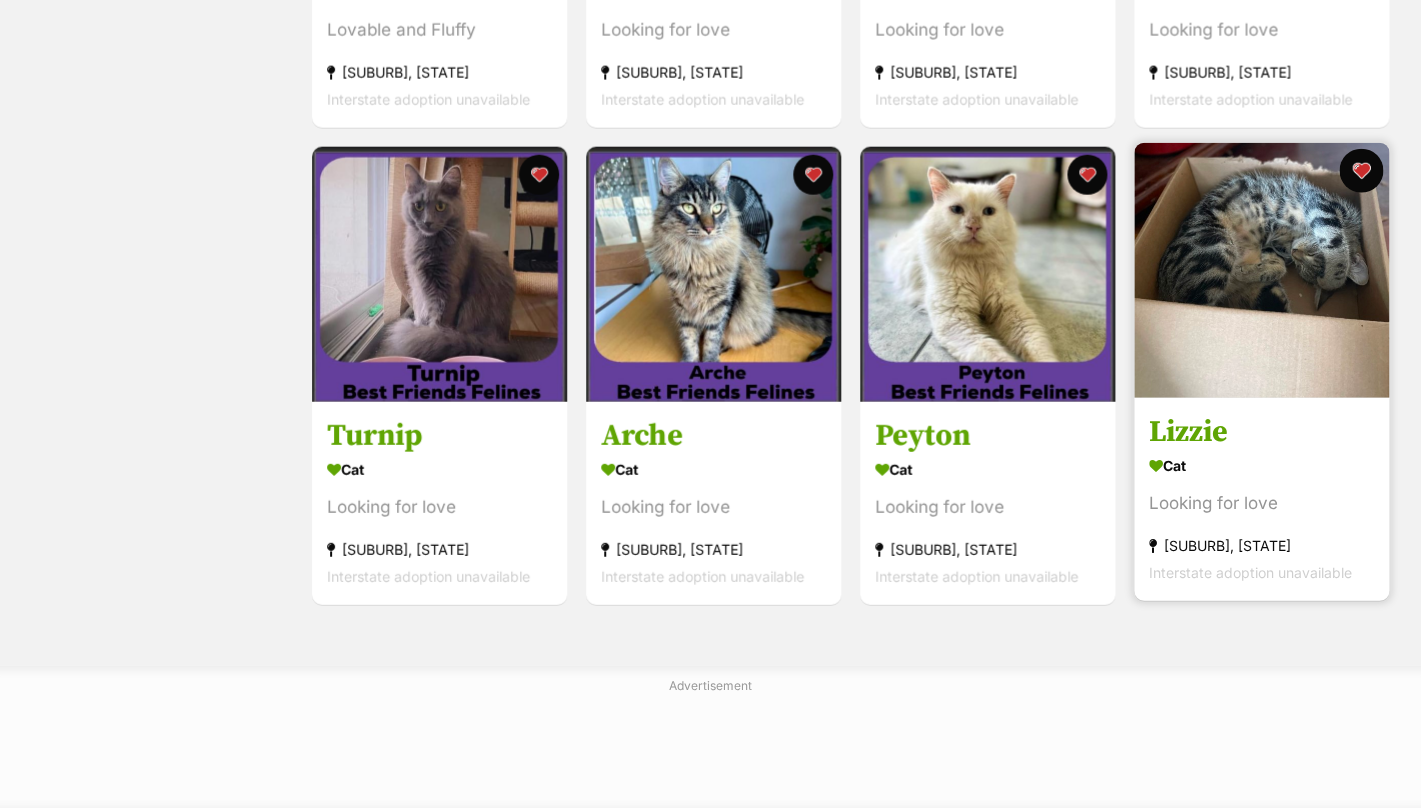 click at bounding box center (1361, 171) 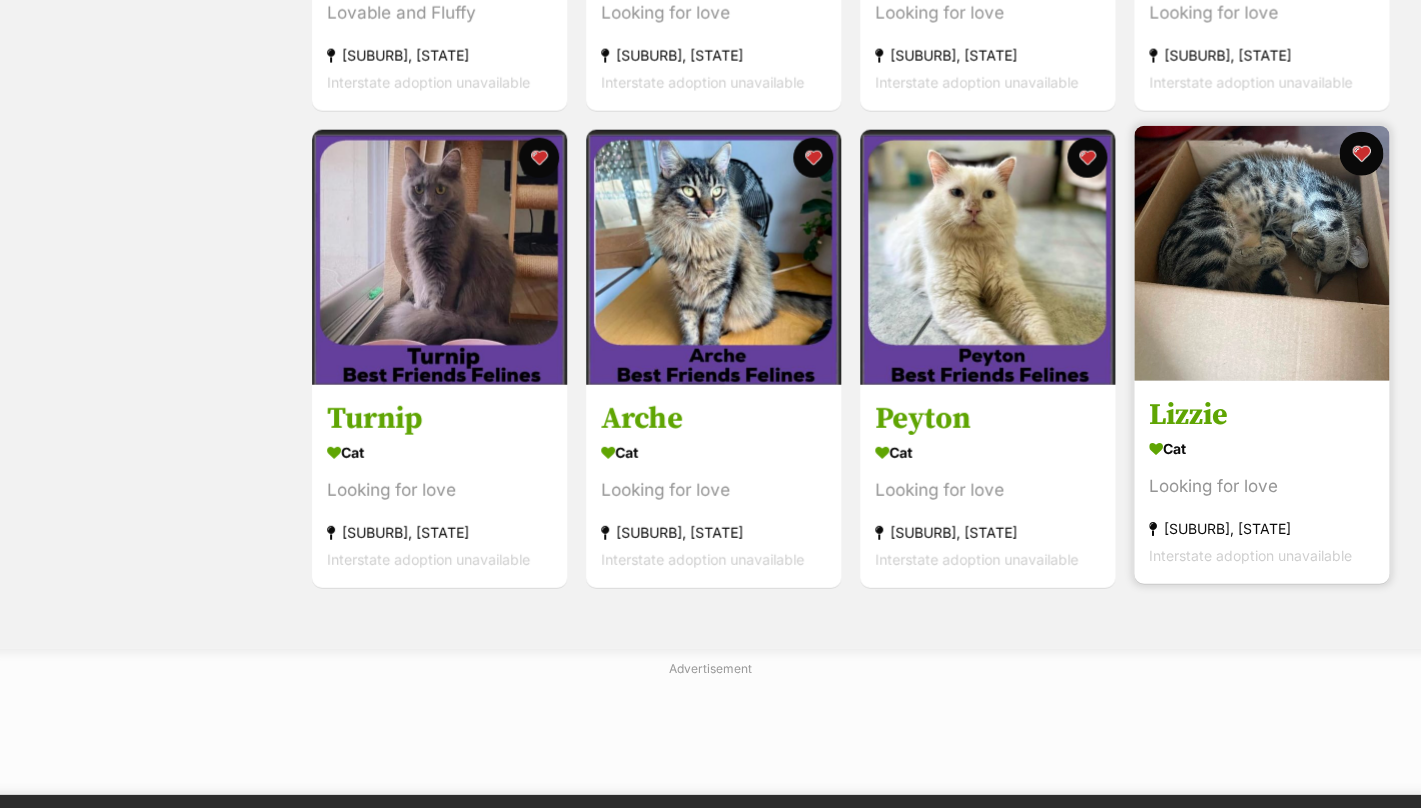 scroll, scrollTop: 0, scrollLeft: 0, axis: both 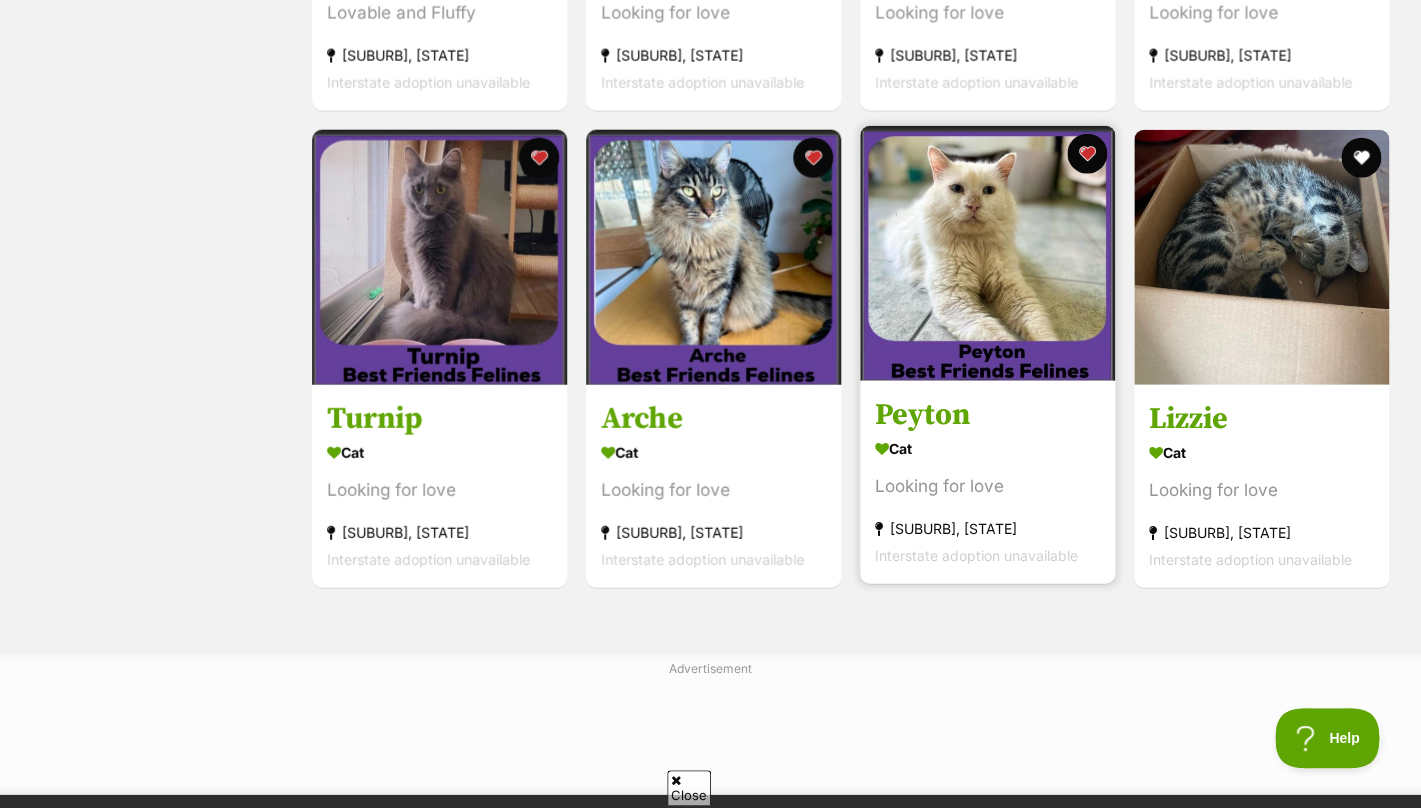 click on "Cat
Looking for love
Camp Hill, QLD
Interstate adoption unavailable" at bounding box center [987, 500] 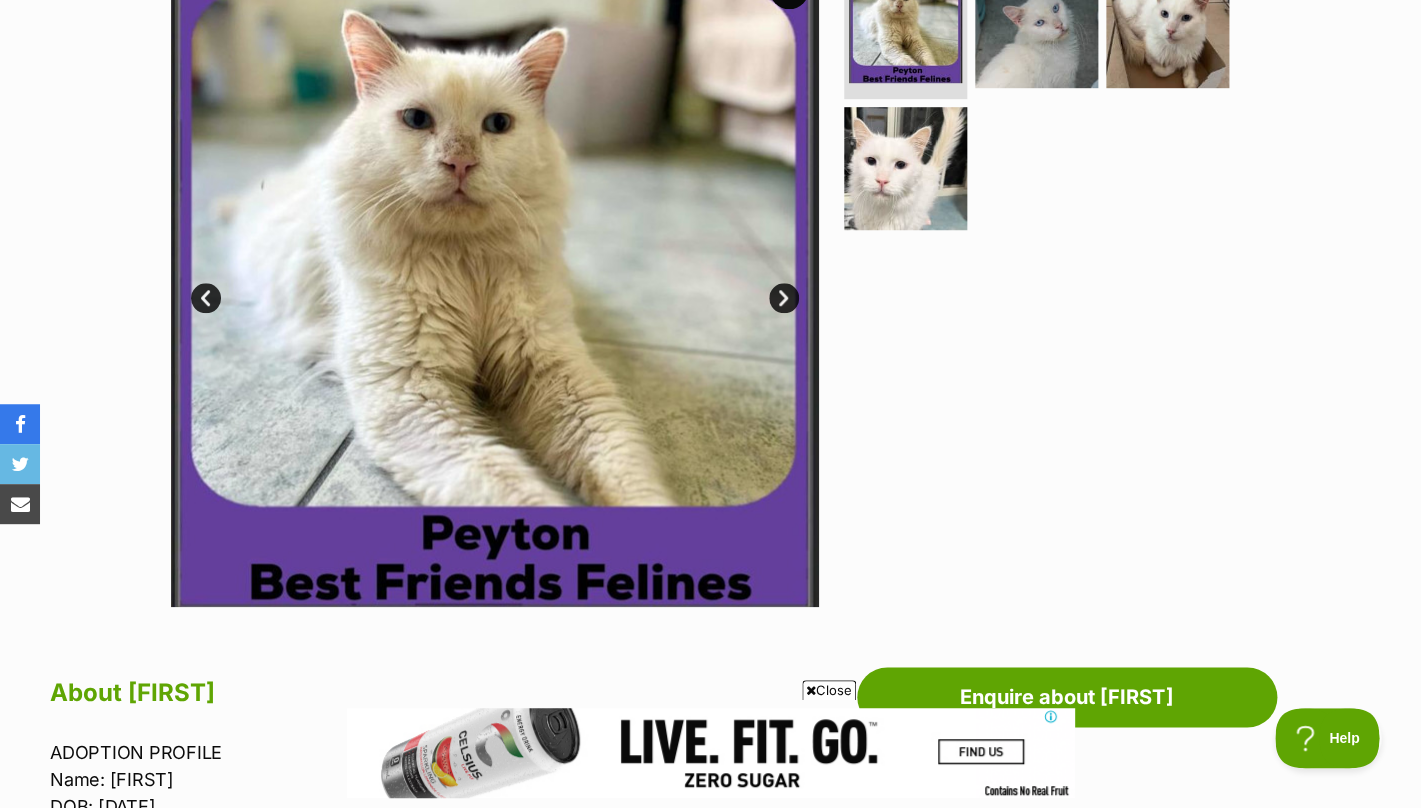 scroll, scrollTop: 0, scrollLeft: 0, axis: both 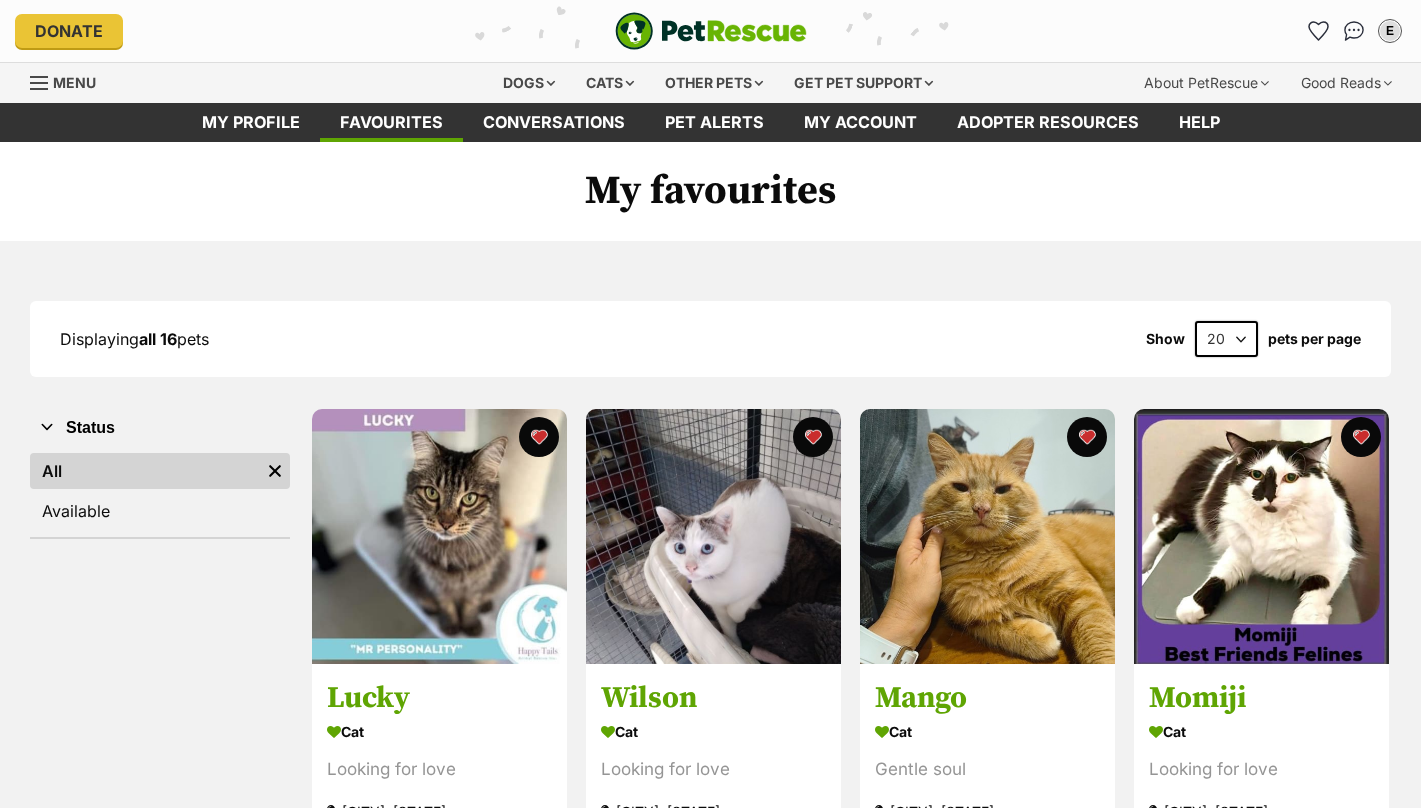 click on "Cat" at bounding box center (713, 2160) 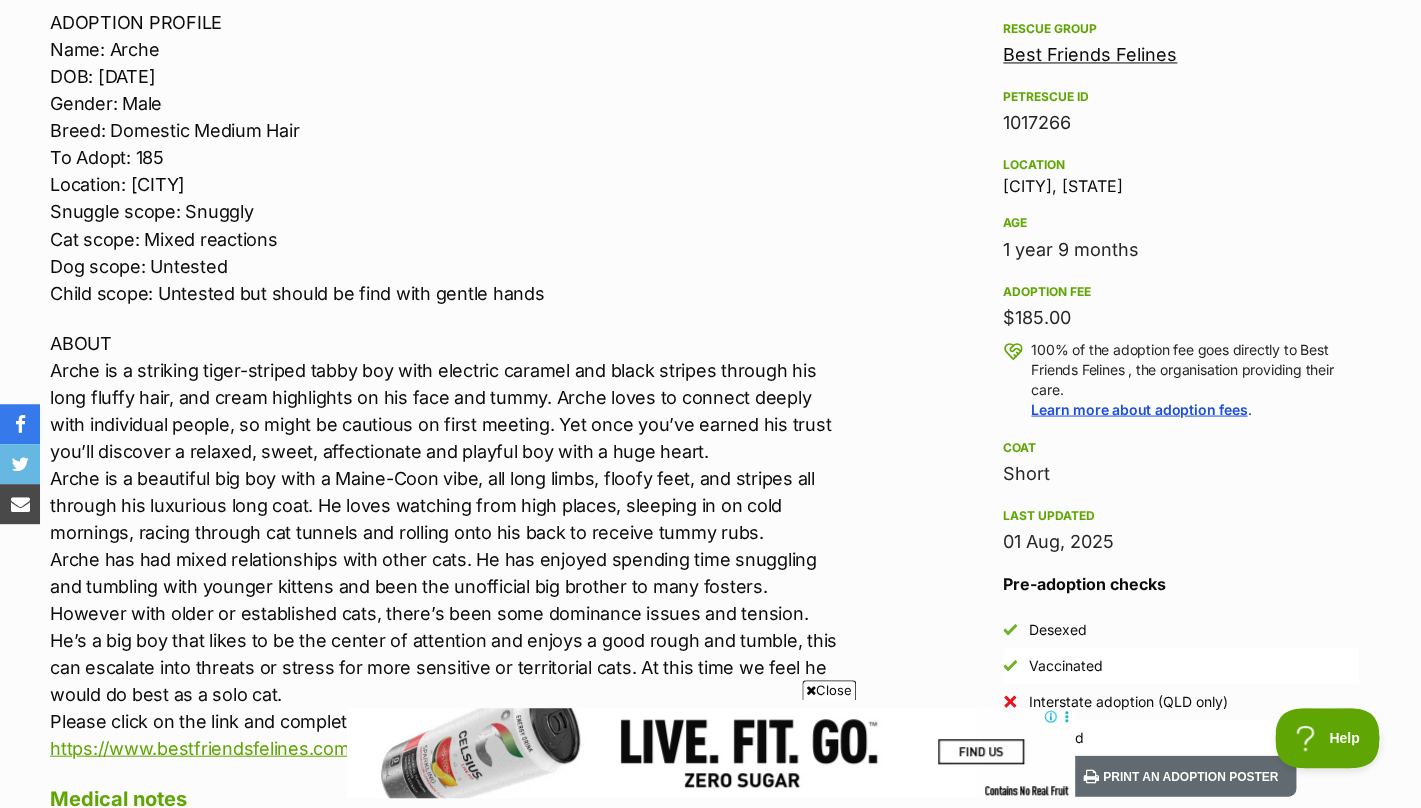 scroll, scrollTop: 1261, scrollLeft: 0, axis: vertical 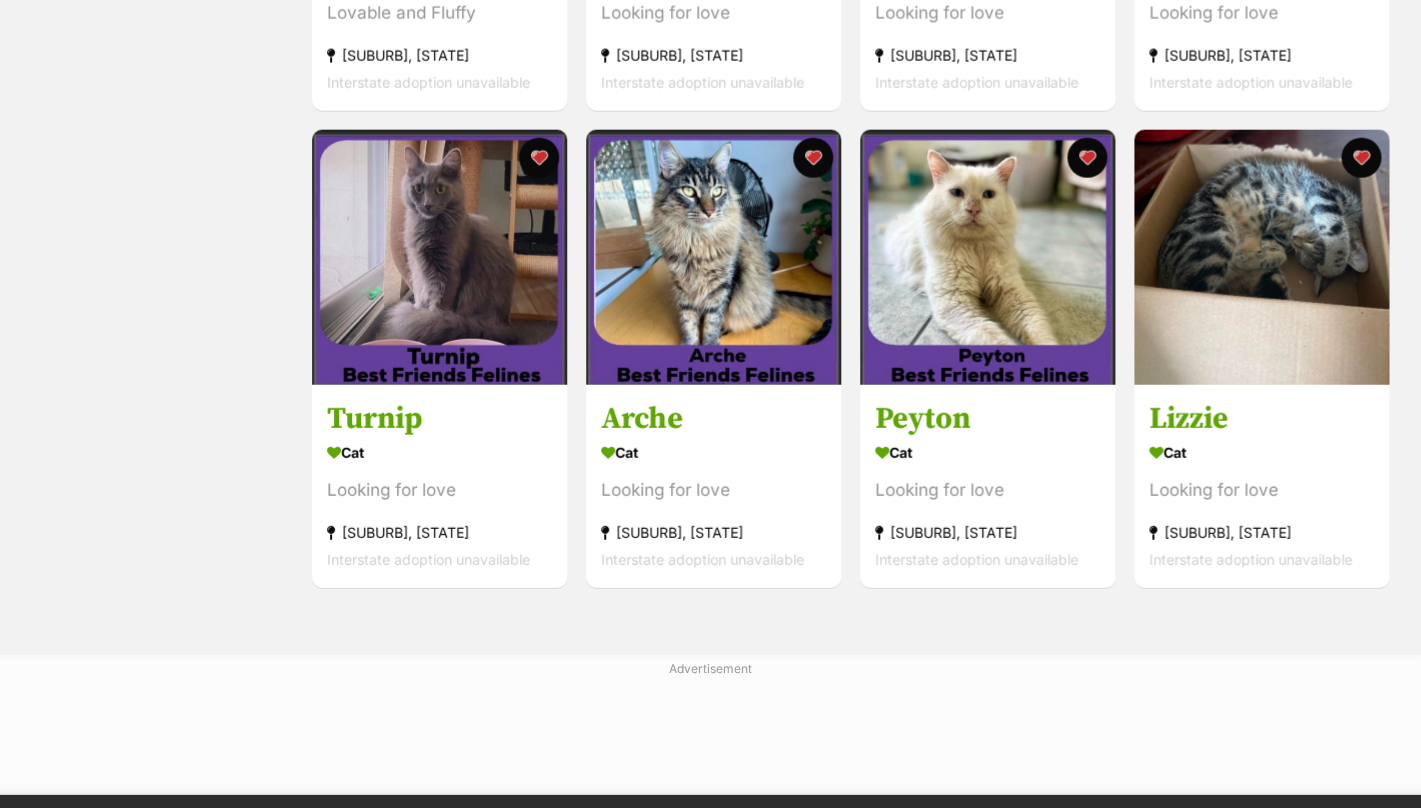 click at bounding box center (439, 257) 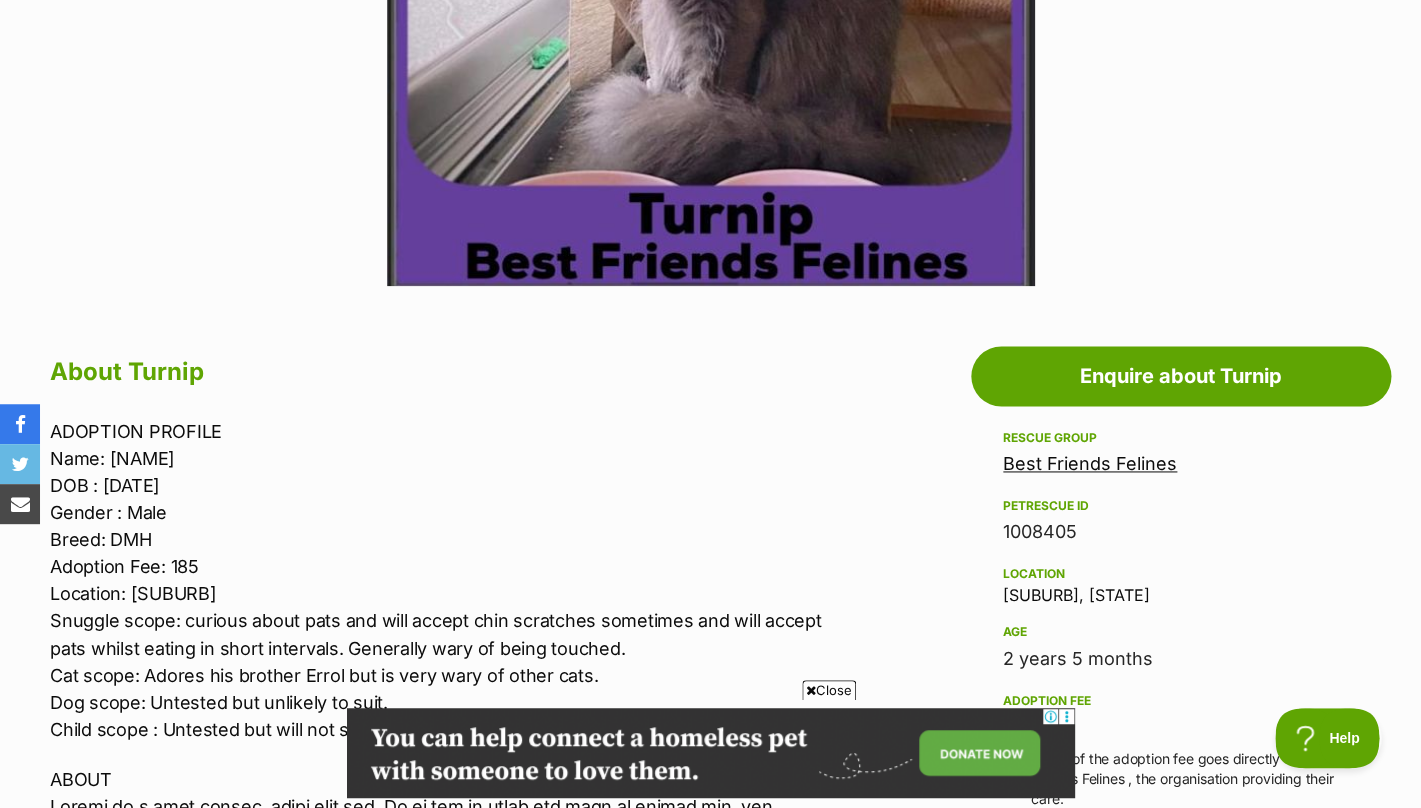 scroll, scrollTop: 0, scrollLeft: 0, axis: both 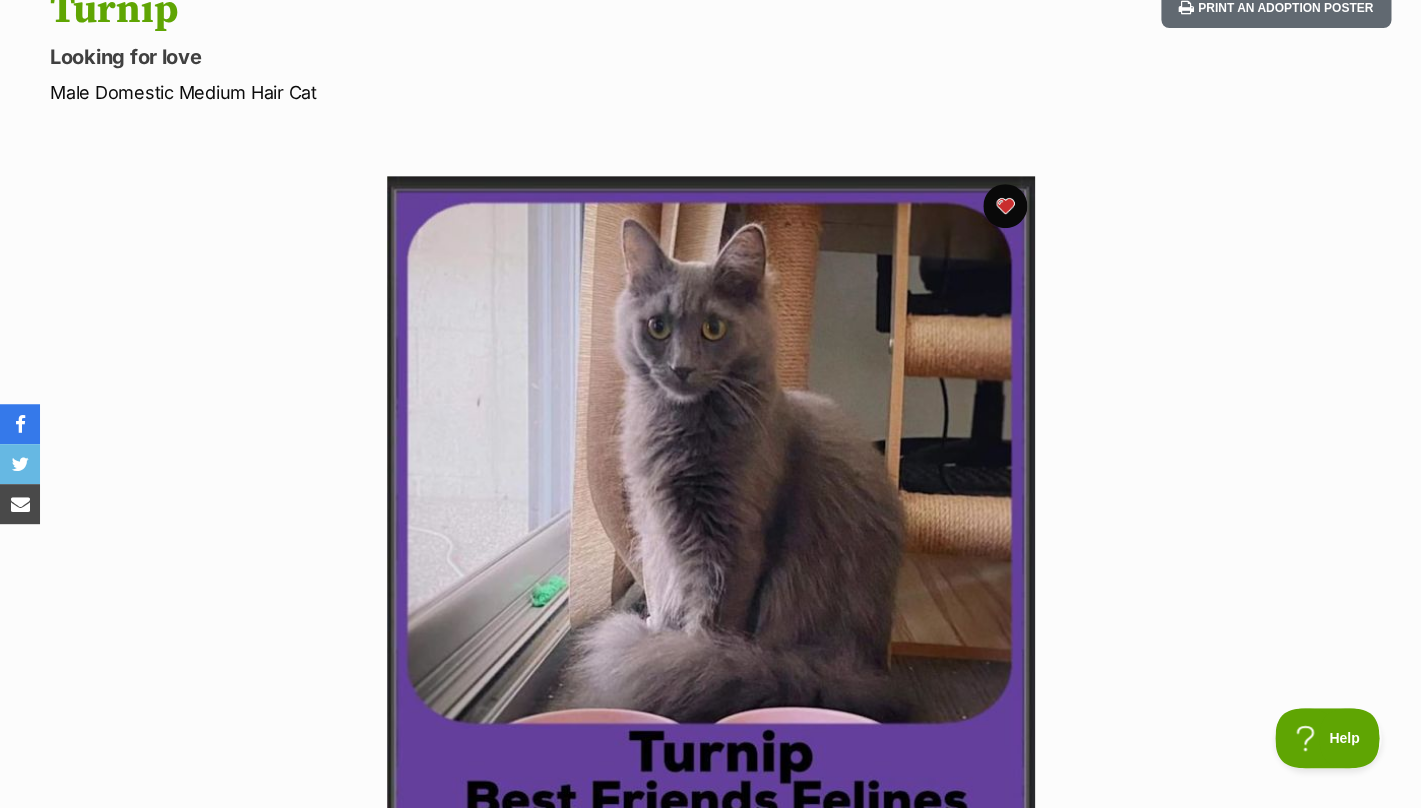 click at bounding box center [1005, 206] 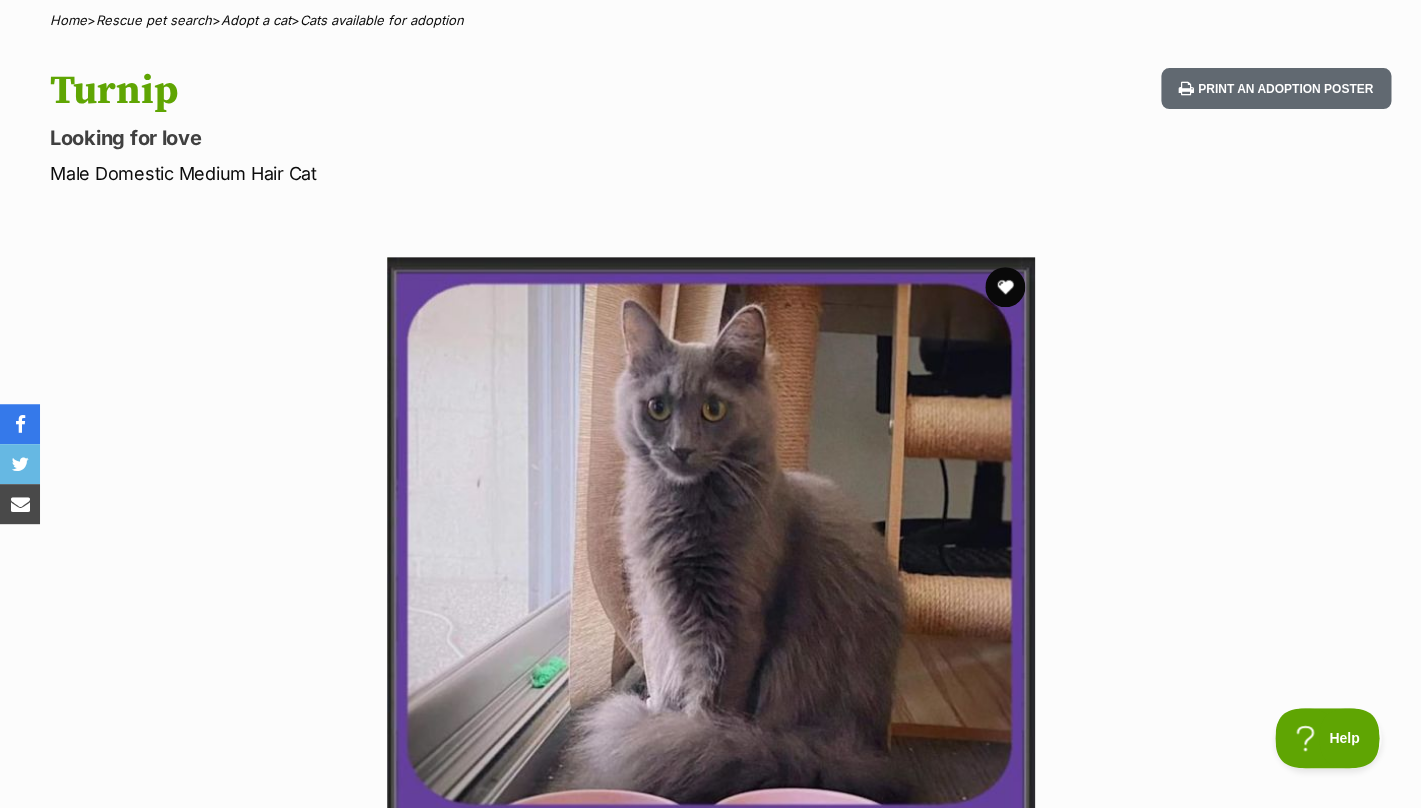 scroll, scrollTop: 17, scrollLeft: 0, axis: vertical 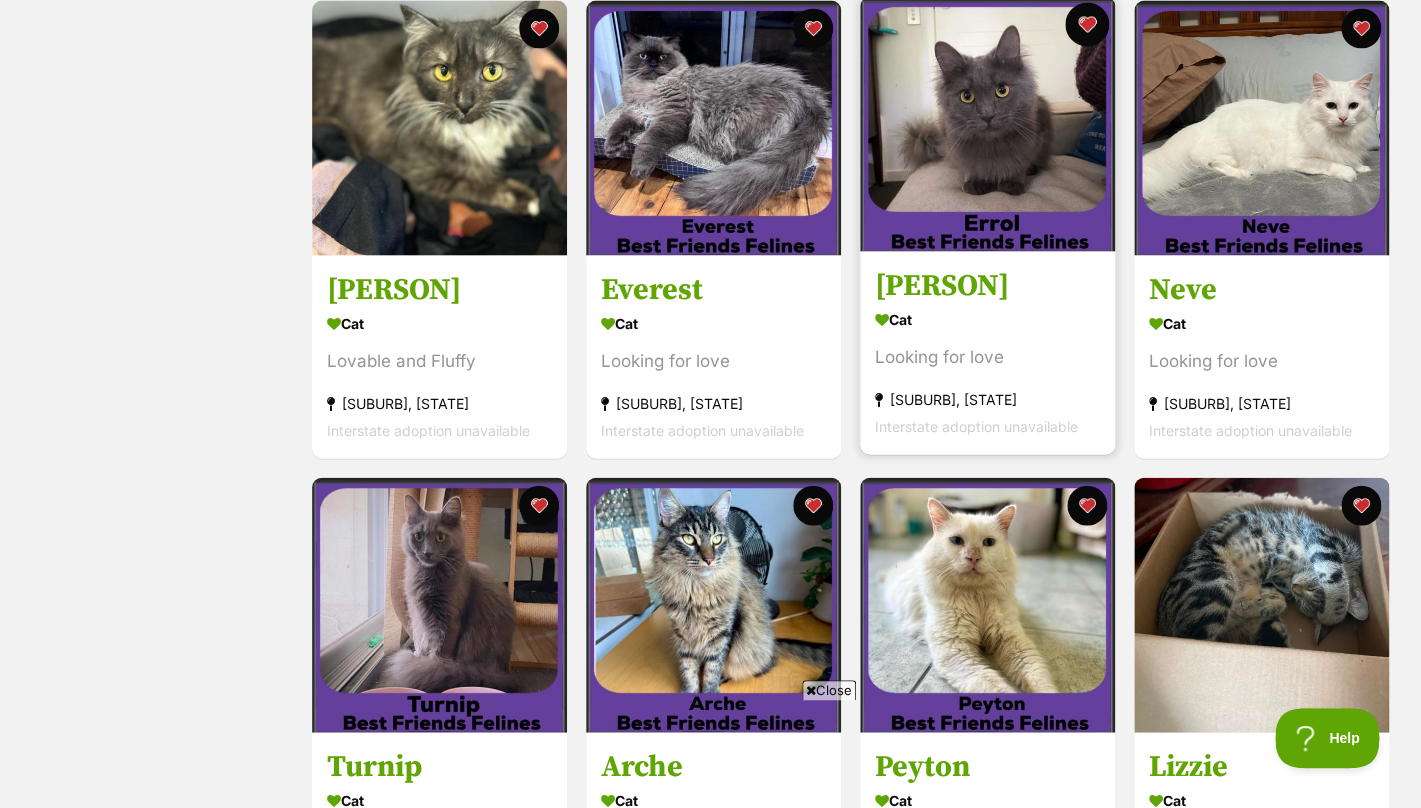 click at bounding box center (1087, 24) 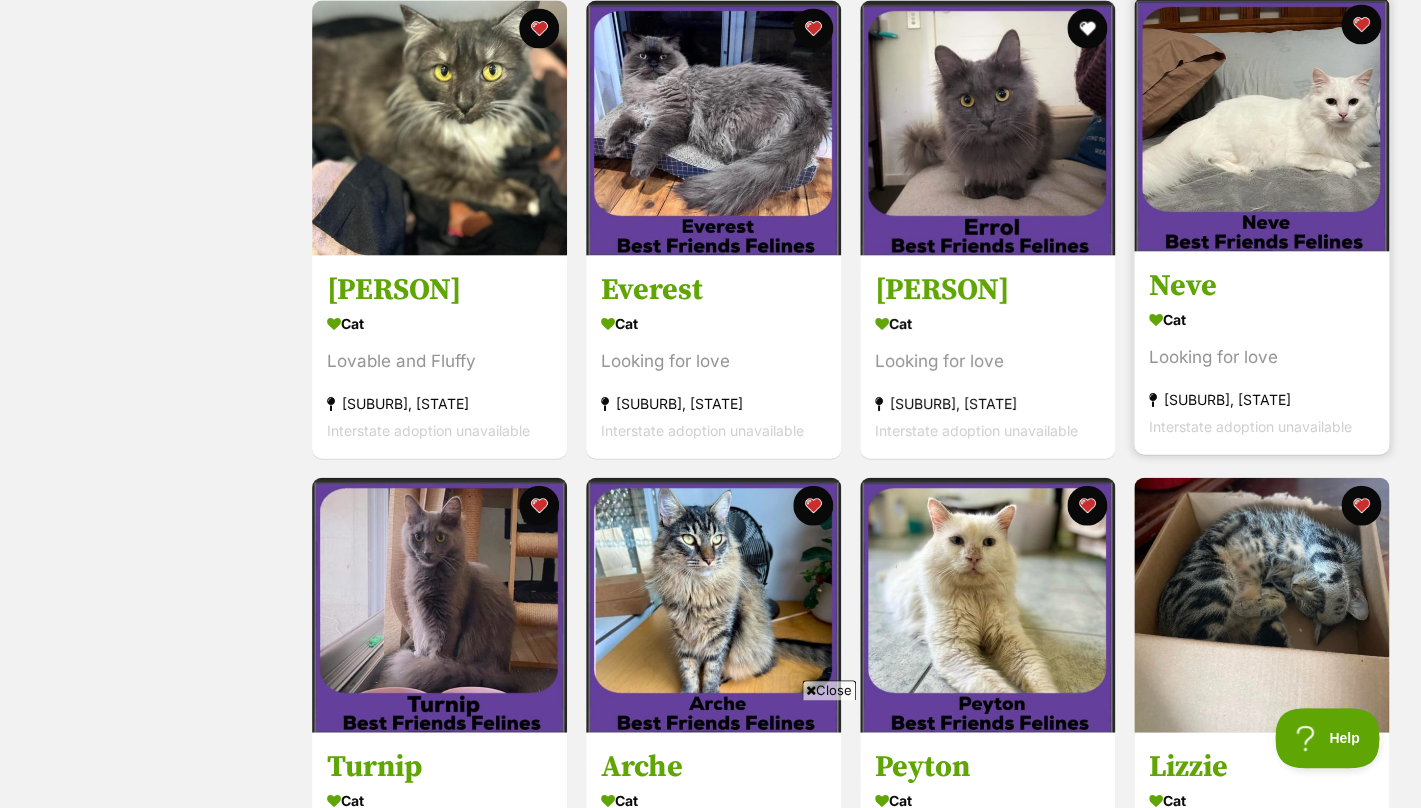 click on "Looking for love" at bounding box center (1261, 356) 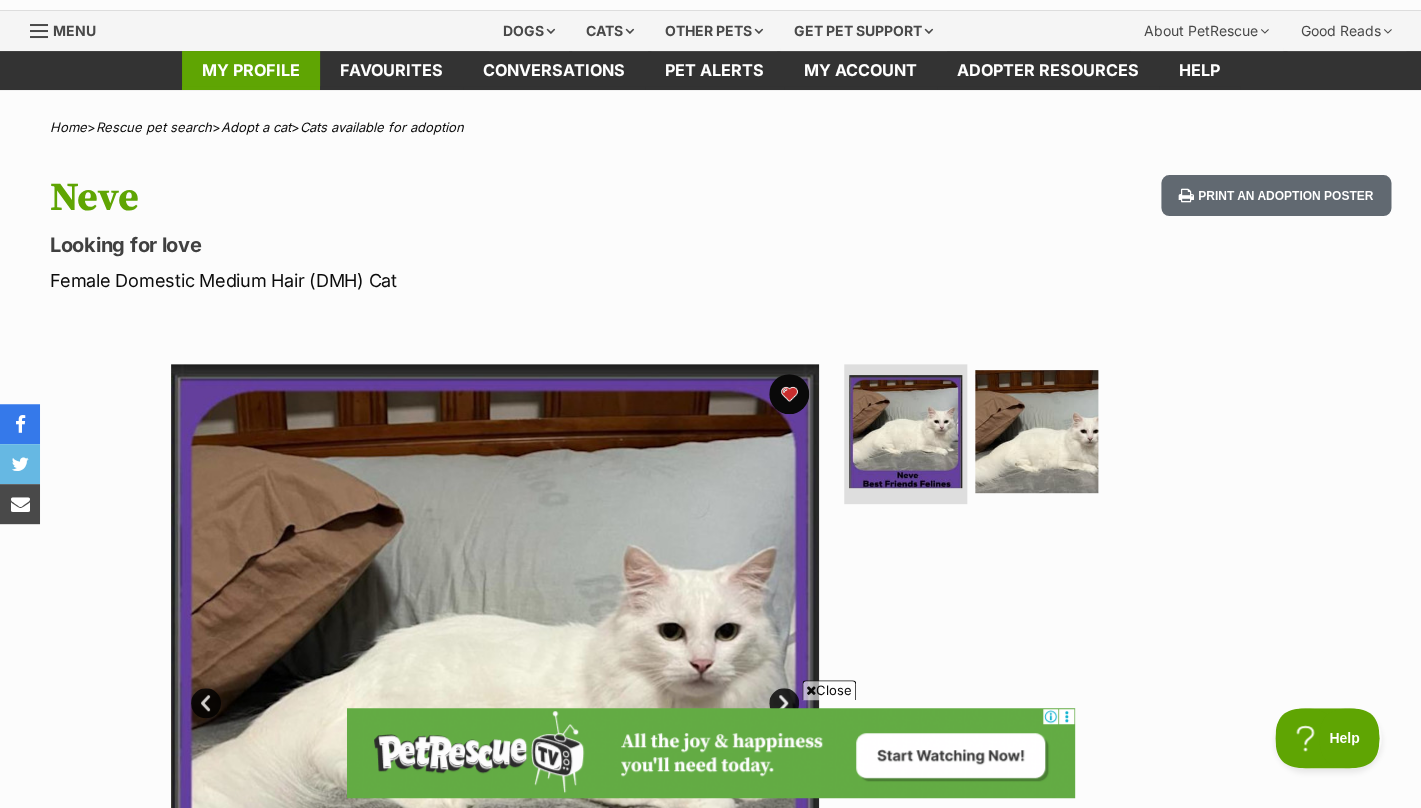 scroll, scrollTop: 0, scrollLeft: 0, axis: both 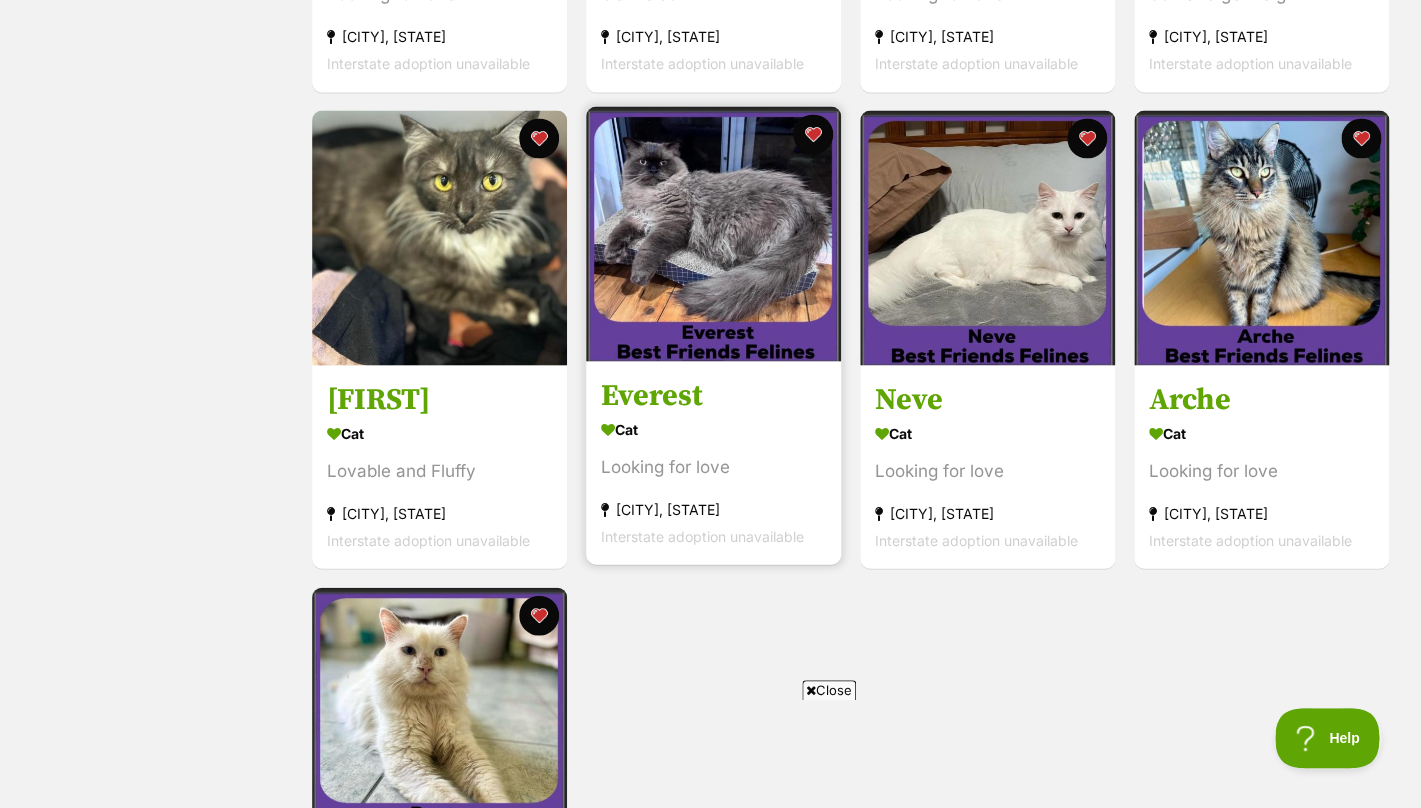 click on "Cat" at bounding box center [713, 428] 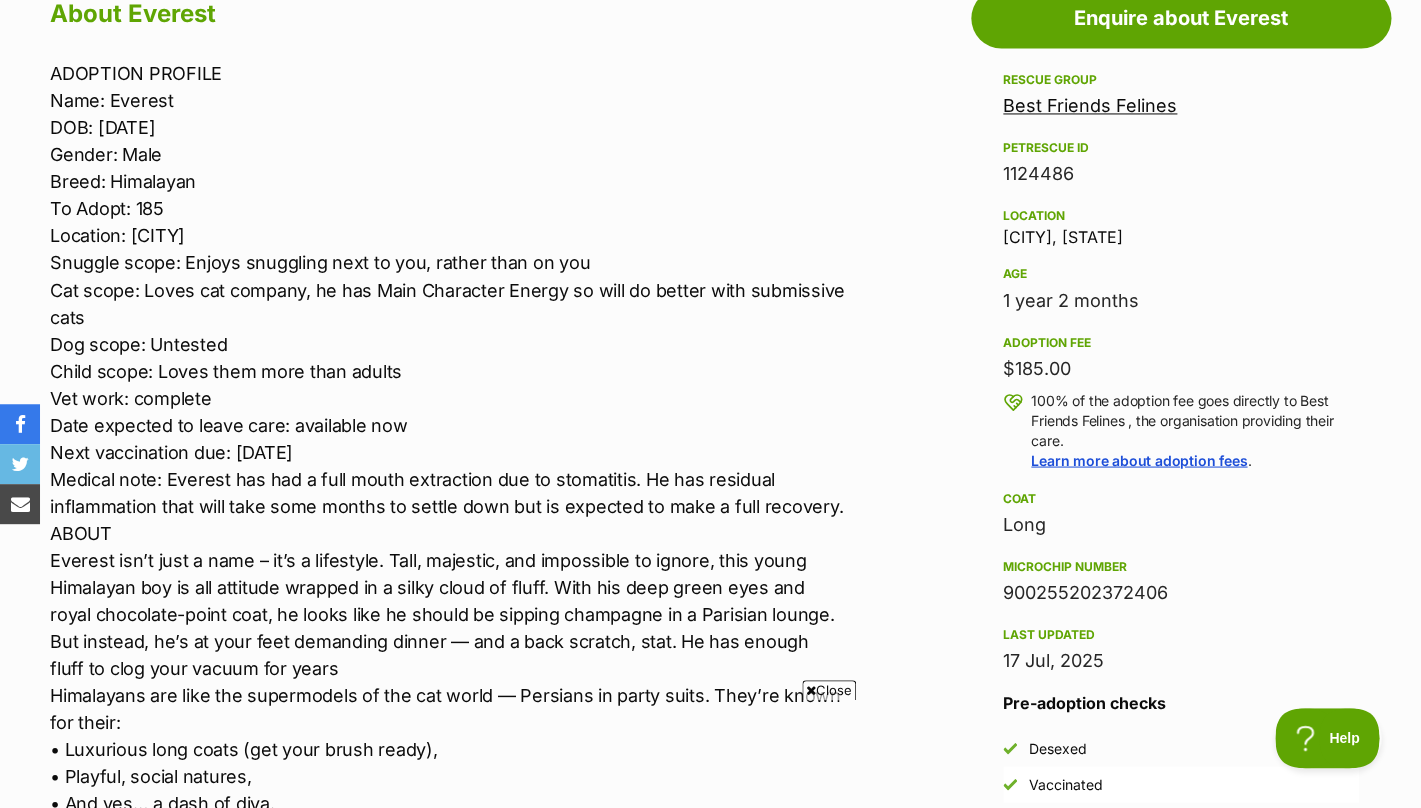 scroll, scrollTop: 1137, scrollLeft: 0, axis: vertical 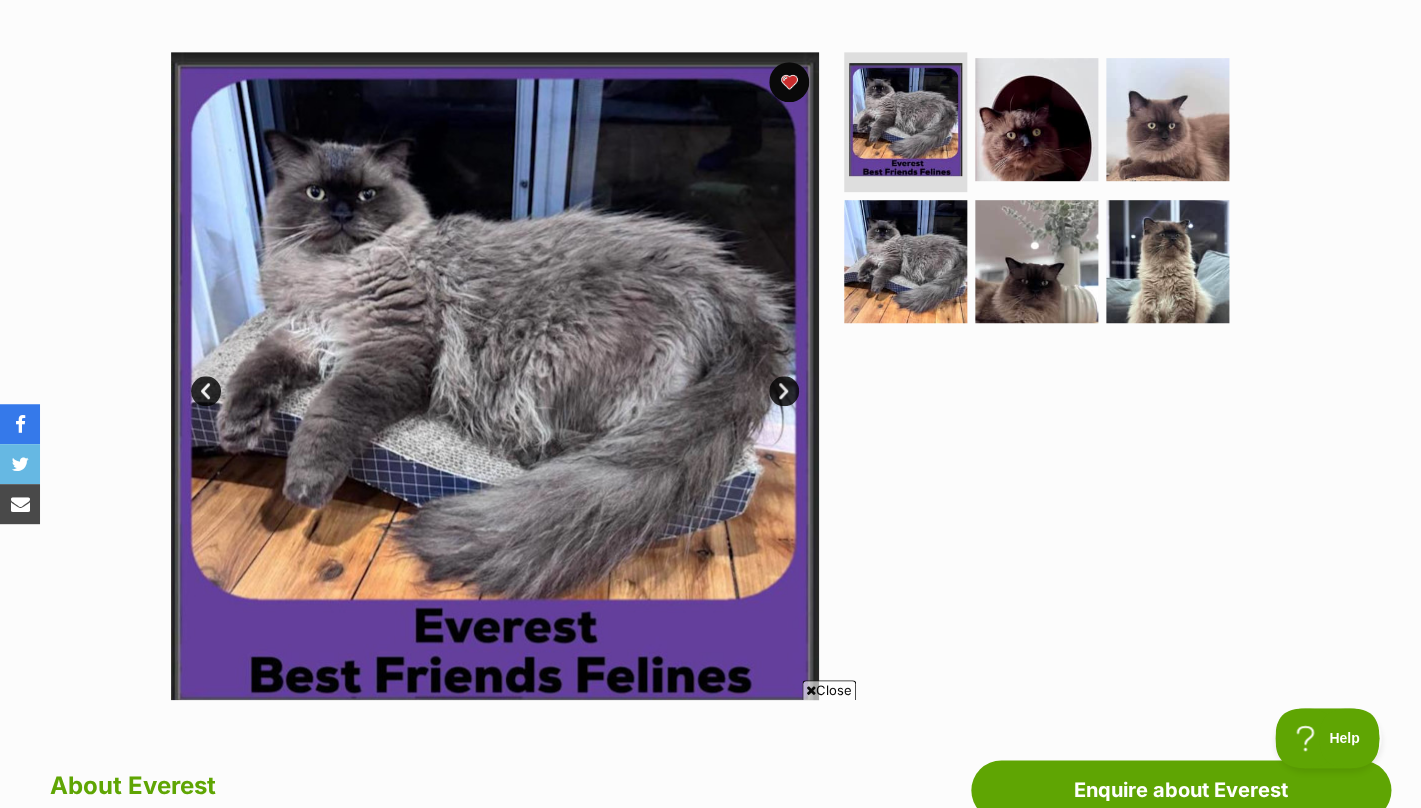 click on "Next" at bounding box center (784, 391) 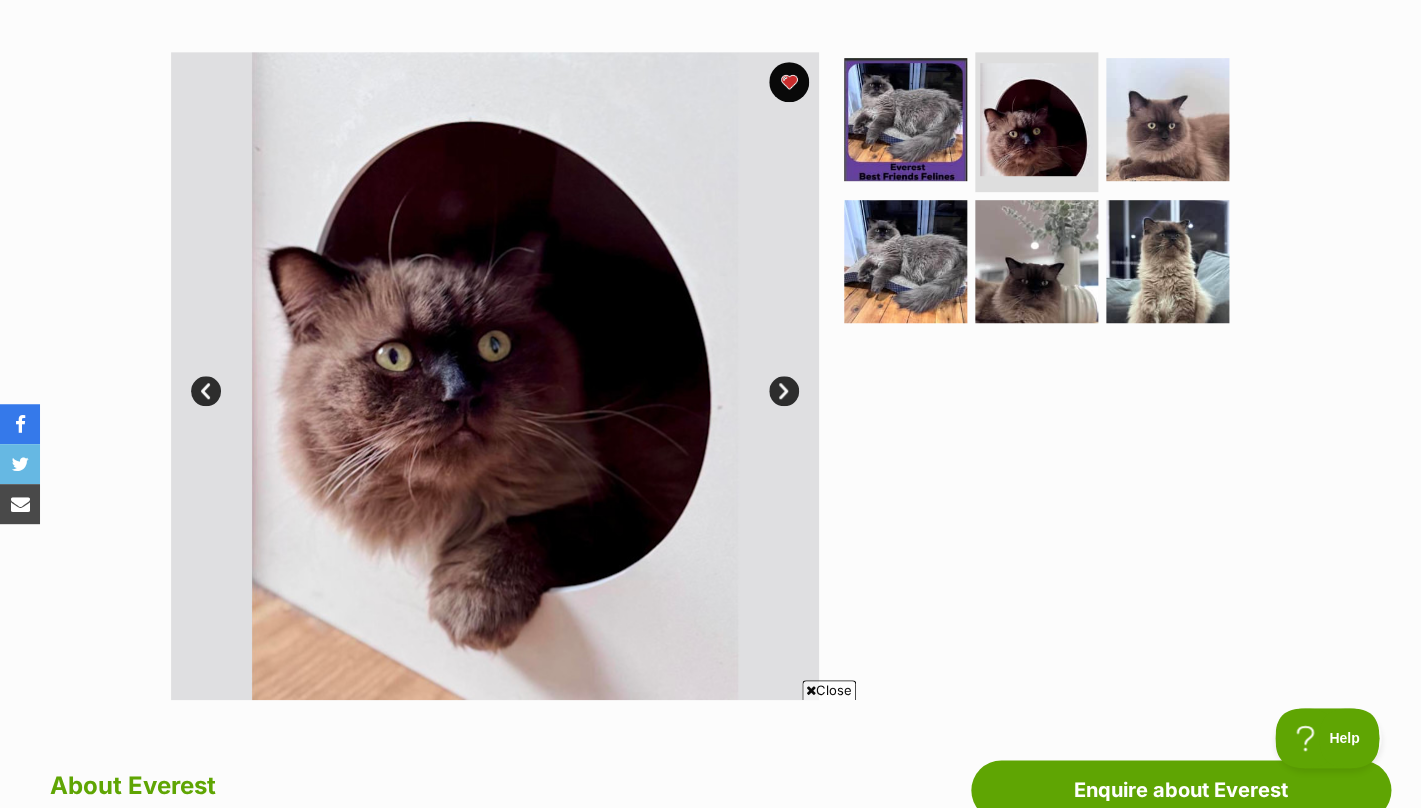 click on "Next" at bounding box center [784, 391] 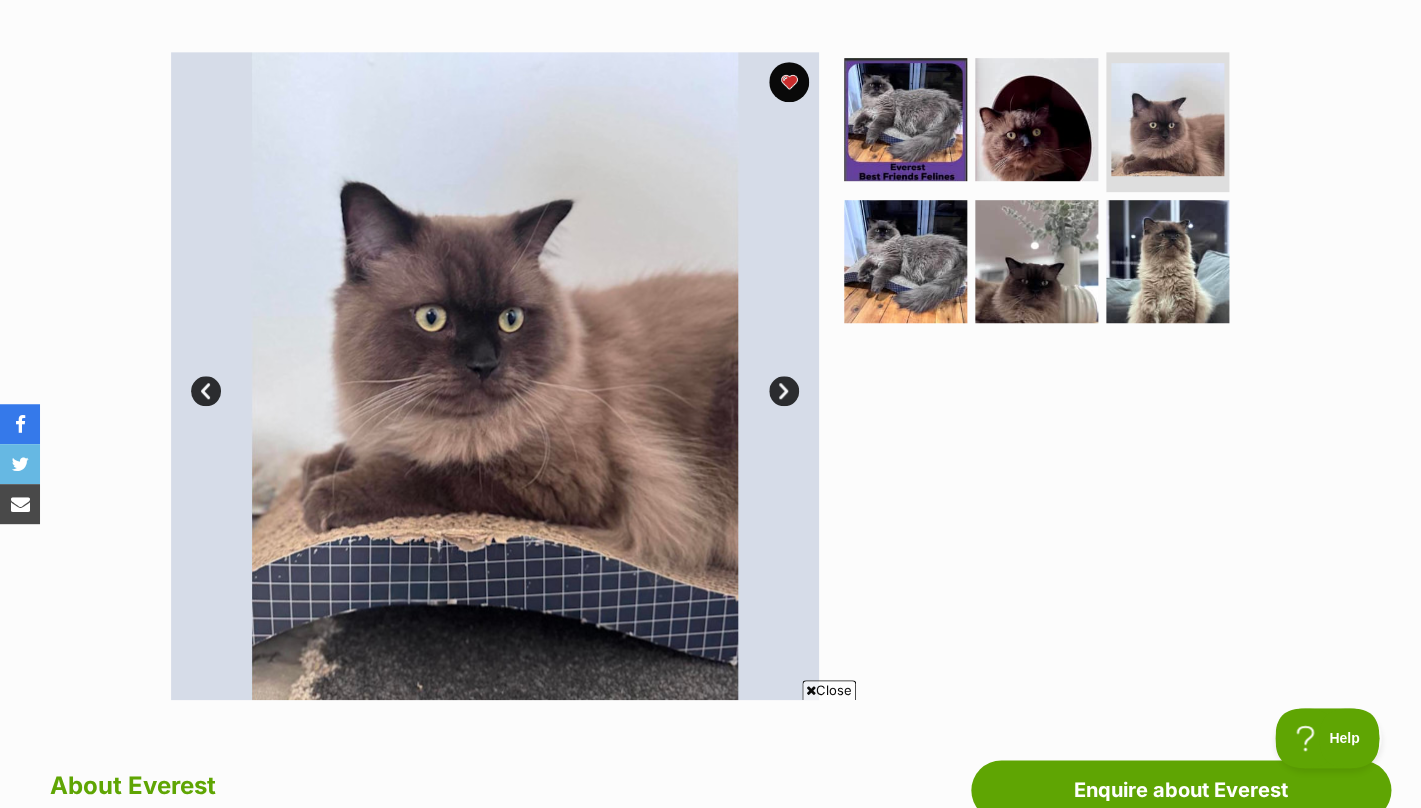 click on "Next" at bounding box center [784, 391] 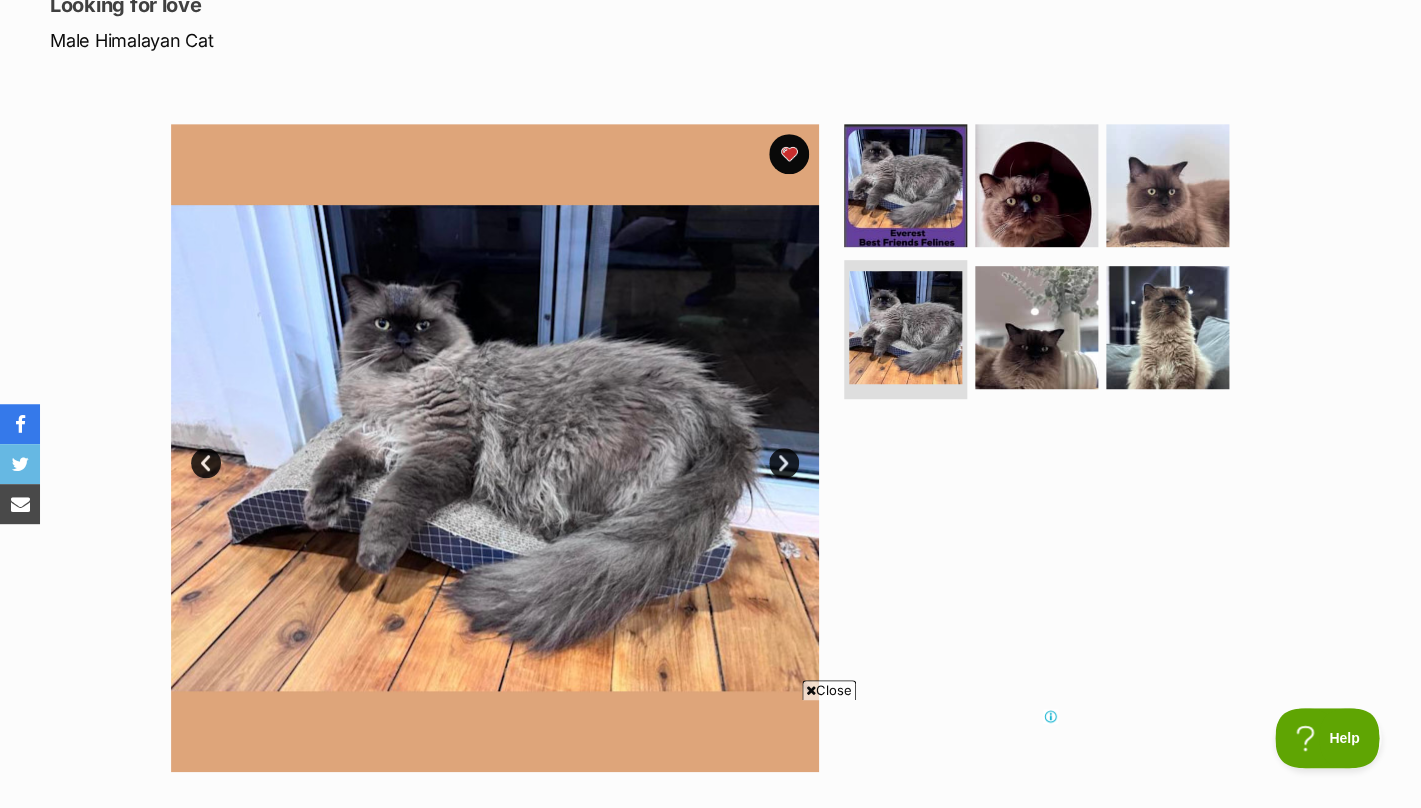 scroll, scrollTop: 0, scrollLeft: 0, axis: both 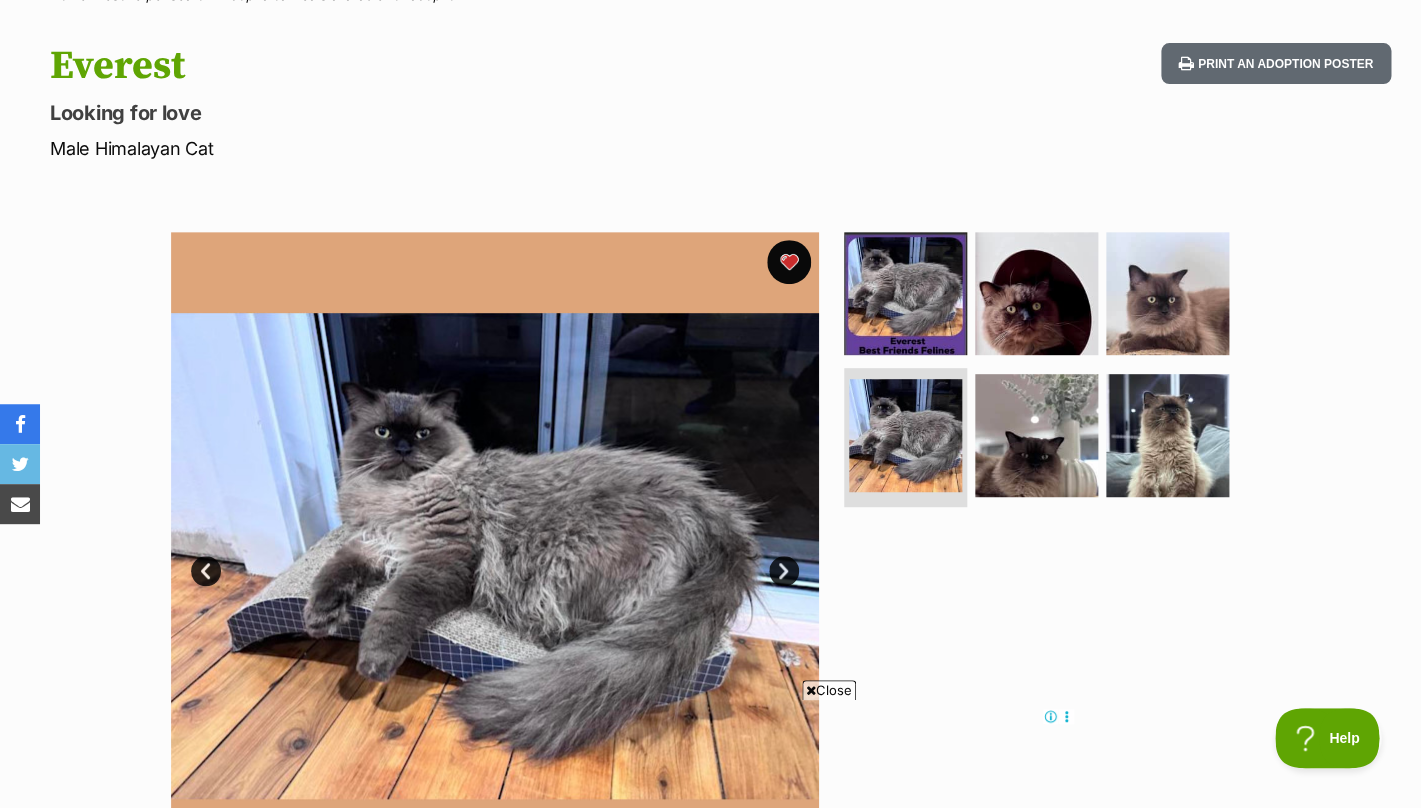 click at bounding box center (789, 262) 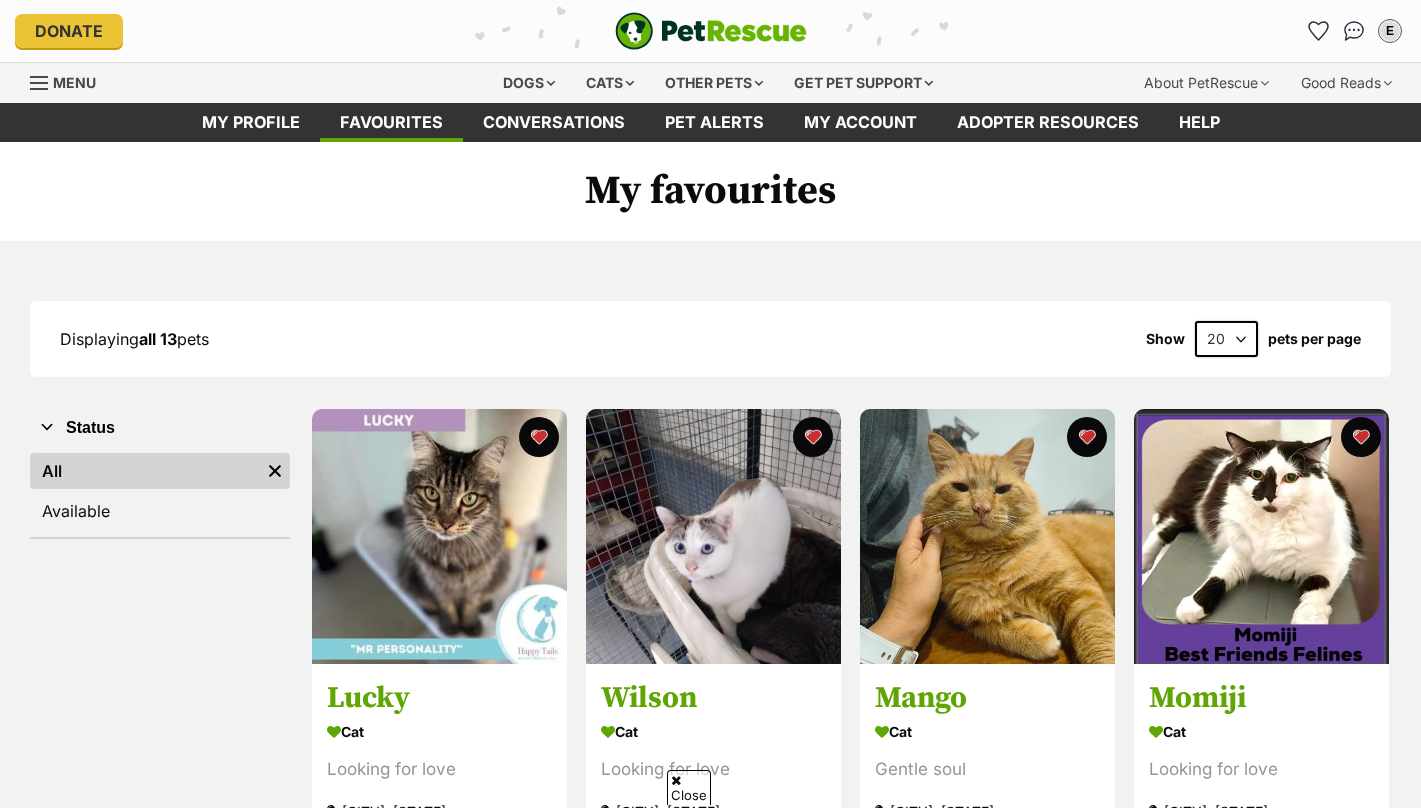 scroll, scrollTop: 1169, scrollLeft: 0, axis: vertical 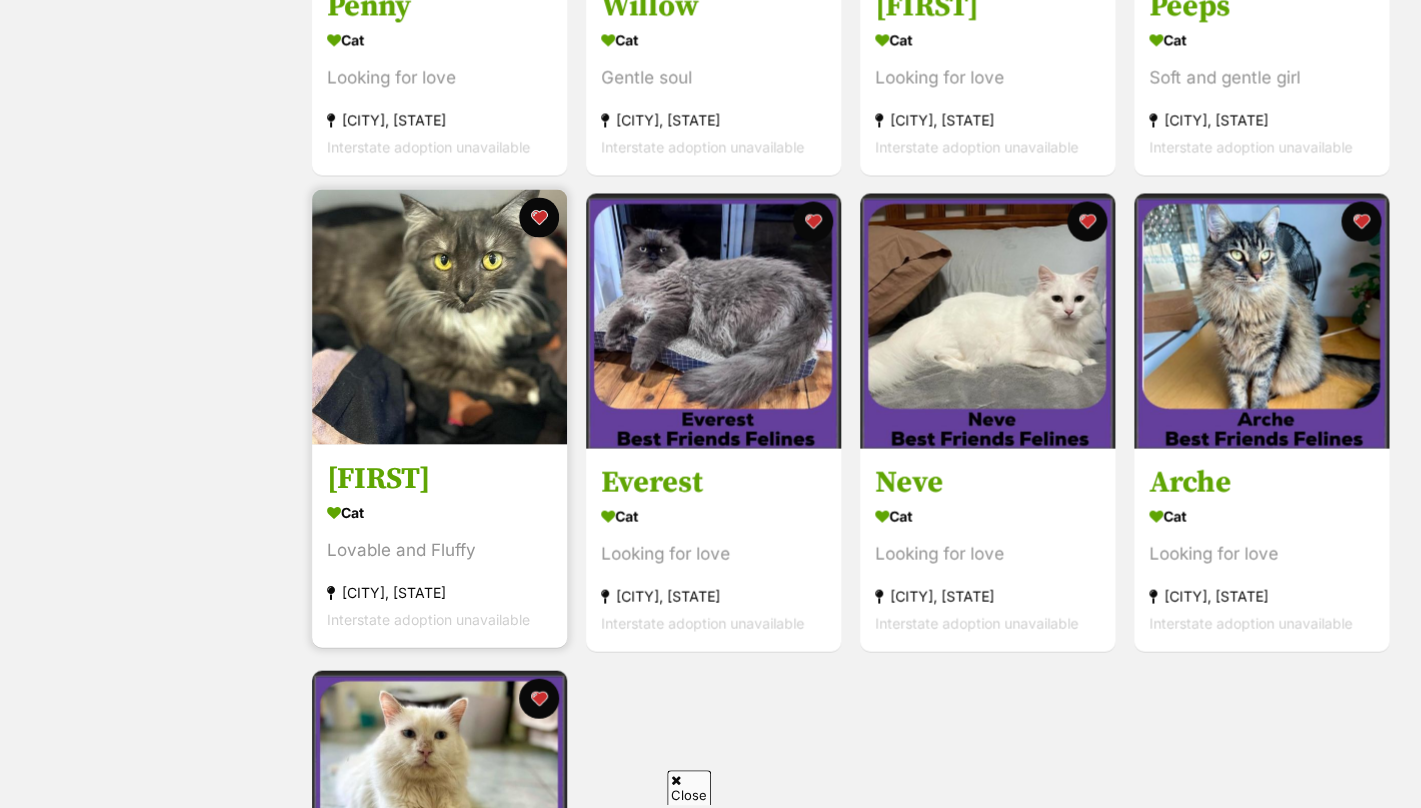 click on "[LAST]
Lovable and Fluffy
[CITY], [STATE]
Interstate adoption unavailable" at bounding box center [439, 564] 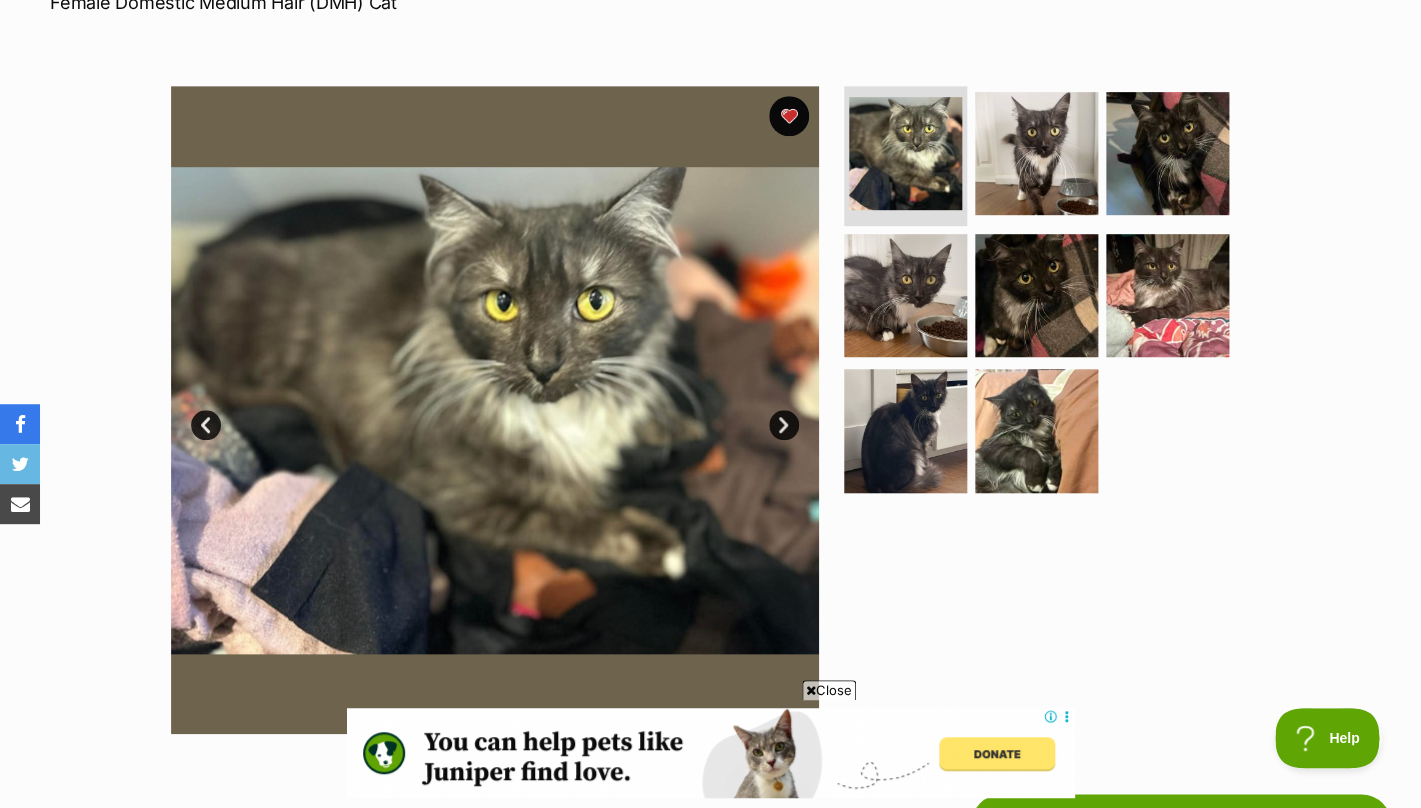 scroll, scrollTop: 323, scrollLeft: 0, axis: vertical 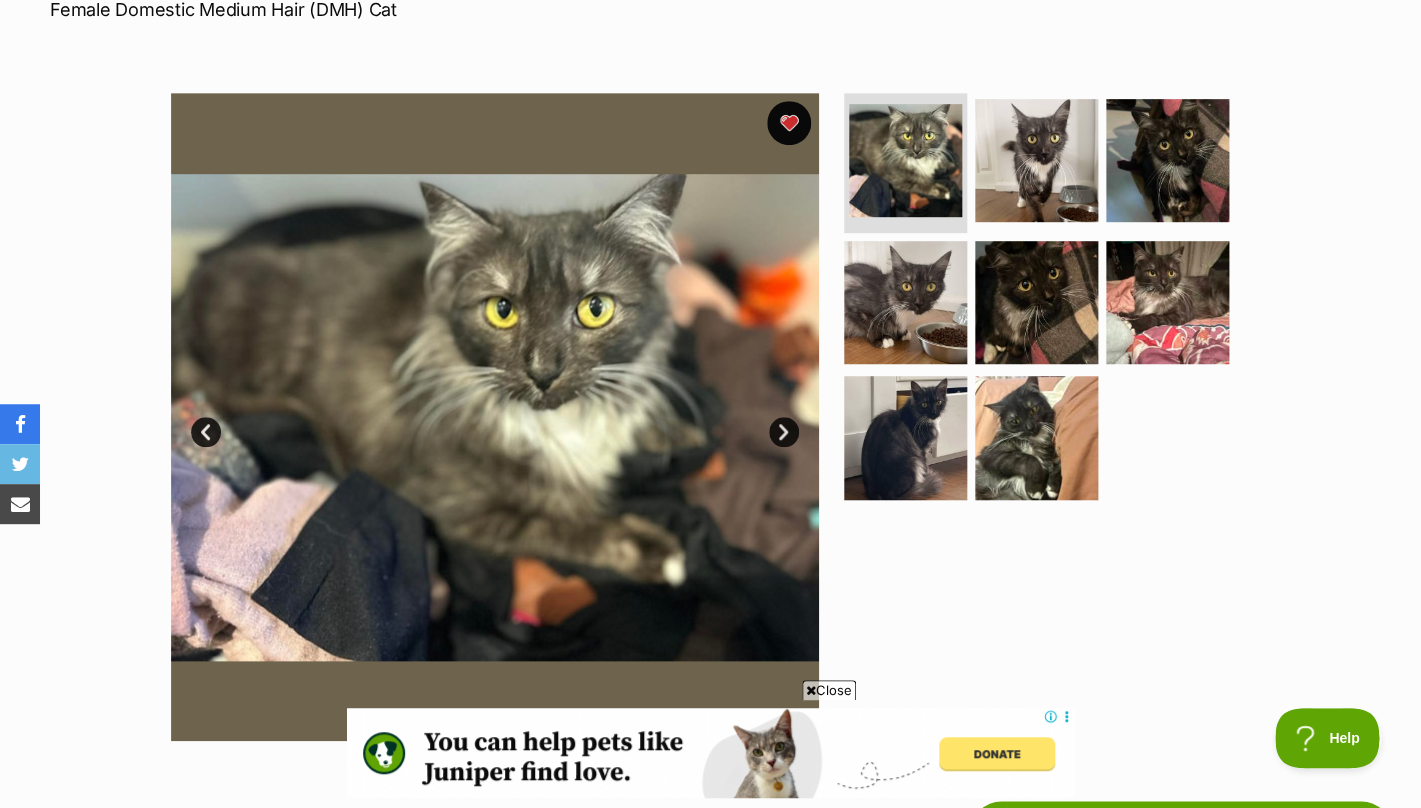 click at bounding box center (789, 123) 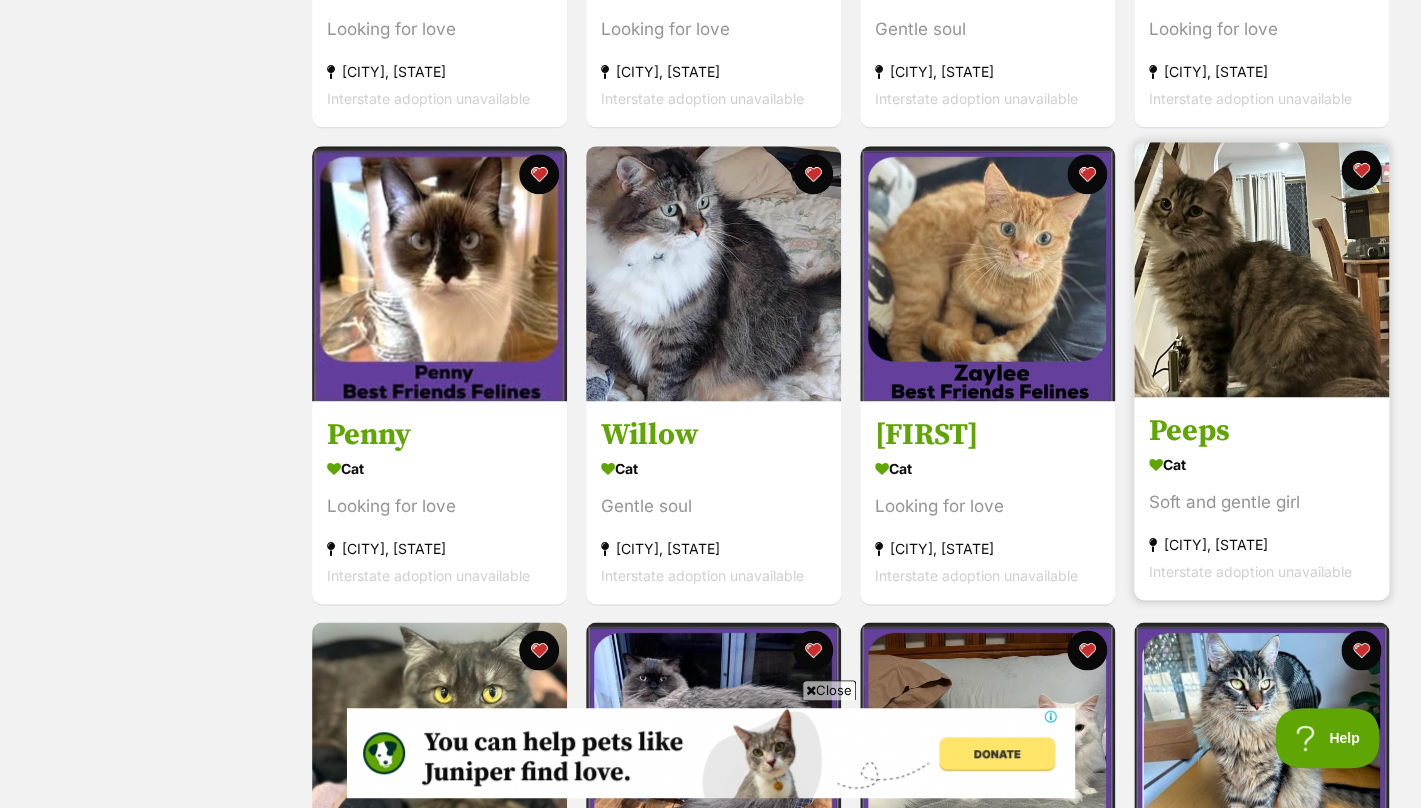 scroll, scrollTop: 0, scrollLeft: 0, axis: both 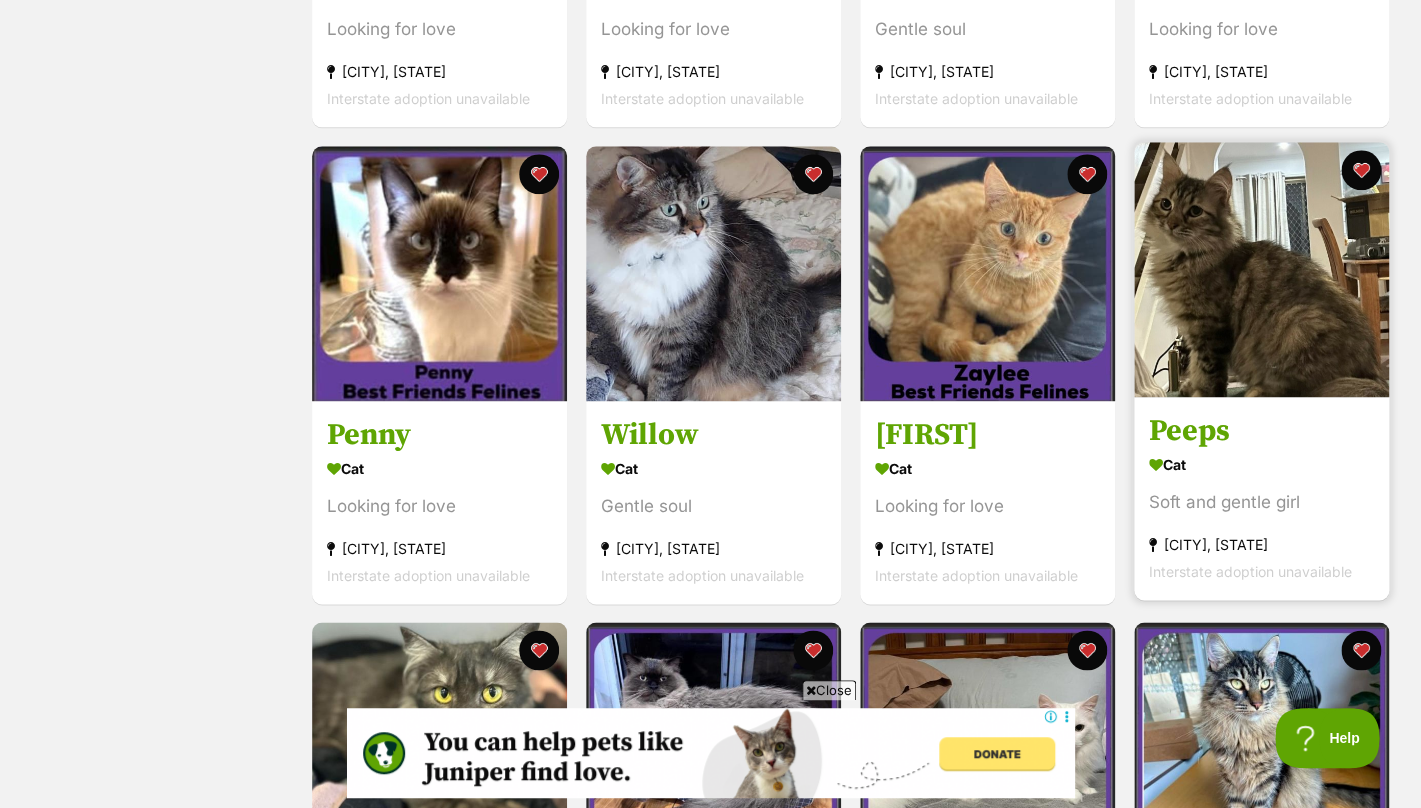 click on "Peeps" at bounding box center (1261, 430) 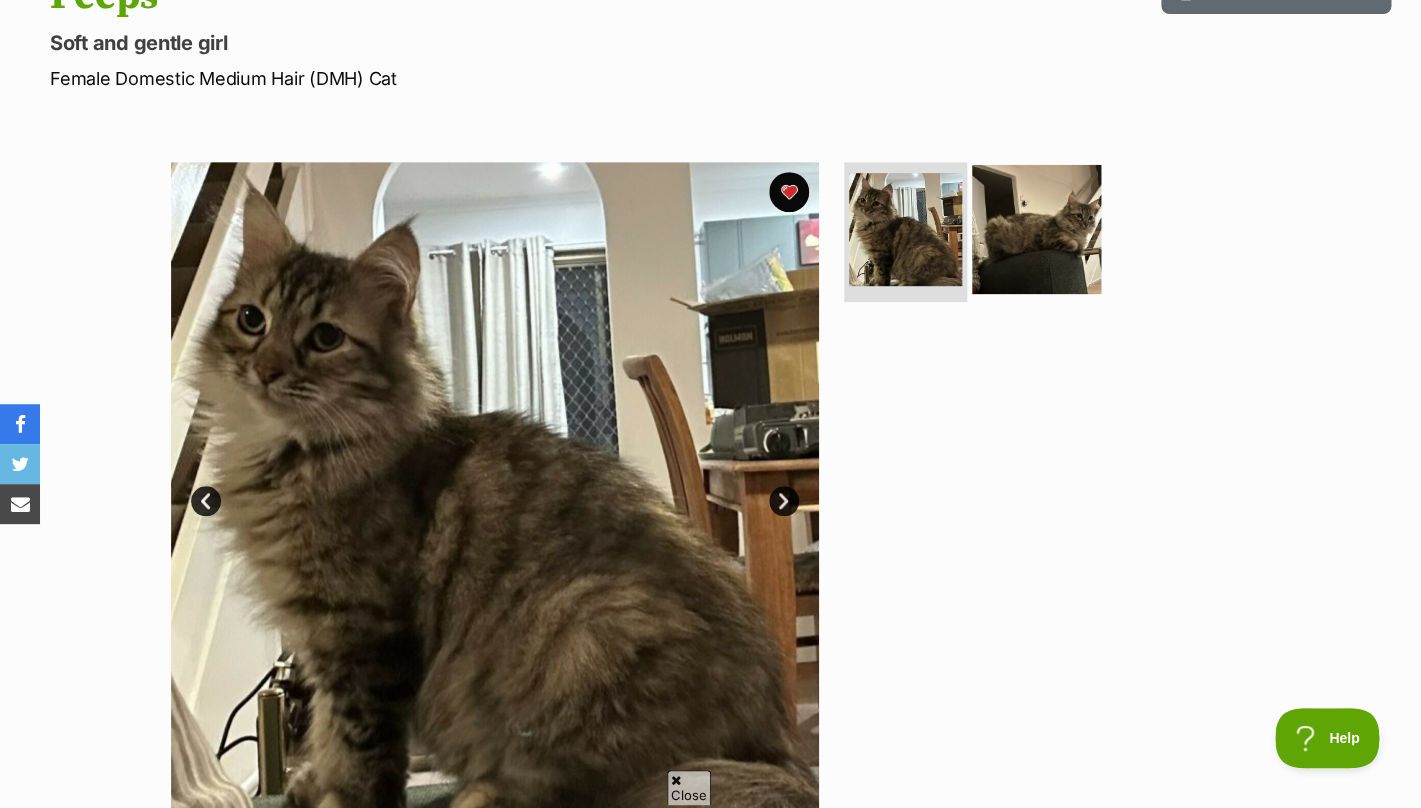 scroll, scrollTop: 0, scrollLeft: 0, axis: both 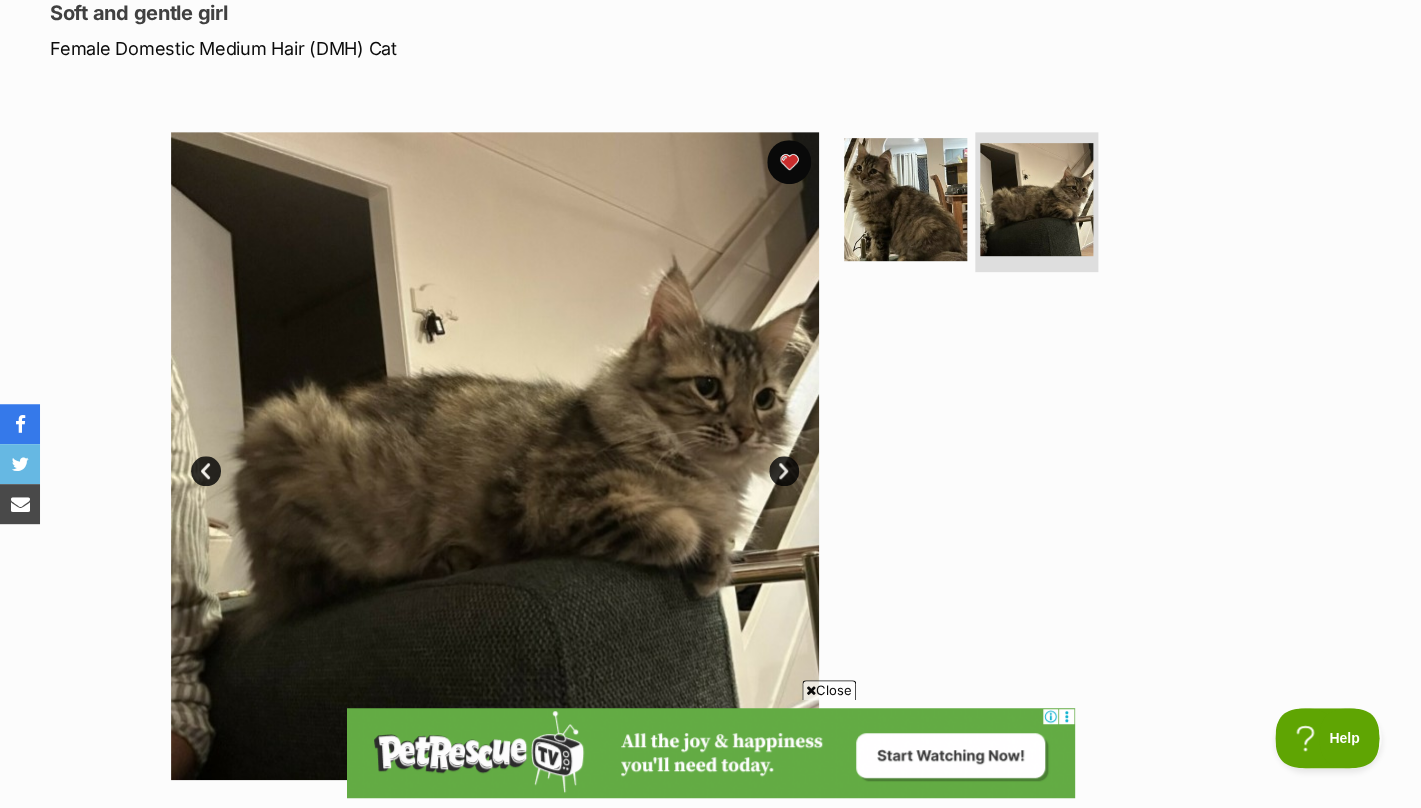 click at bounding box center [789, 162] 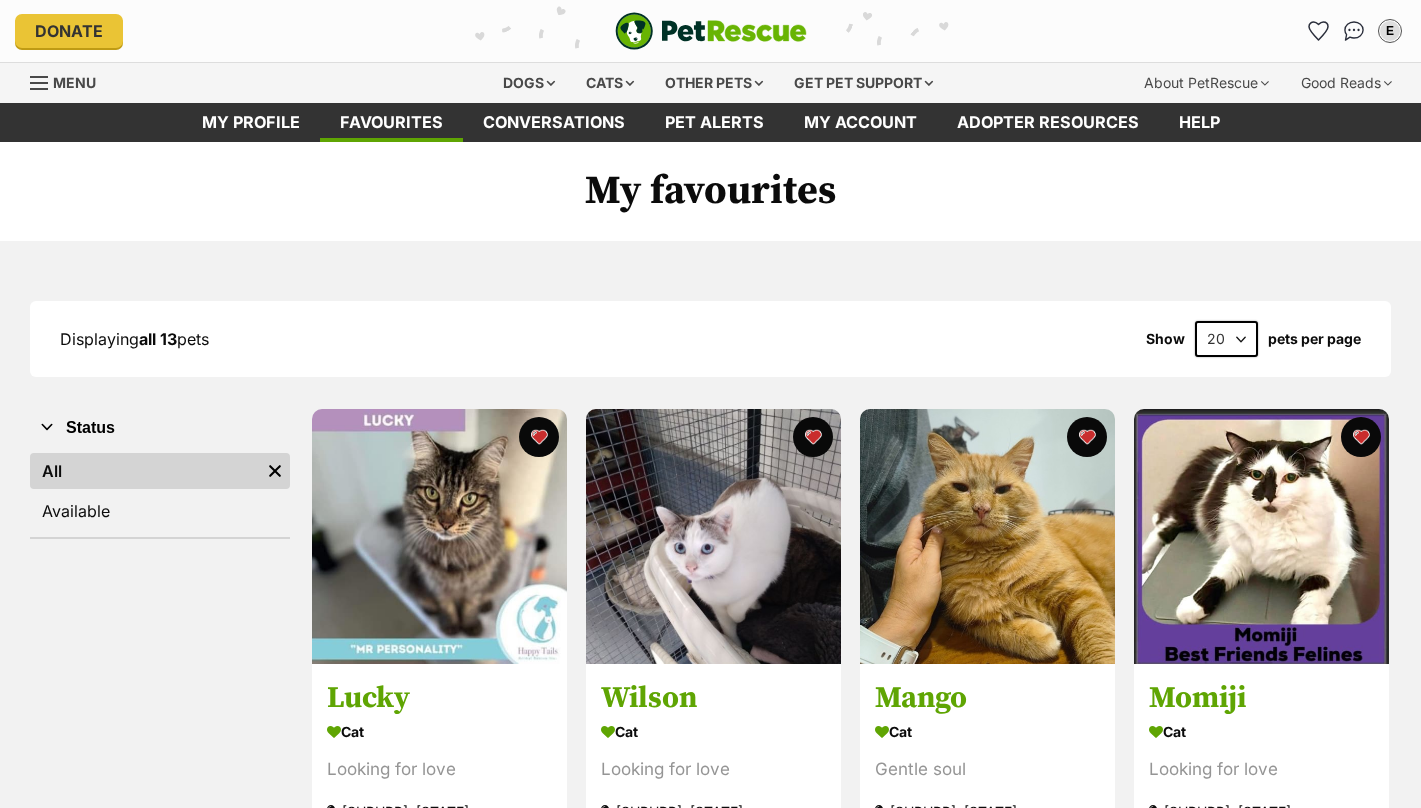 scroll, scrollTop: 758, scrollLeft: 0, axis: vertical 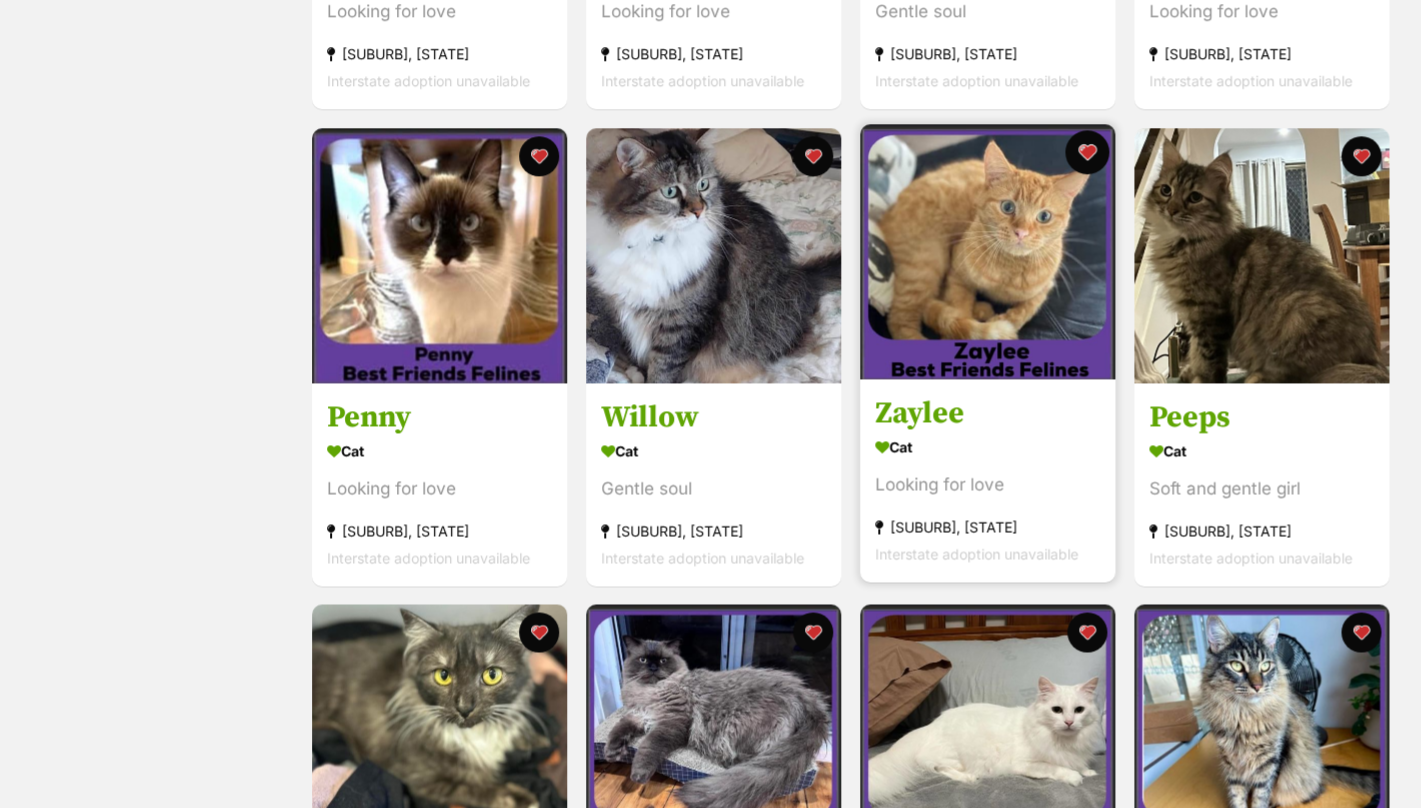 click at bounding box center [1087, 152] 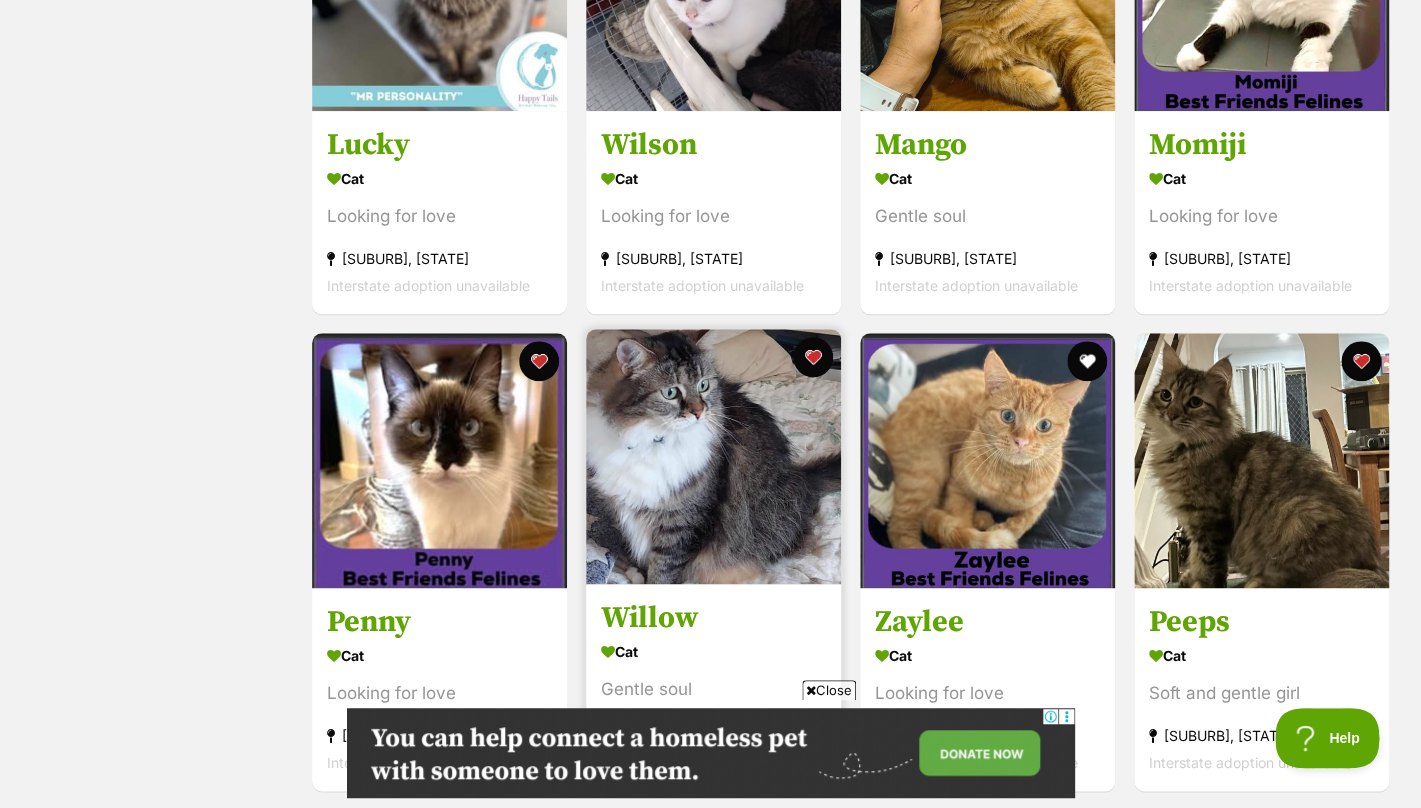 scroll, scrollTop: 549, scrollLeft: 0, axis: vertical 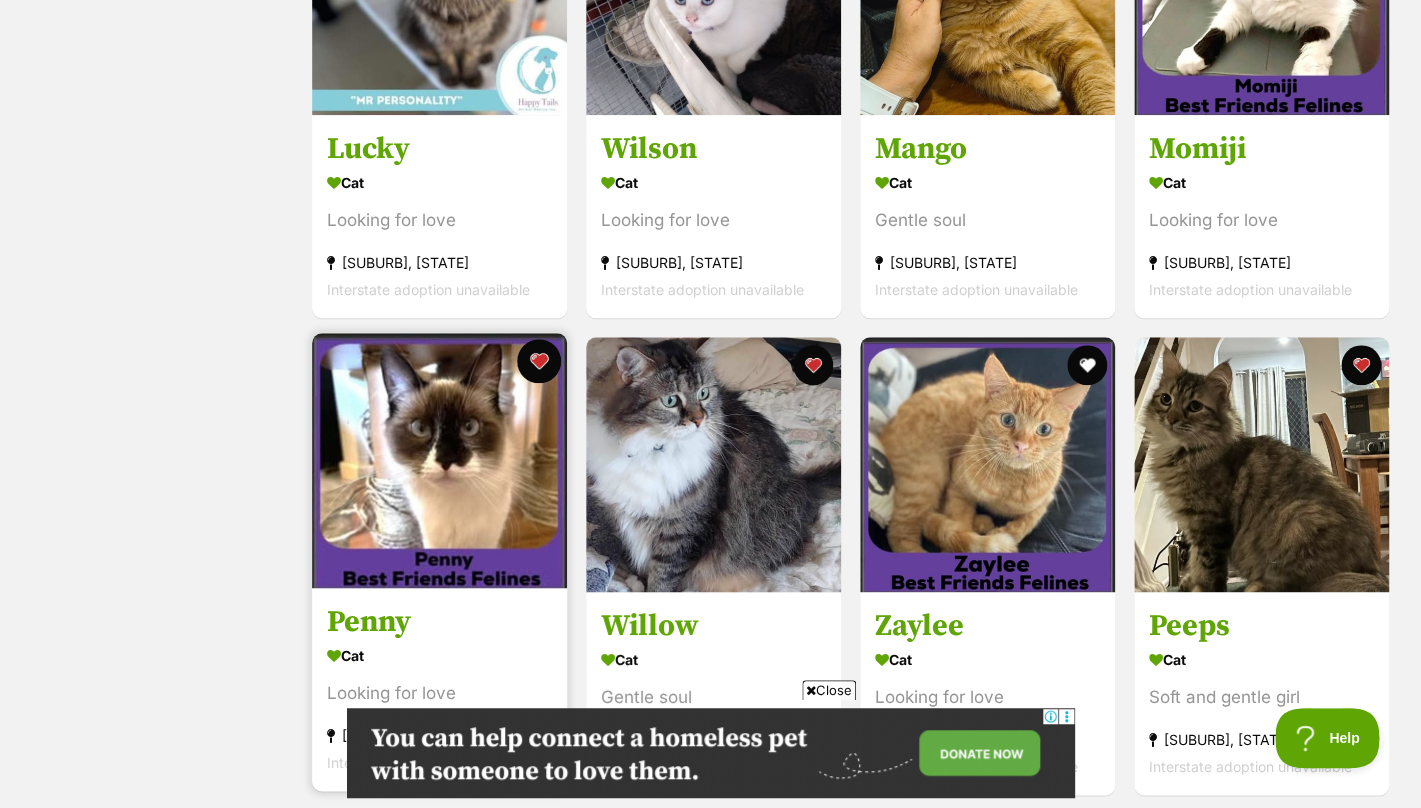 click at bounding box center (539, 361) 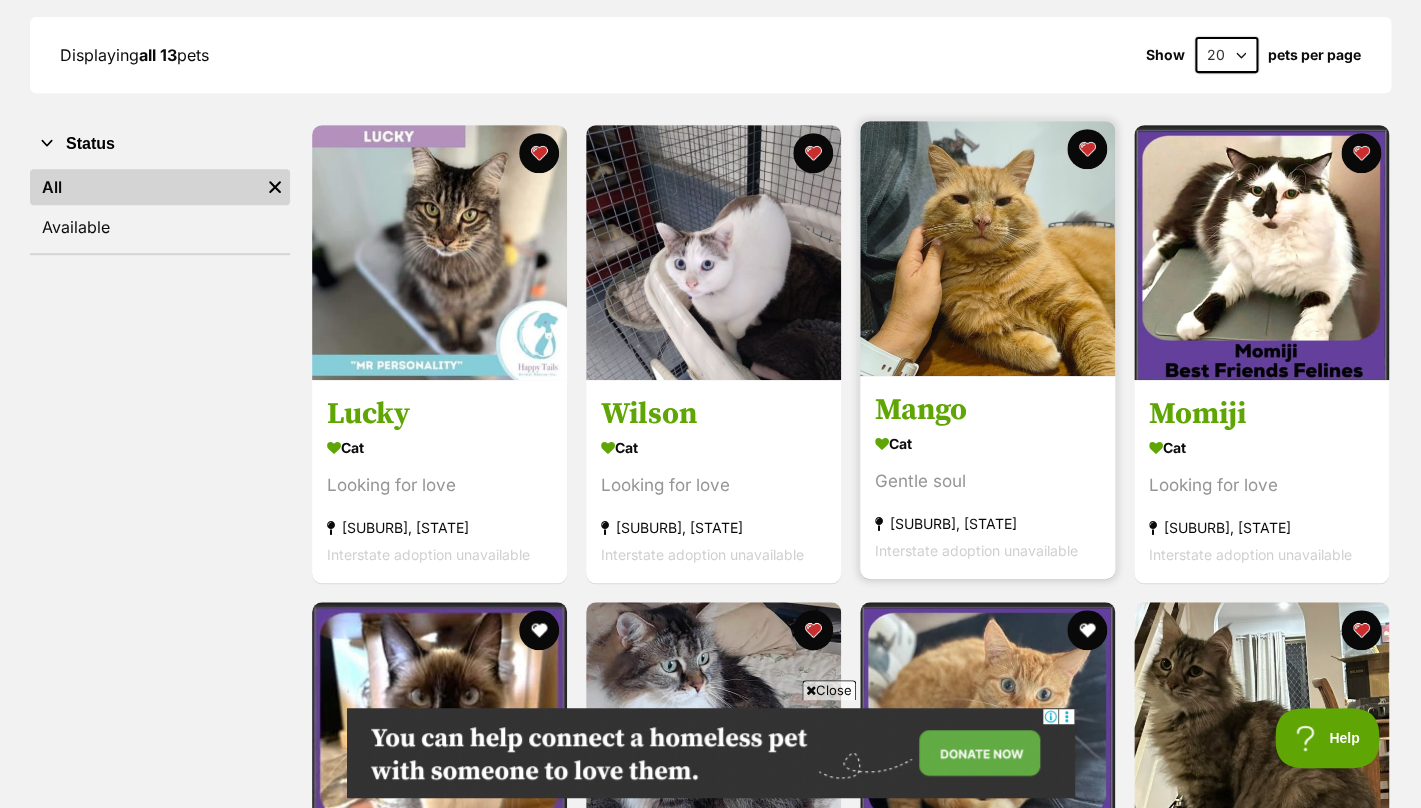 scroll, scrollTop: 282, scrollLeft: 0, axis: vertical 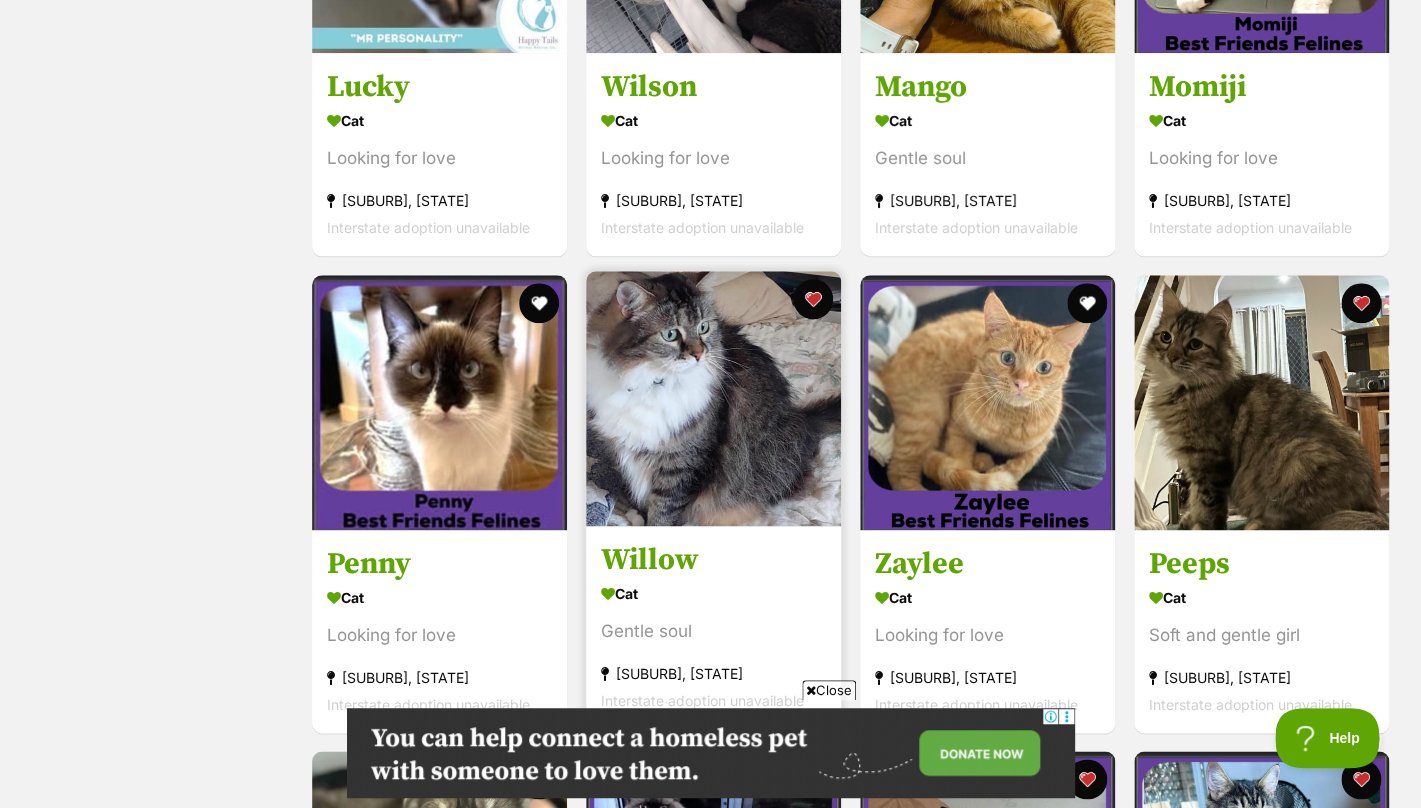 click on "Willow" at bounding box center (713, 559) 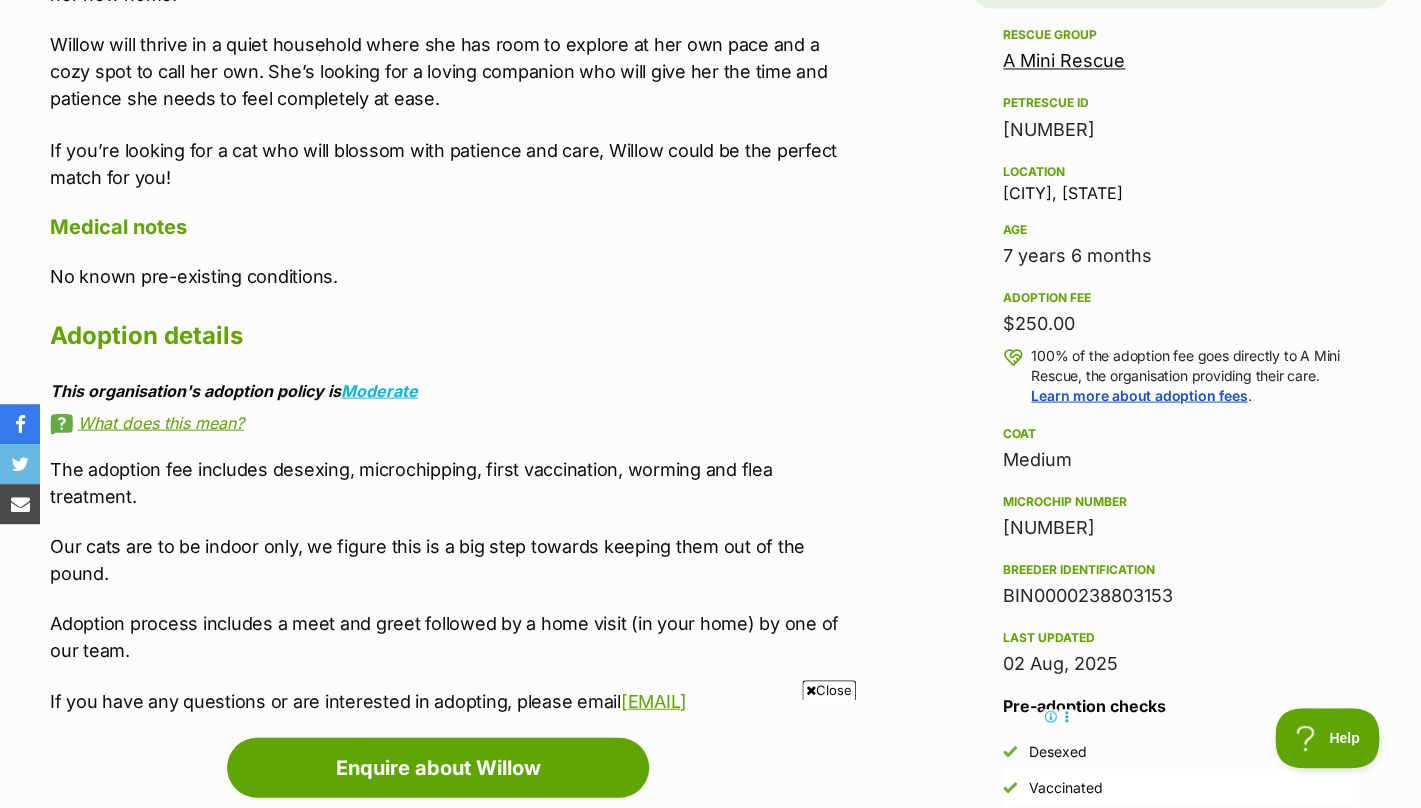 scroll, scrollTop: 1342, scrollLeft: 0, axis: vertical 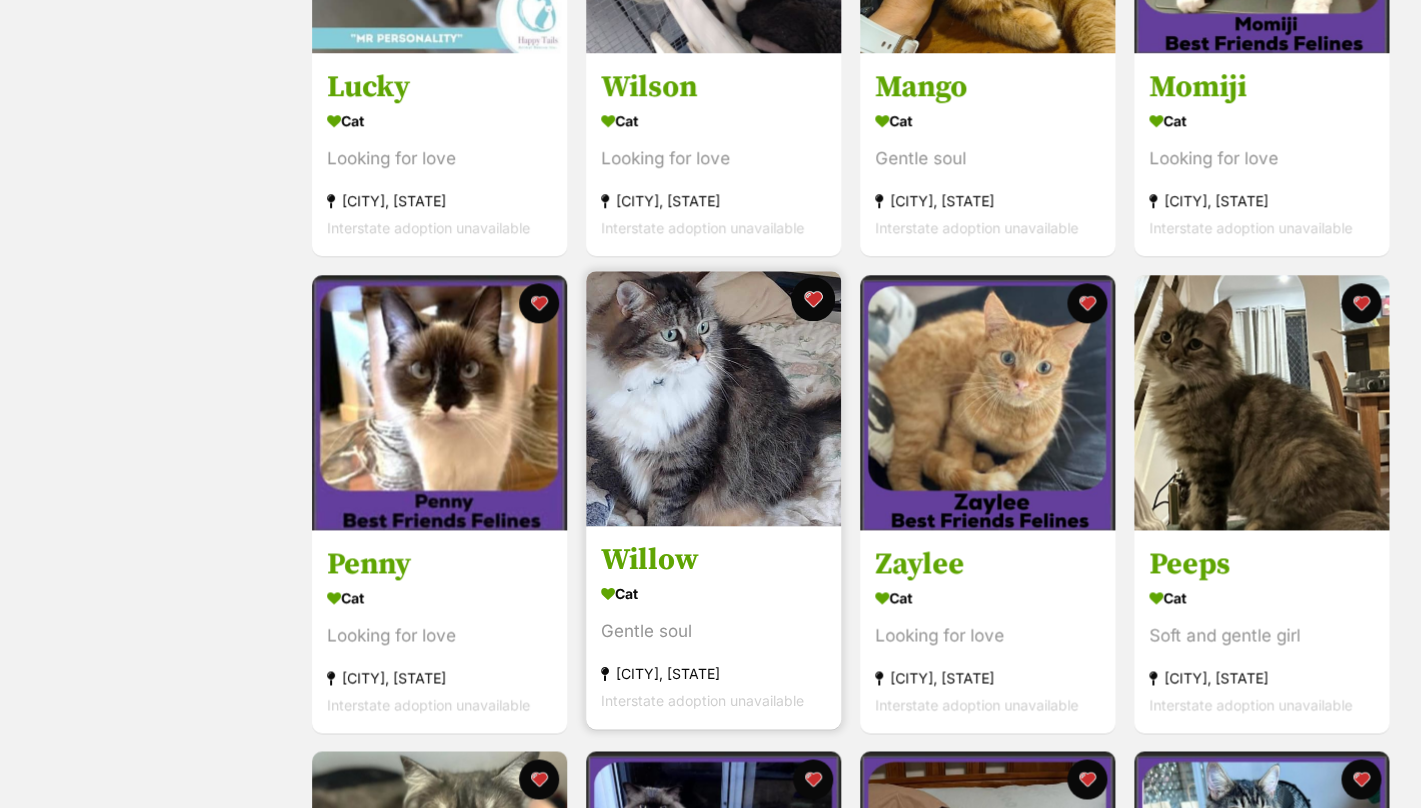 click at bounding box center [813, 299] 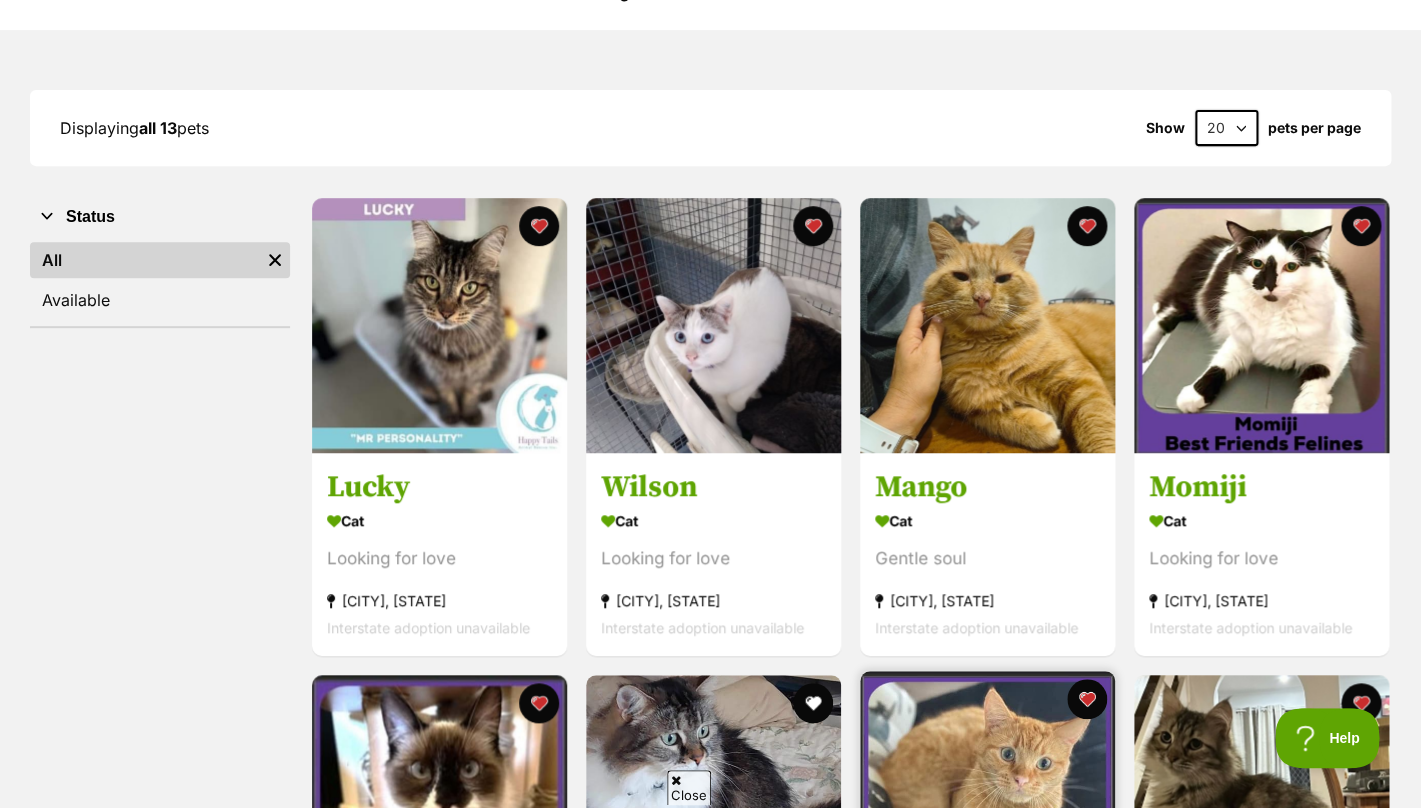 scroll, scrollTop: 0, scrollLeft: 0, axis: both 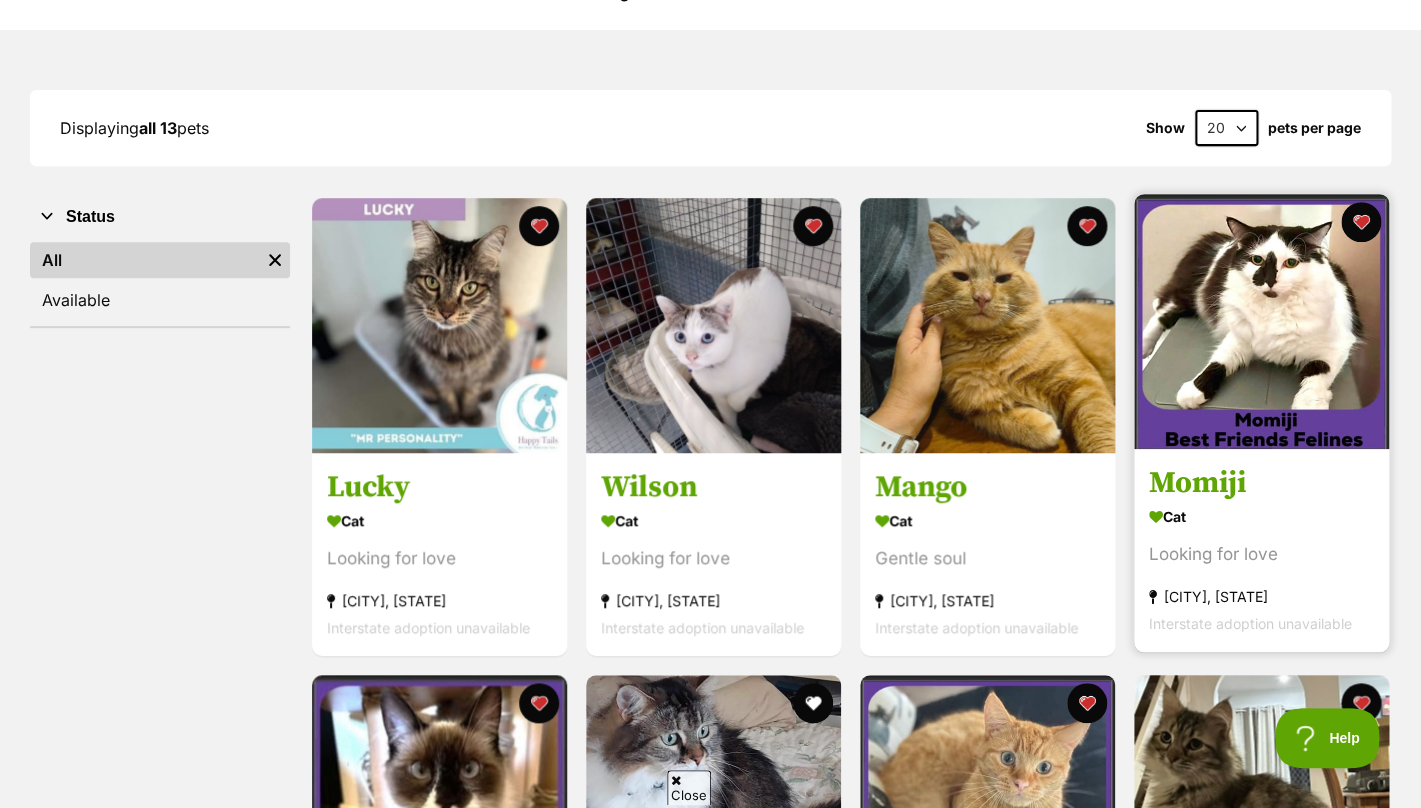 click on "Looking for love" at bounding box center (1261, 554) 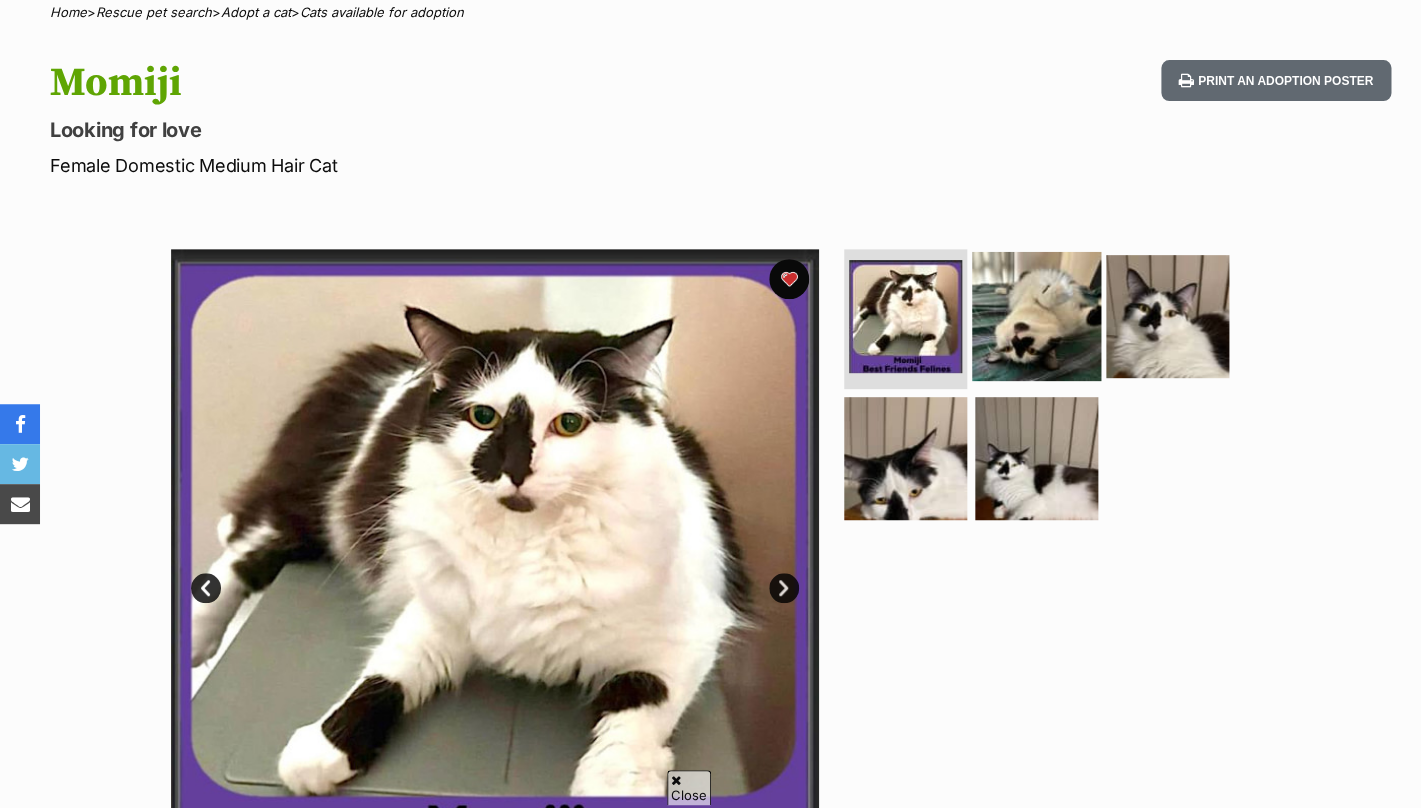 scroll, scrollTop: 167, scrollLeft: 0, axis: vertical 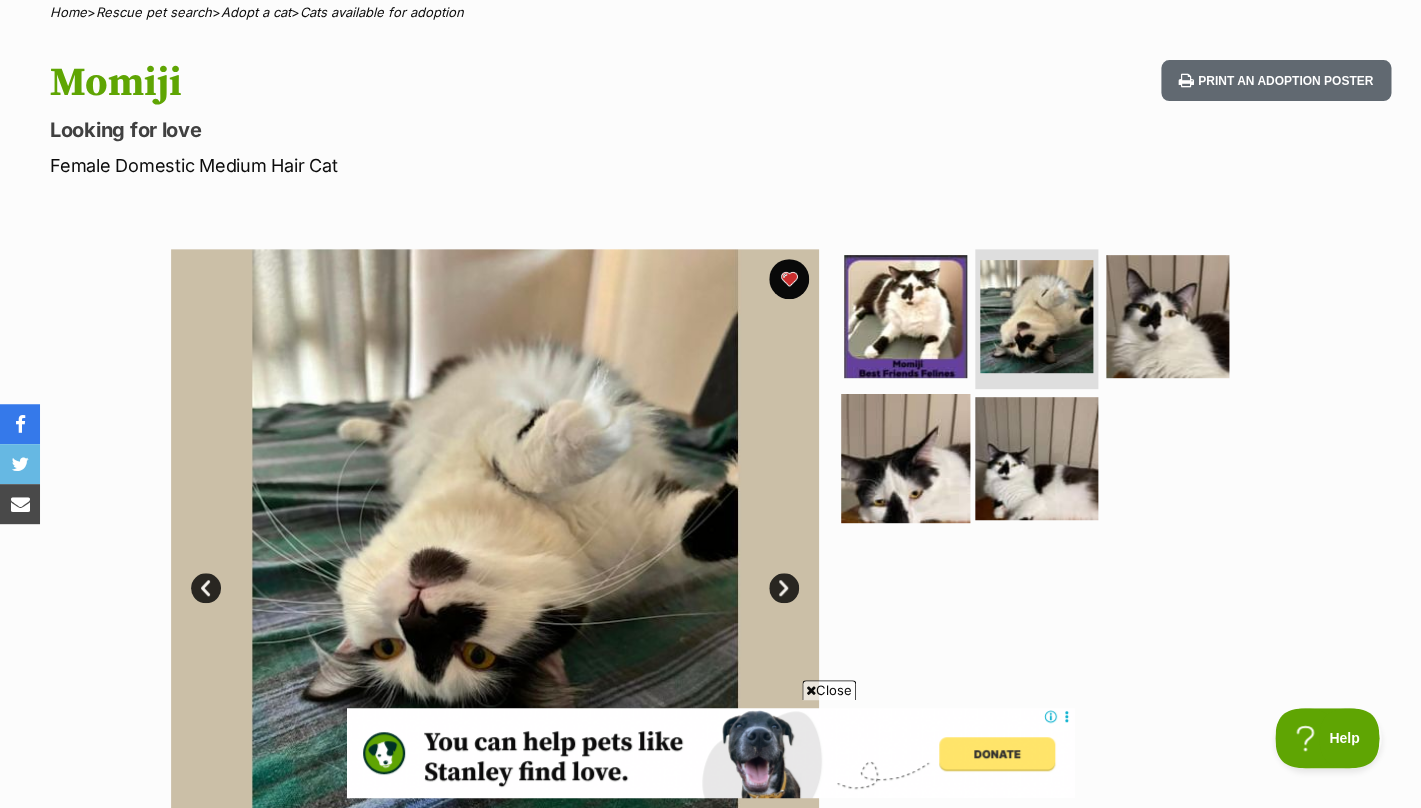 click at bounding box center (905, 457) 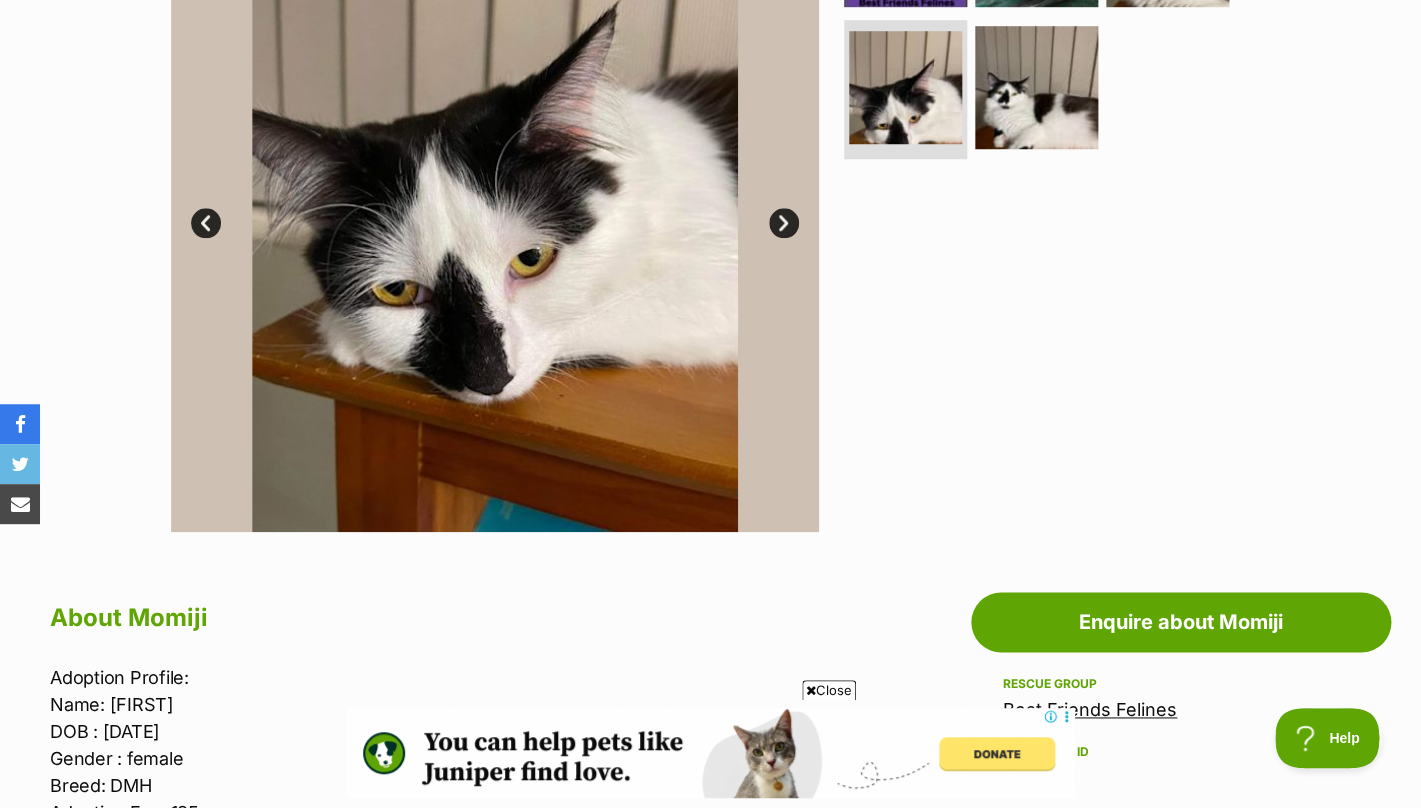 scroll, scrollTop: 0, scrollLeft: 0, axis: both 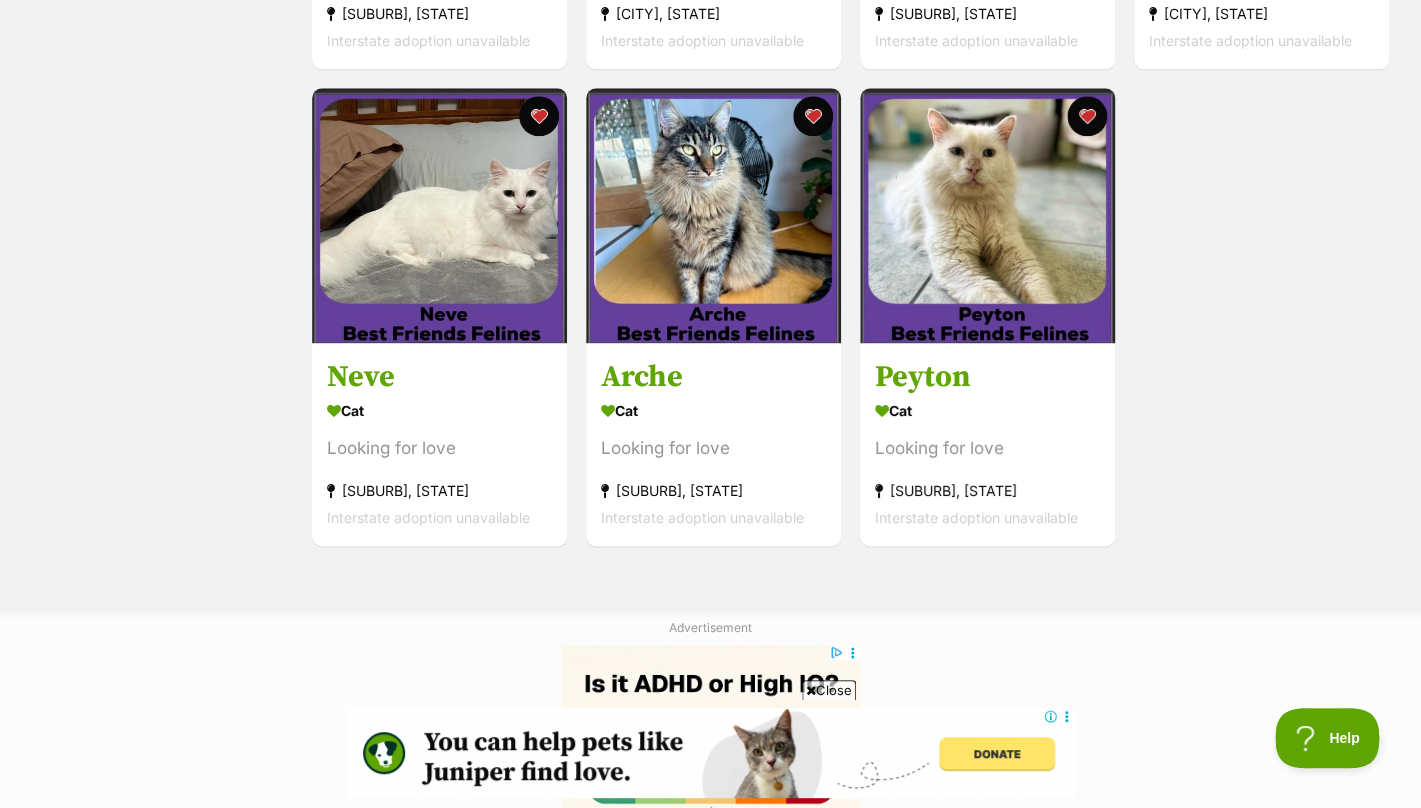 click on "Close" at bounding box center [829, 690] 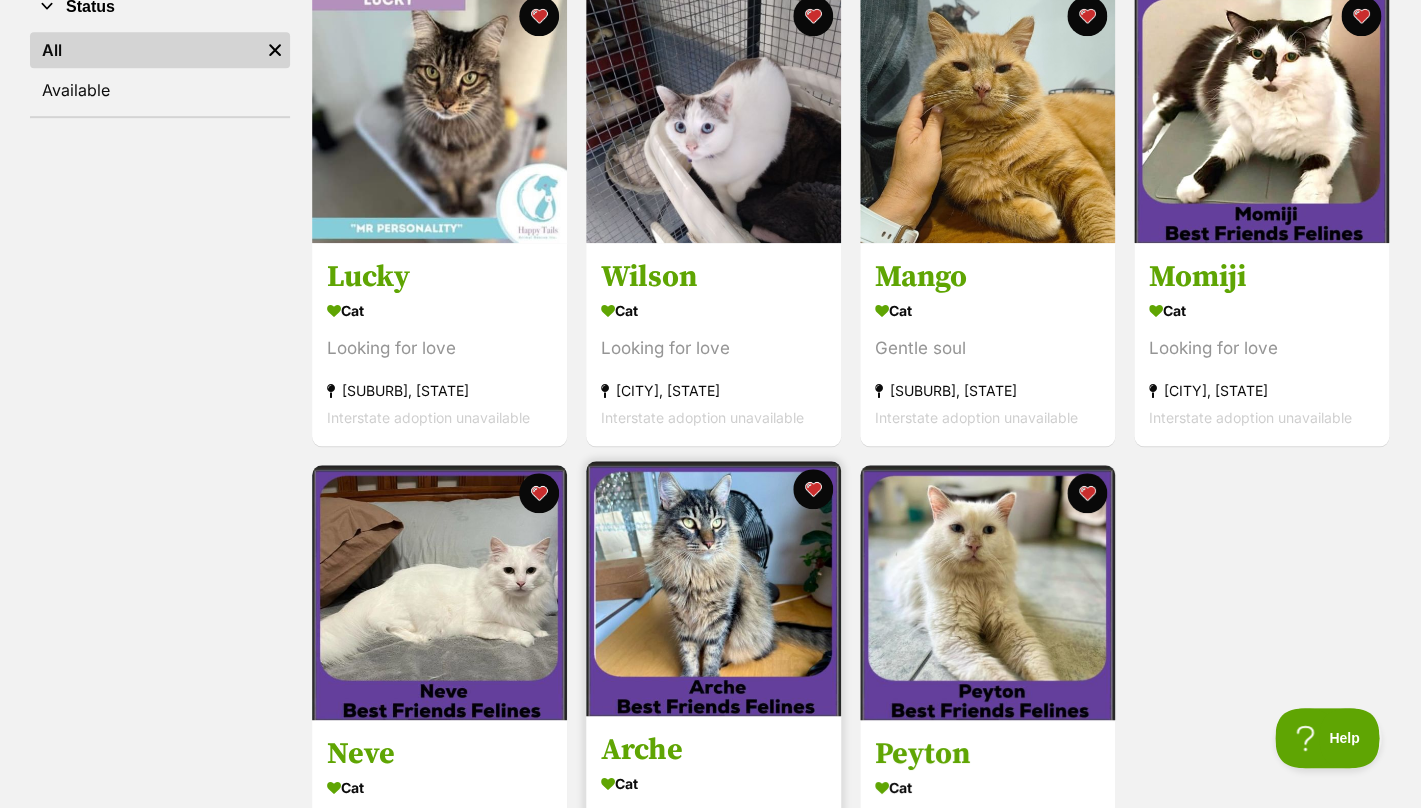 scroll, scrollTop: 422, scrollLeft: 0, axis: vertical 